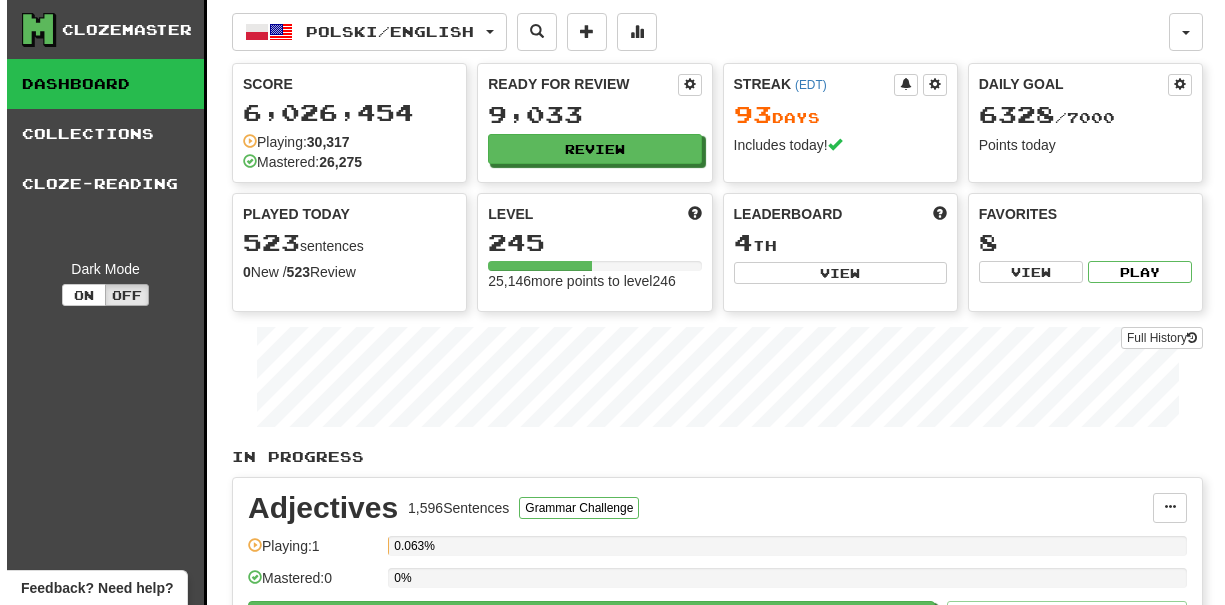 scroll, scrollTop: 0, scrollLeft: 0, axis: both 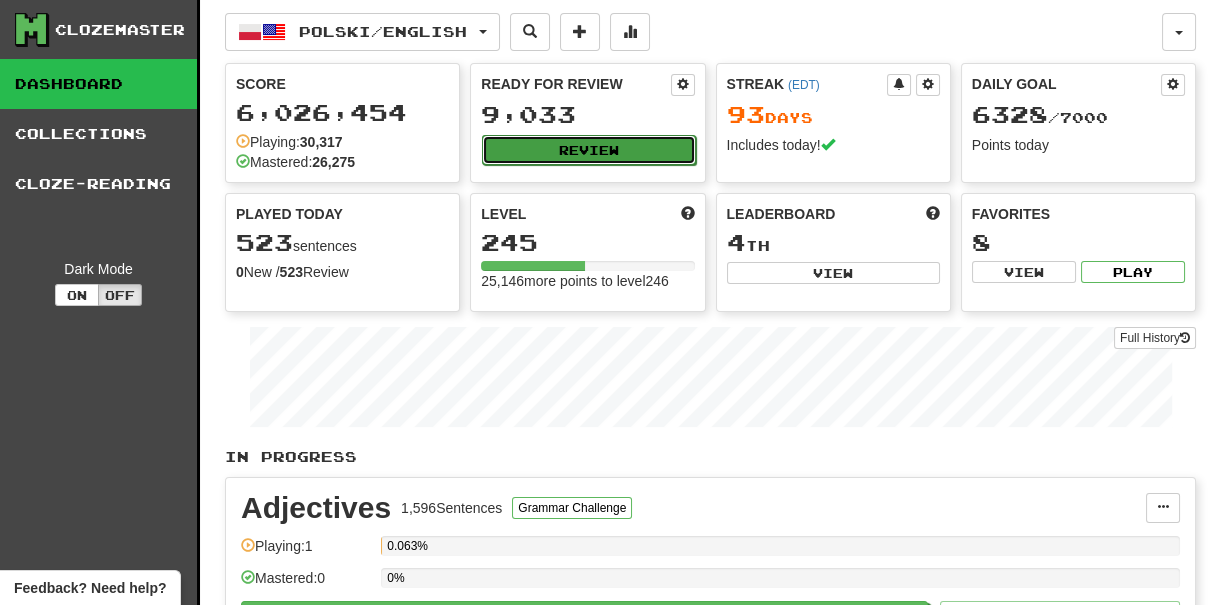 click on "Review" at bounding box center [588, 150] 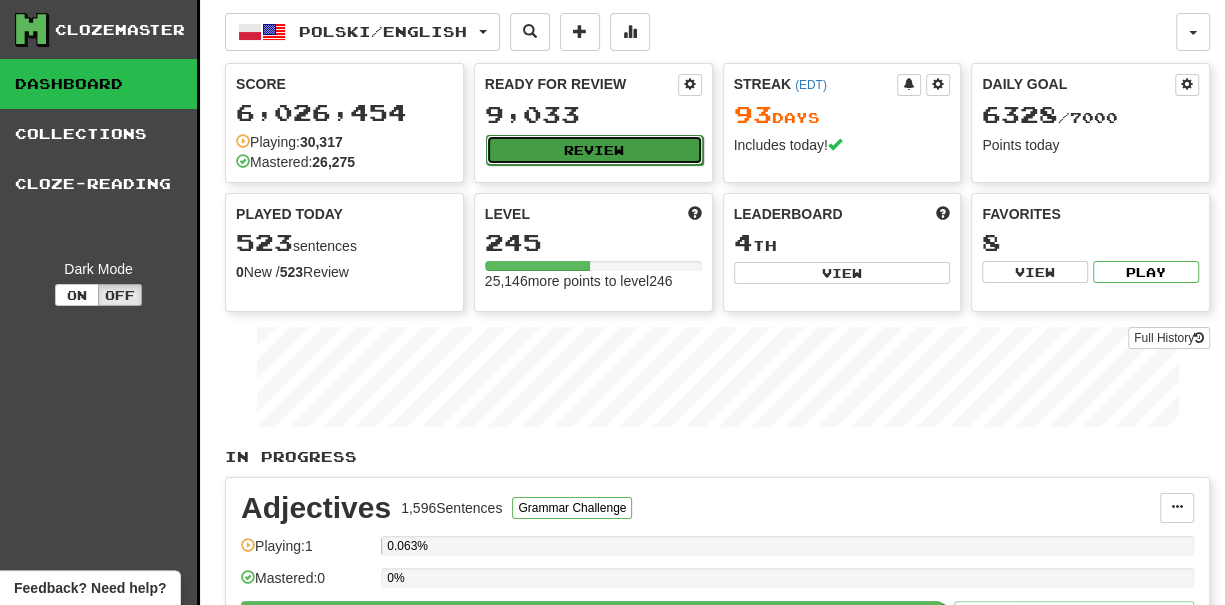 select on "***" 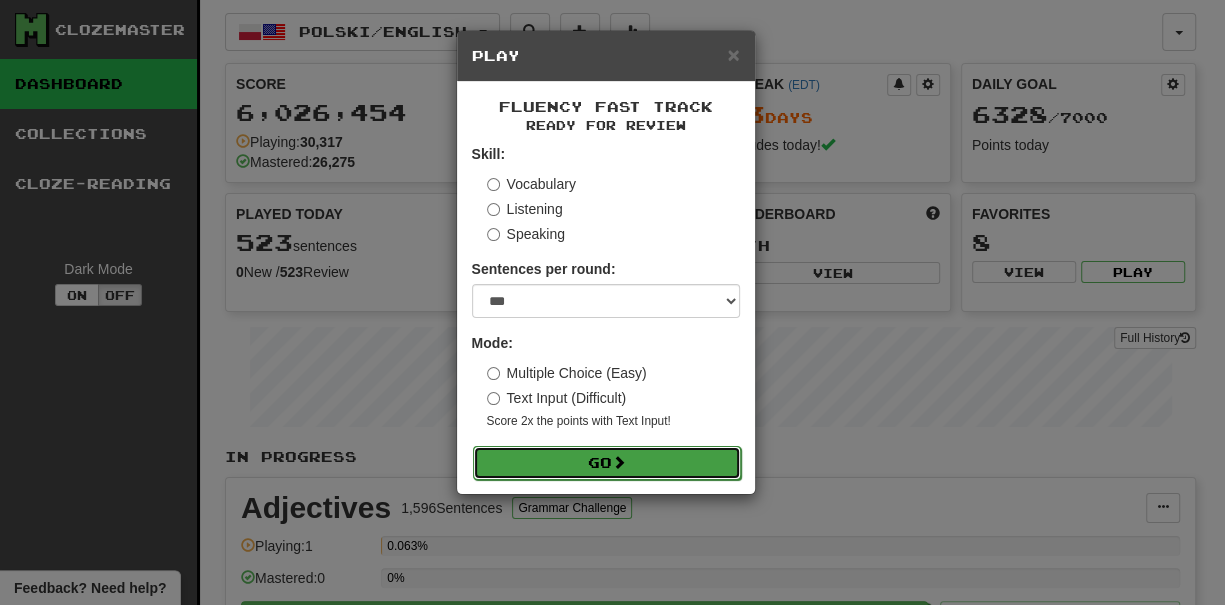 click on "Go" at bounding box center (607, 463) 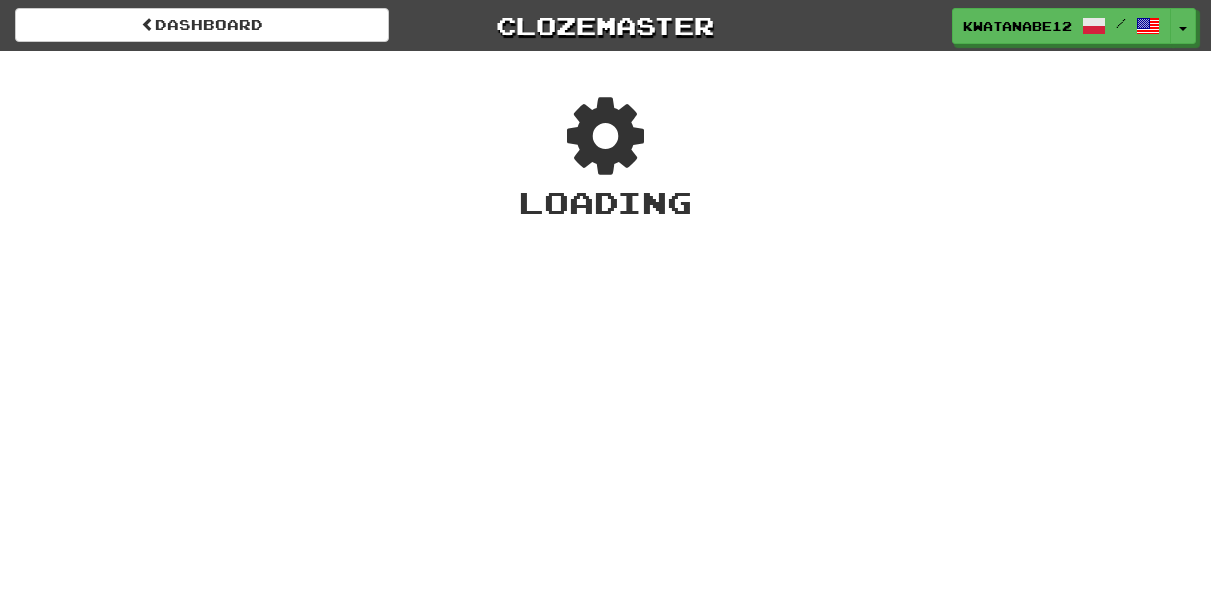 scroll, scrollTop: 0, scrollLeft: 0, axis: both 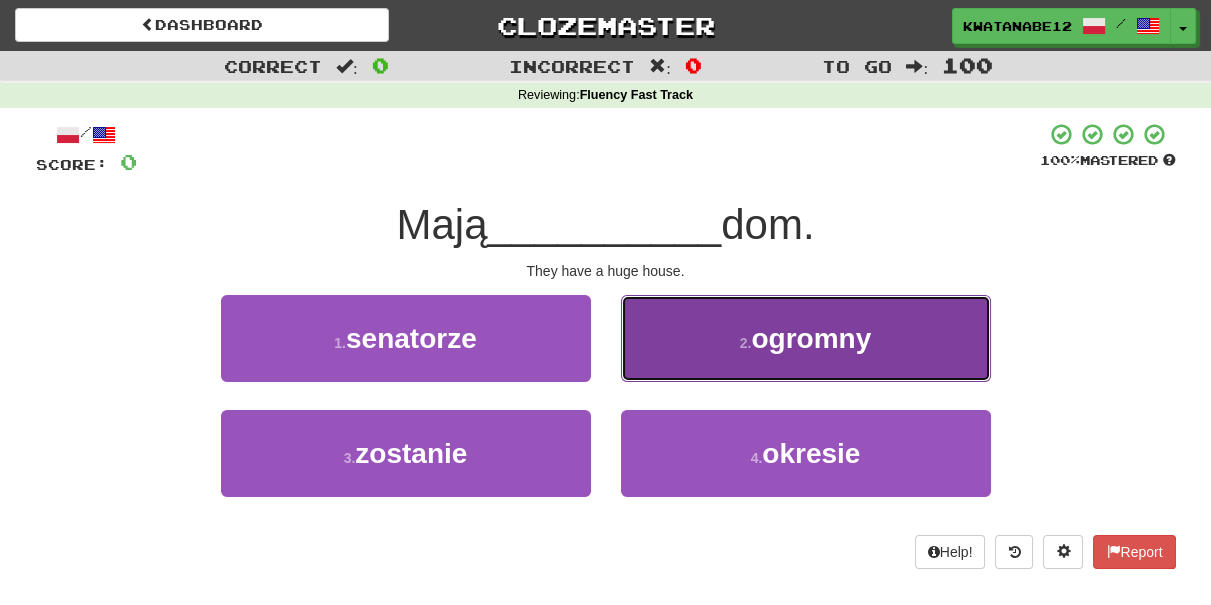 click on "2 . ogromny" at bounding box center (806, 338) 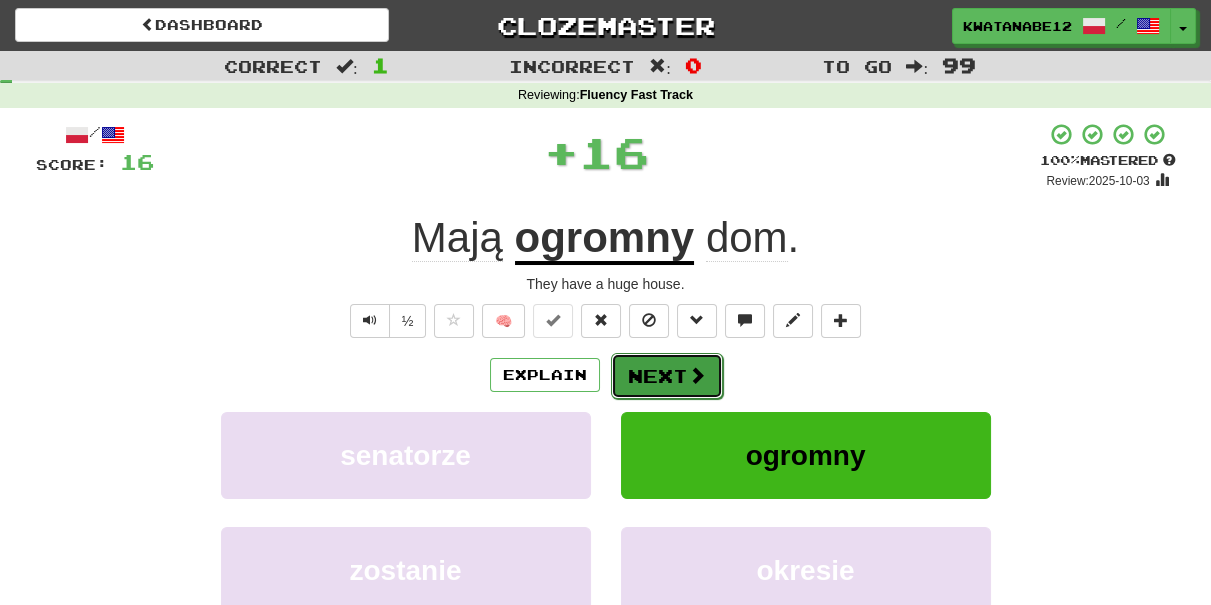 click on "Next" at bounding box center (667, 376) 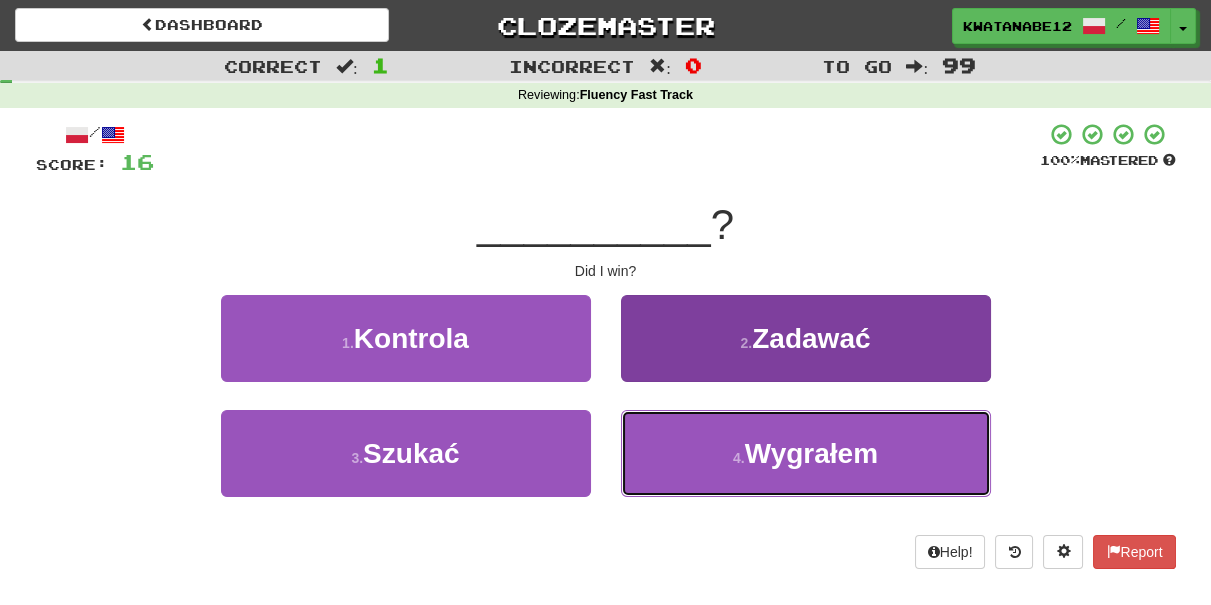 click on "4 .  Wygrałem" at bounding box center (806, 453) 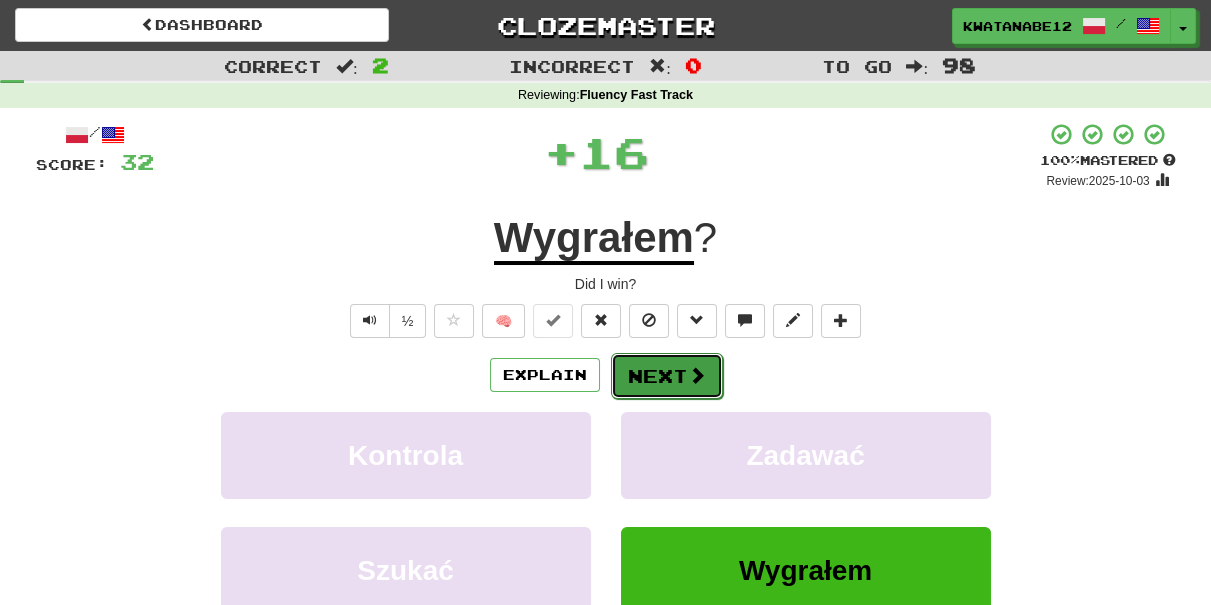 click on "Next" at bounding box center [667, 376] 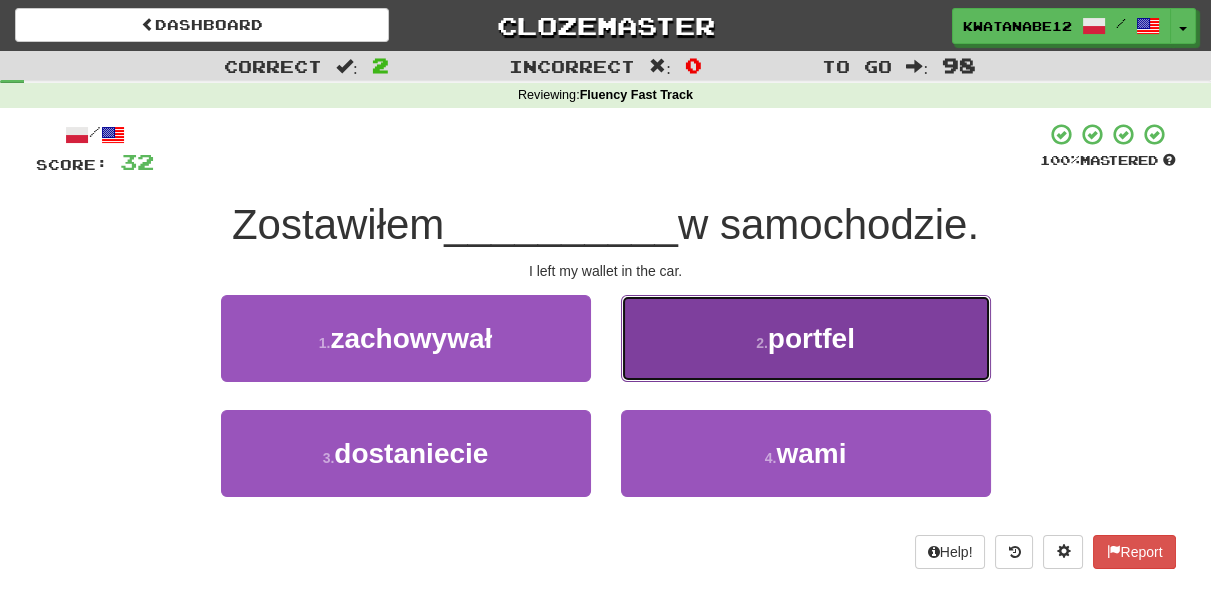 click on "2 .  portfel" at bounding box center (806, 338) 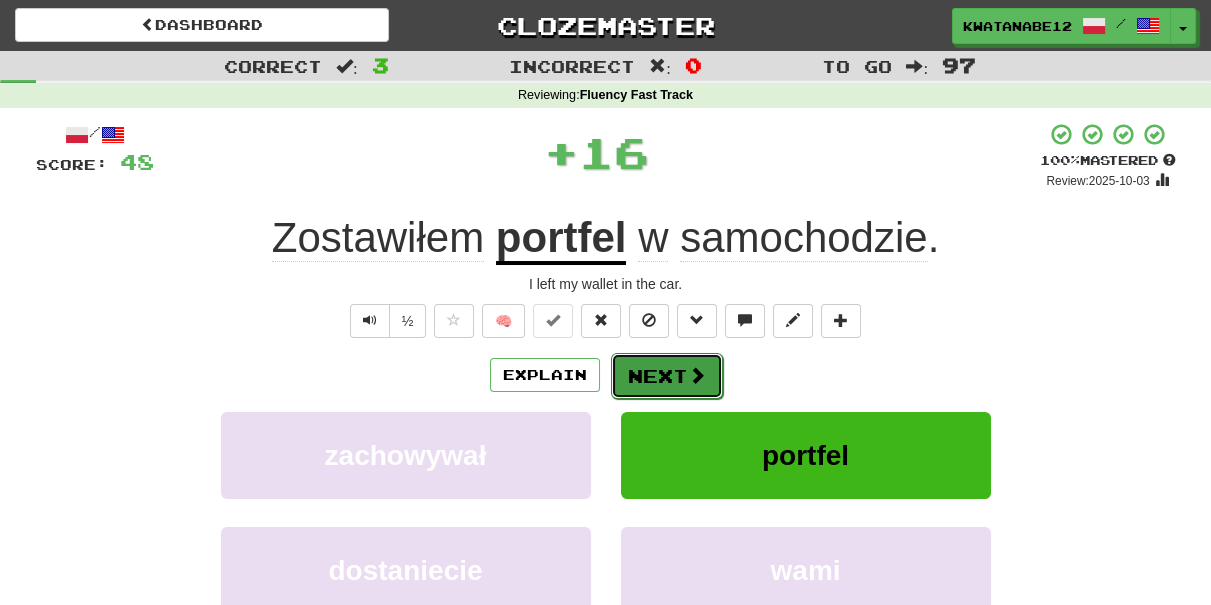 click on "Next" at bounding box center (667, 376) 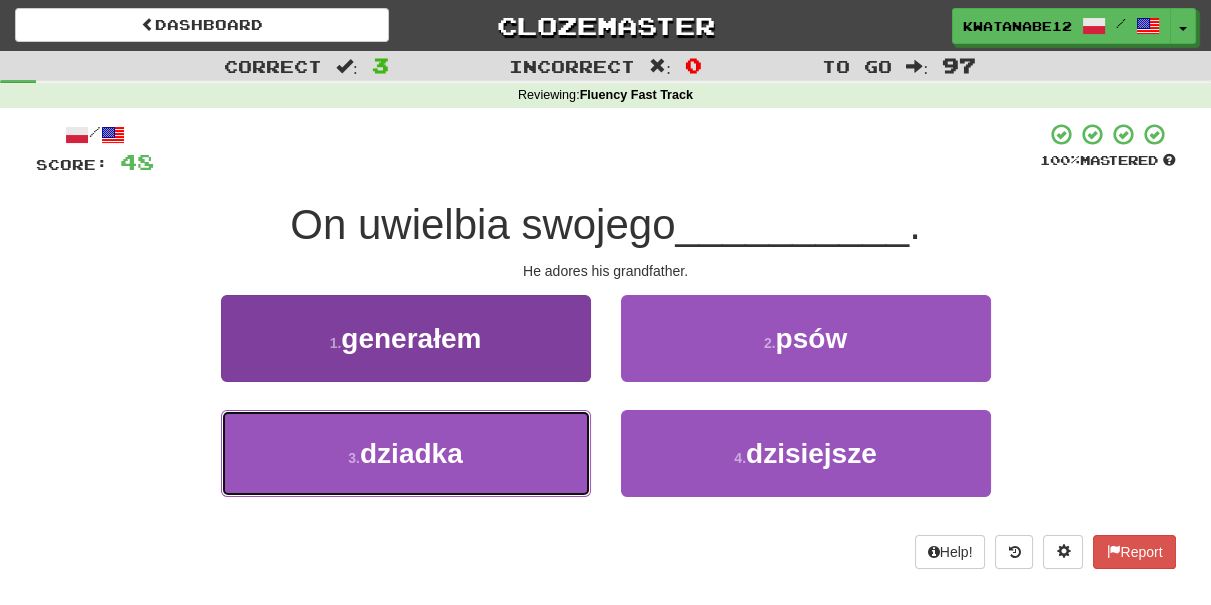 drag, startPoint x: 491, startPoint y: 458, endPoint x: 525, endPoint y: 451, distance: 34.713108 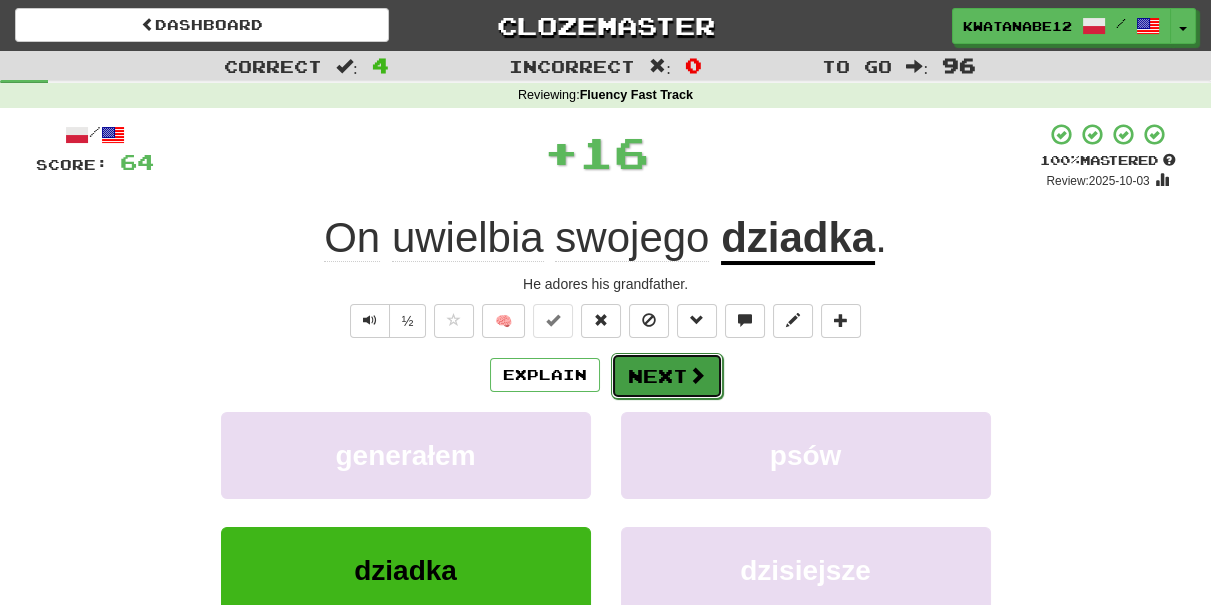 click on "Next" at bounding box center (667, 376) 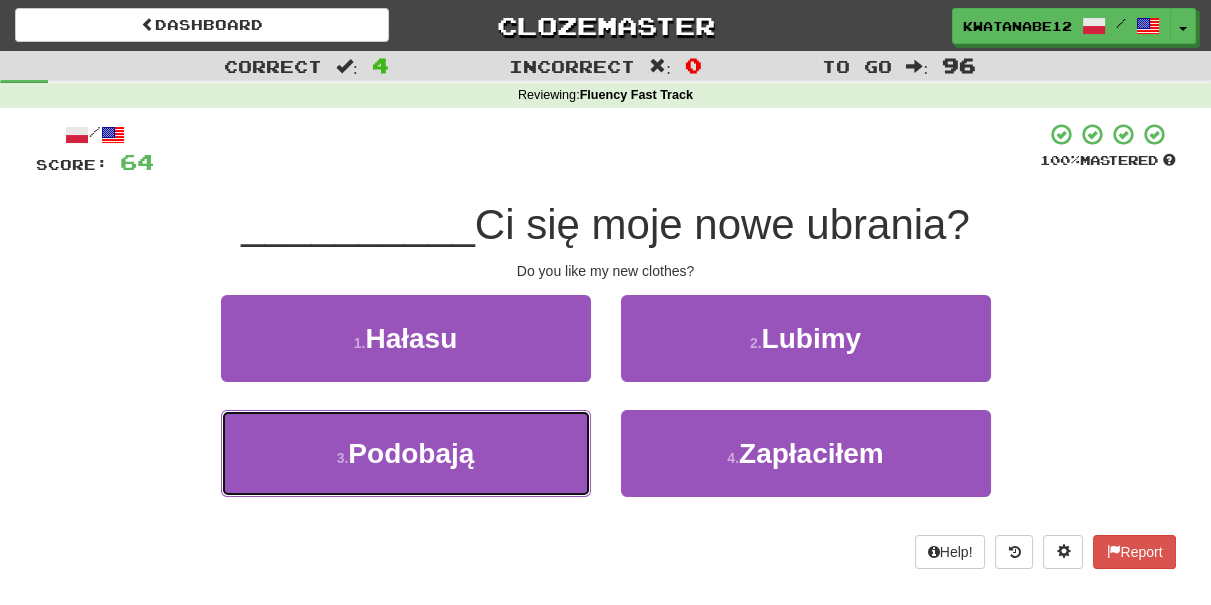 drag, startPoint x: 510, startPoint y: 456, endPoint x: 593, endPoint y: 408, distance: 95.880135 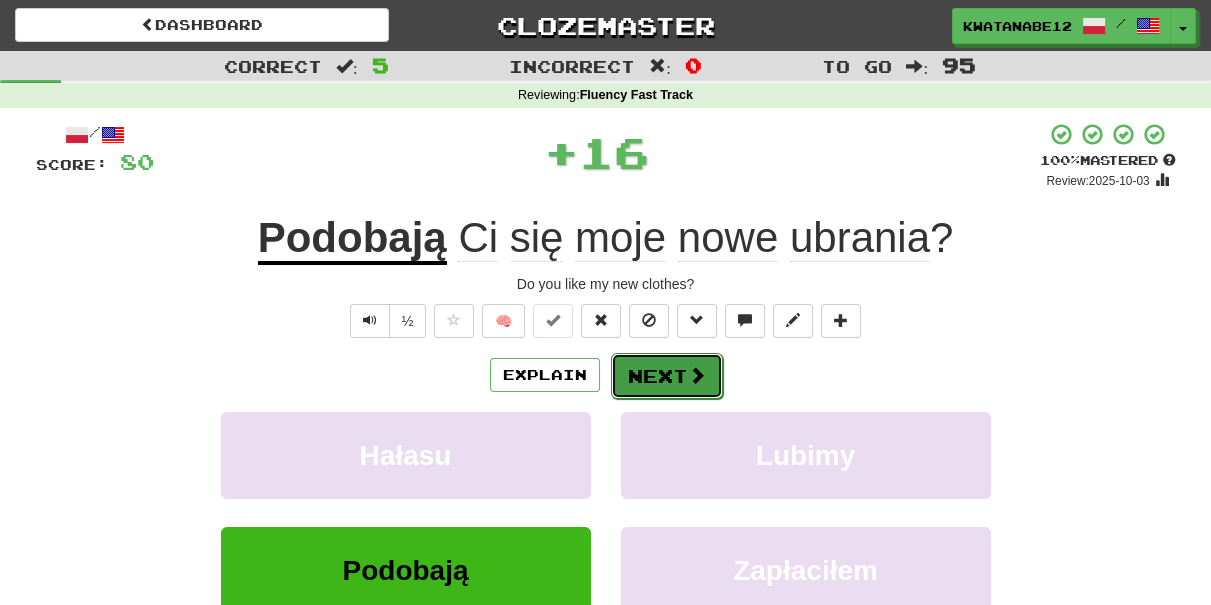 click on "Next" at bounding box center (667, 376) 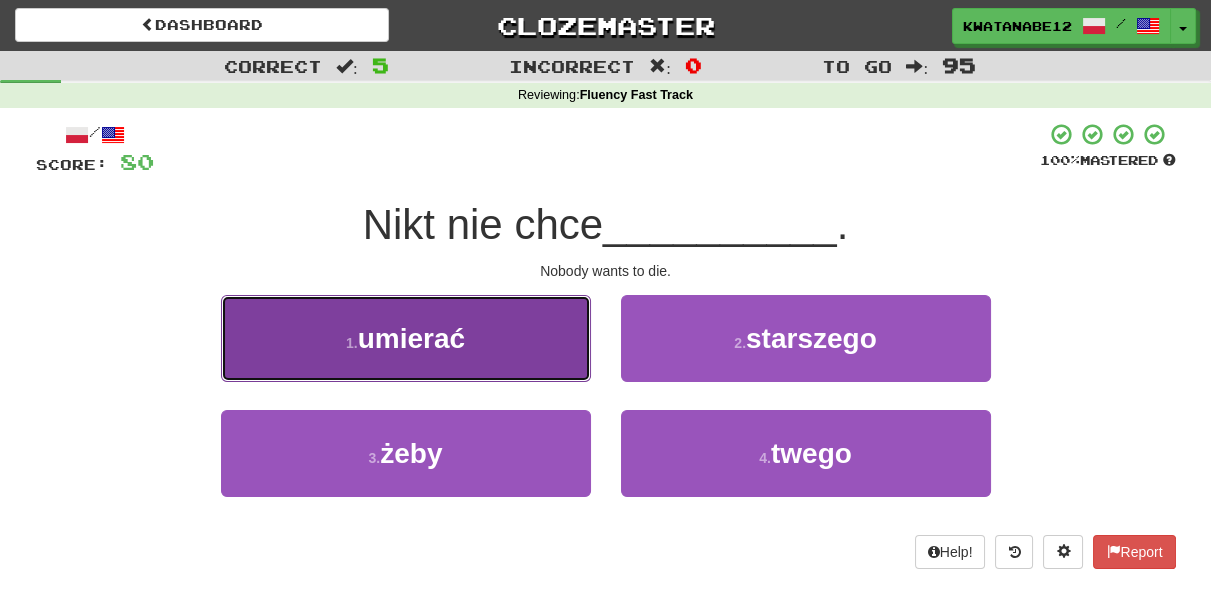 click on "1 .  umierać" at bounding box center [406, 338] 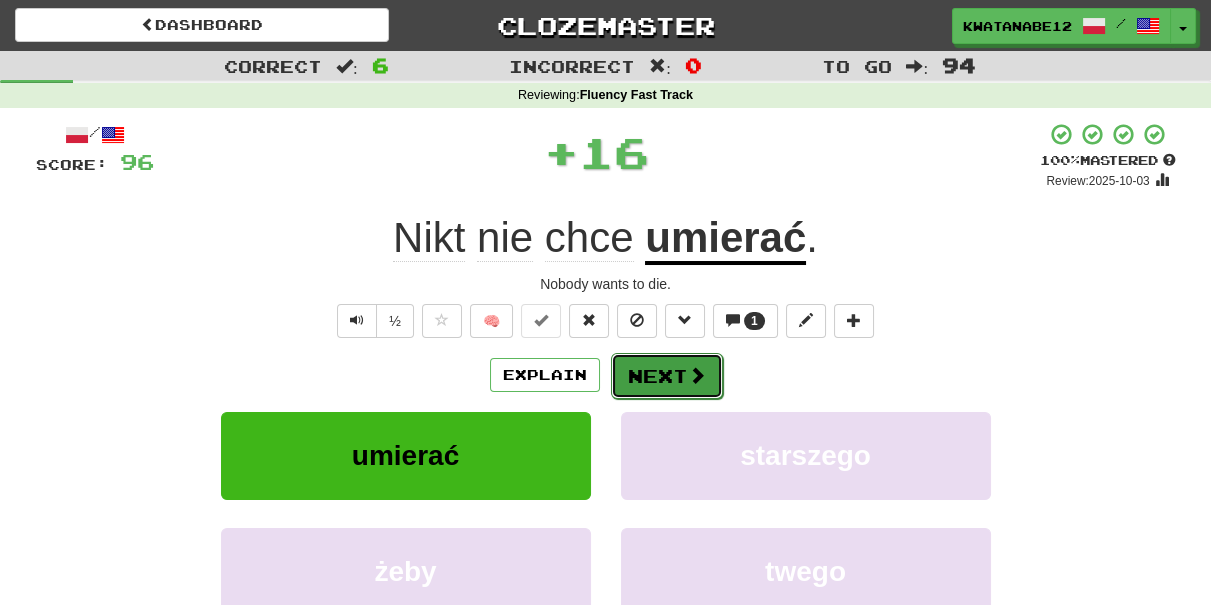 click on "Next" at bounding box center (667, 376) 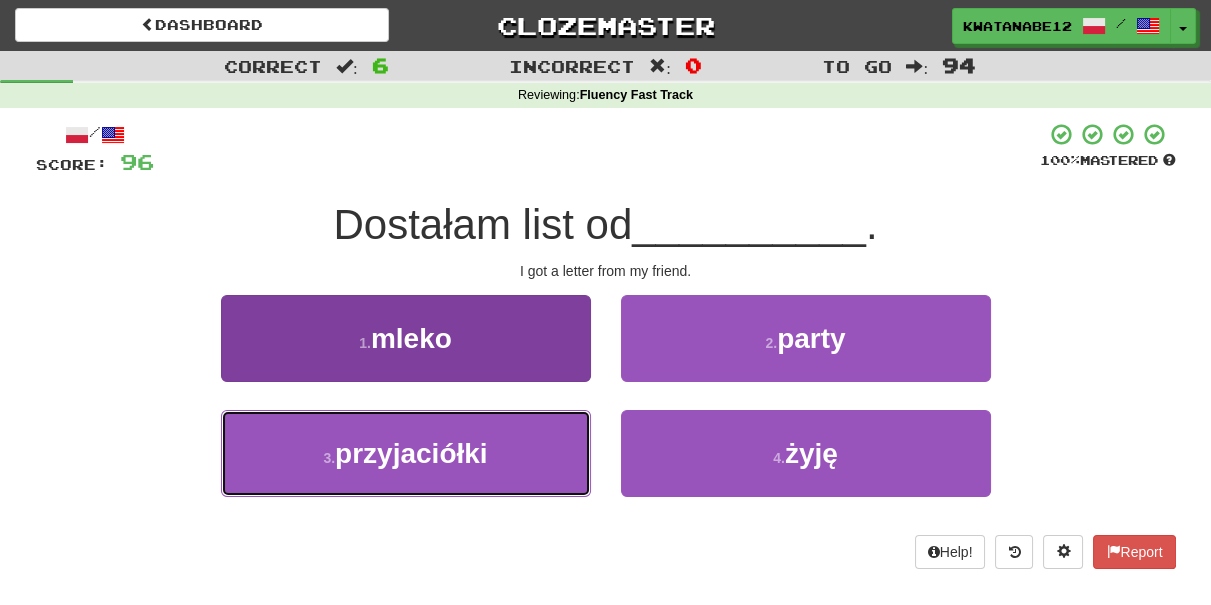 drag, startPoint x: 504, startPoint y: 453, endPoint x: 514, endPoint y: 452, distance: 10.049875 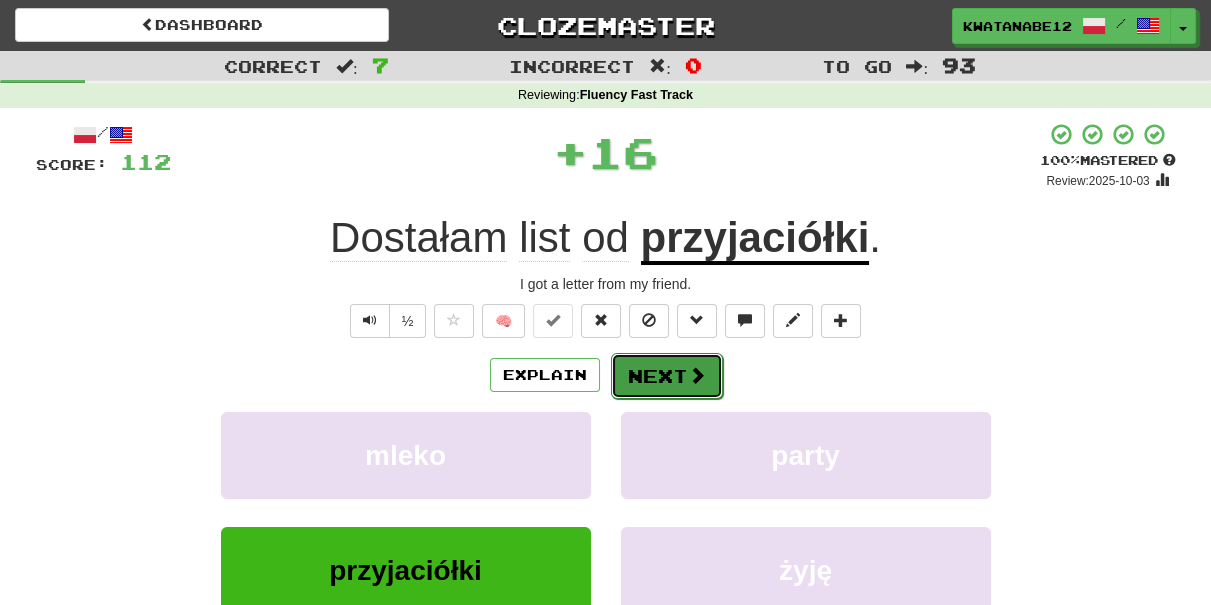 click on "Next" at bounding box center (667, 376) 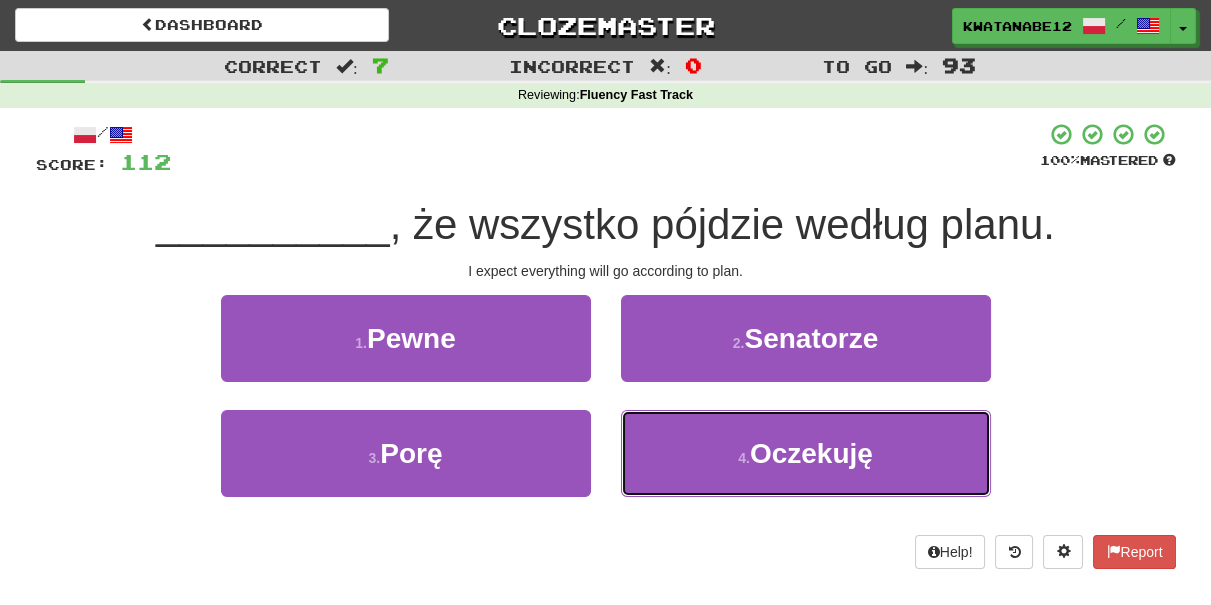 drag, startPoint x: 669, startPoint y: 431, endPoint x: 661, endPoint y: 406, distance: 26.24881 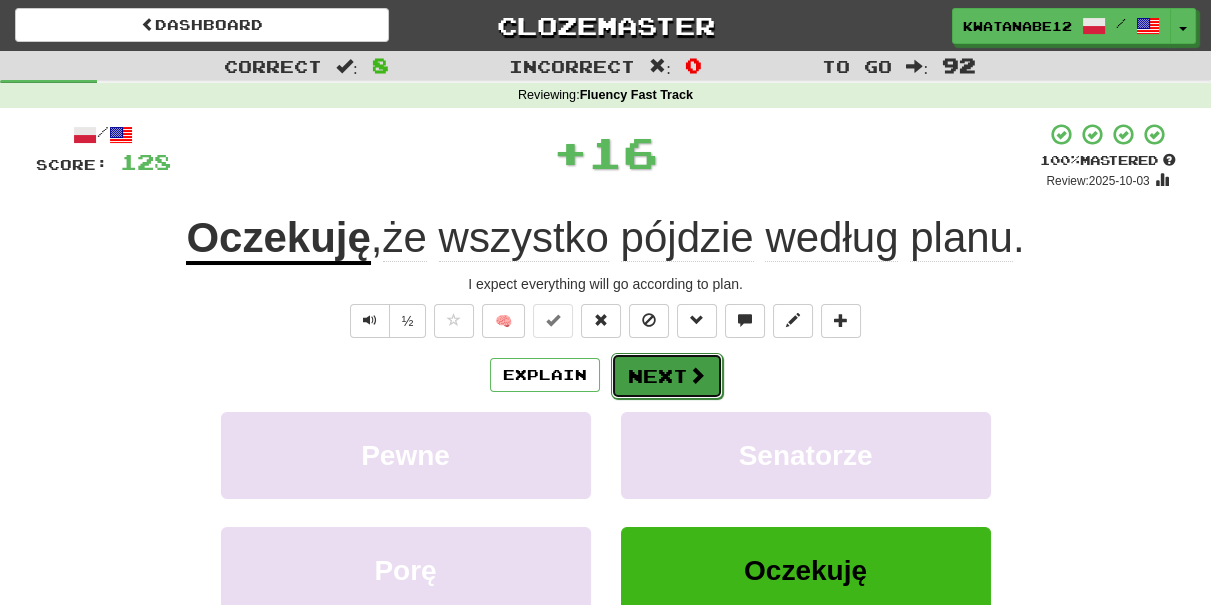 click on "Next" at bounding box center [667, 376] 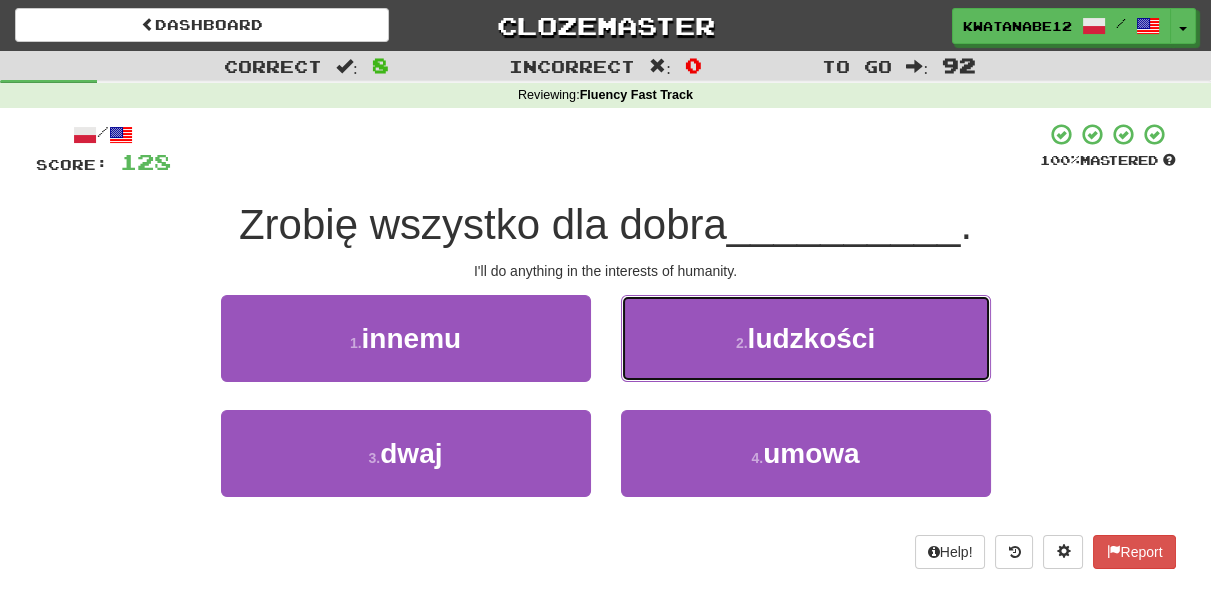 drag, startPoint x: 683, startPoint y: 340, endPoint x: 672, endPoint y: 349, distance: 14.21267 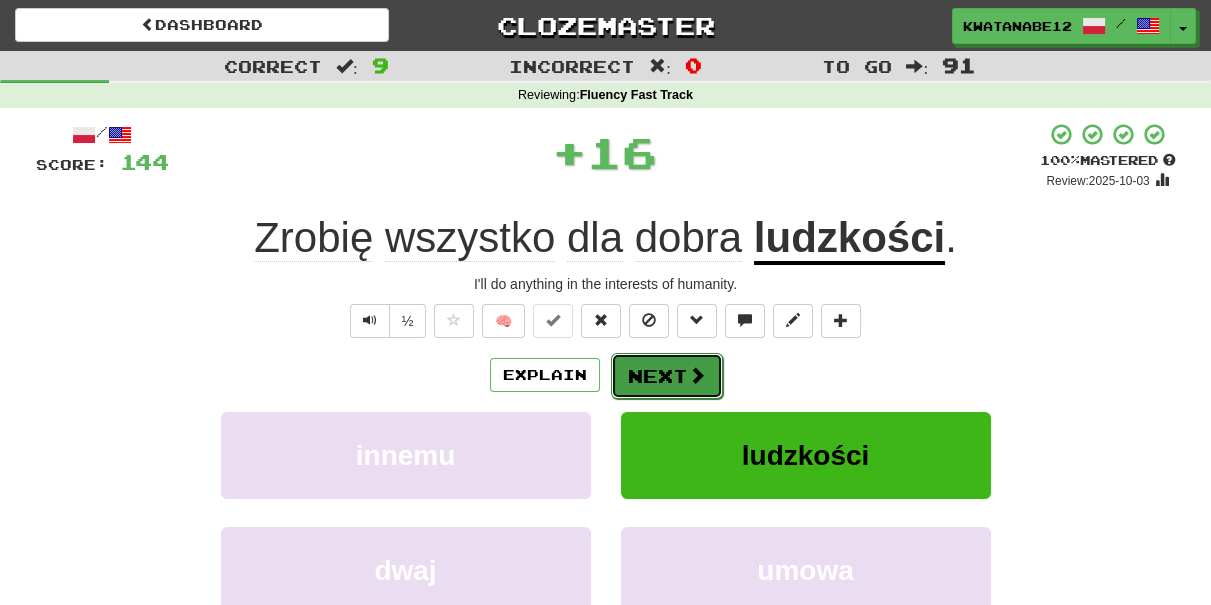 click on "Next" at bounding box center (667, 376) 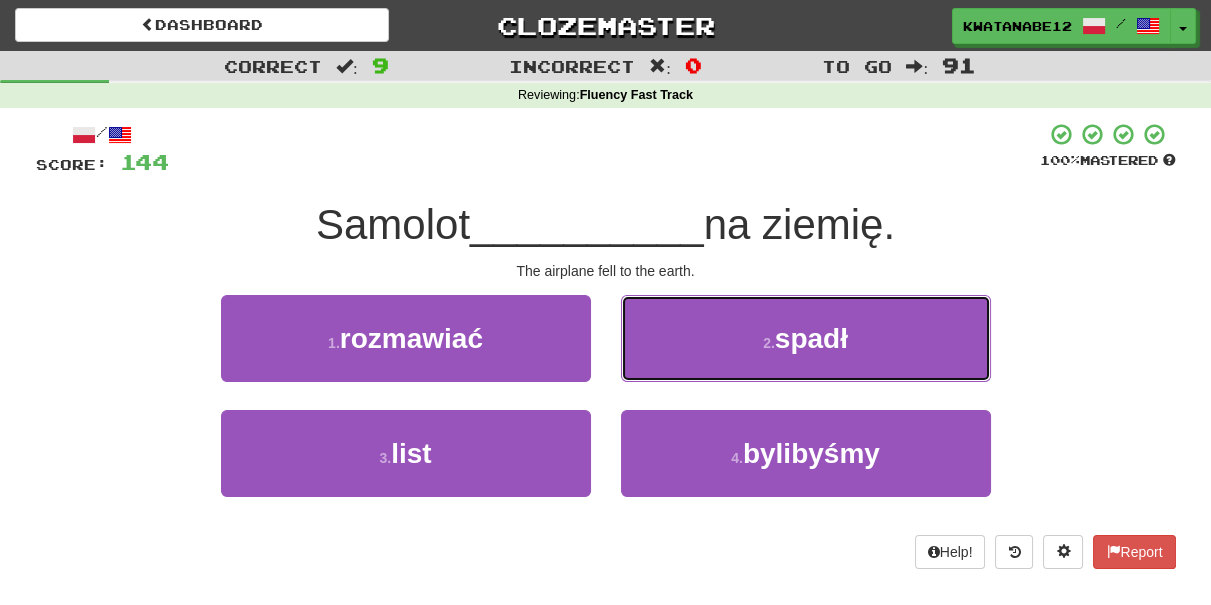 click on "2 .  spadł" at bounding box center [806, 338] 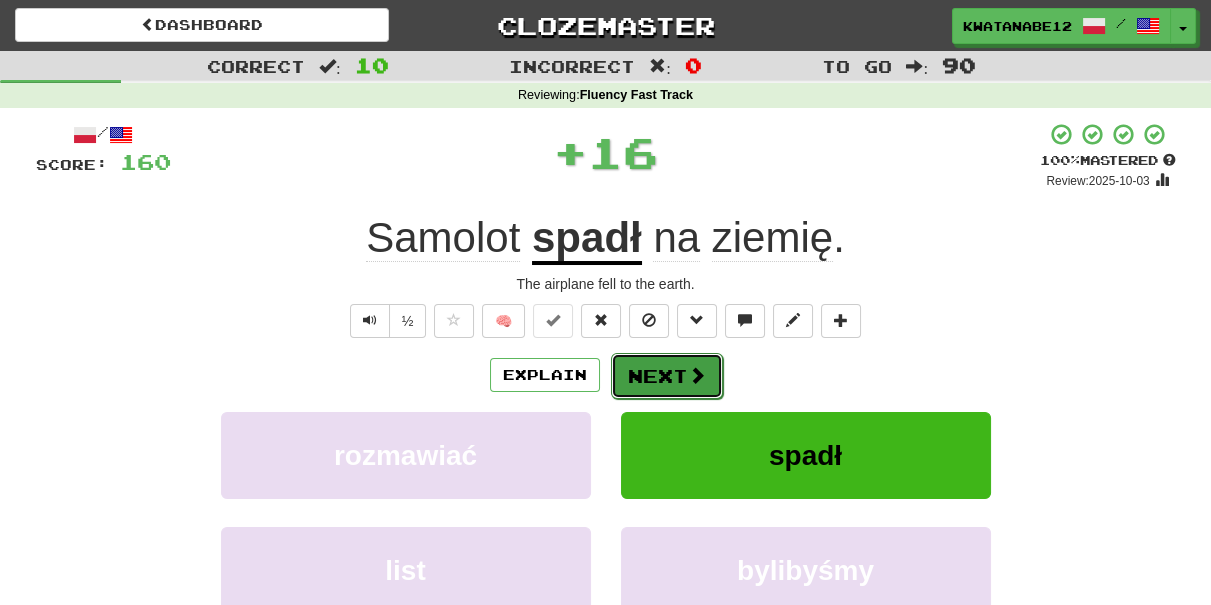click on "Next" at bounding box center (667, 376) 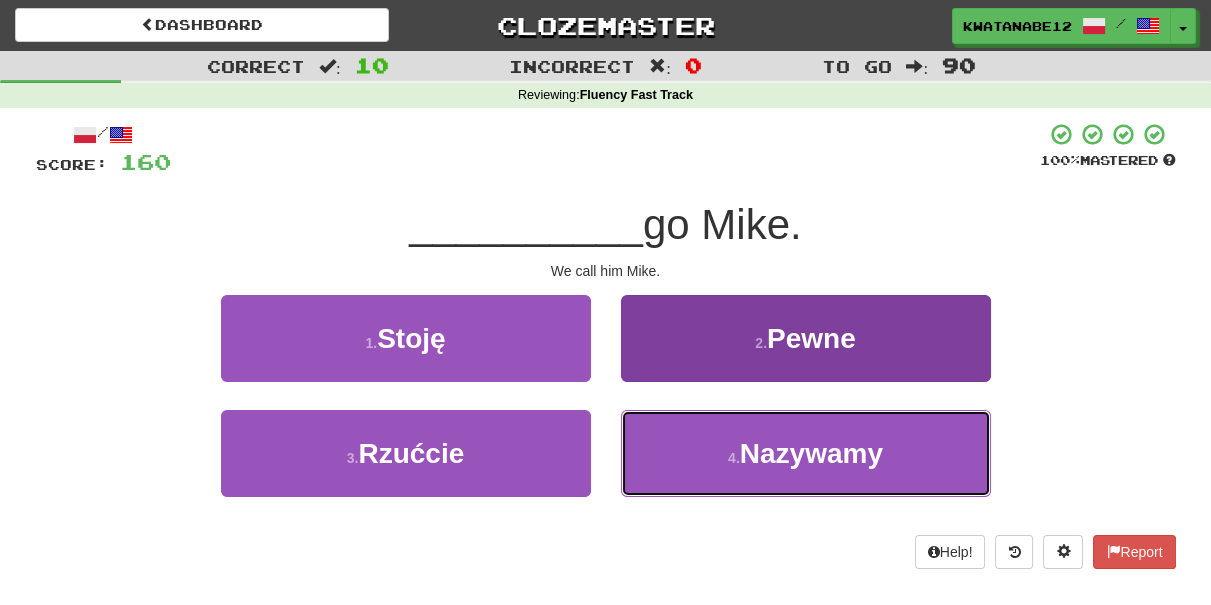 drag, startPoint x: 640, startPoint y: 449, endPoint x: 640, endPoint y: 427, distance: 22 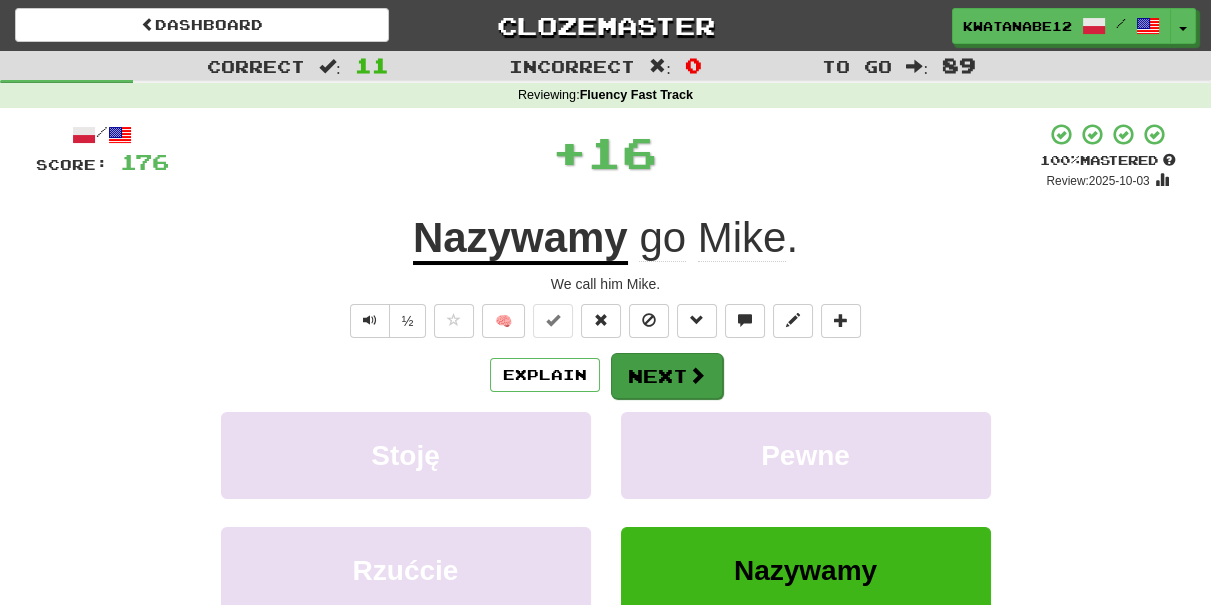 click on "Explain Next Stoję Pewne Rzućcie Nazywamy Learn more: Stoję Pewne Rzućcie Nazywamy" at bounding box center [606, 512] 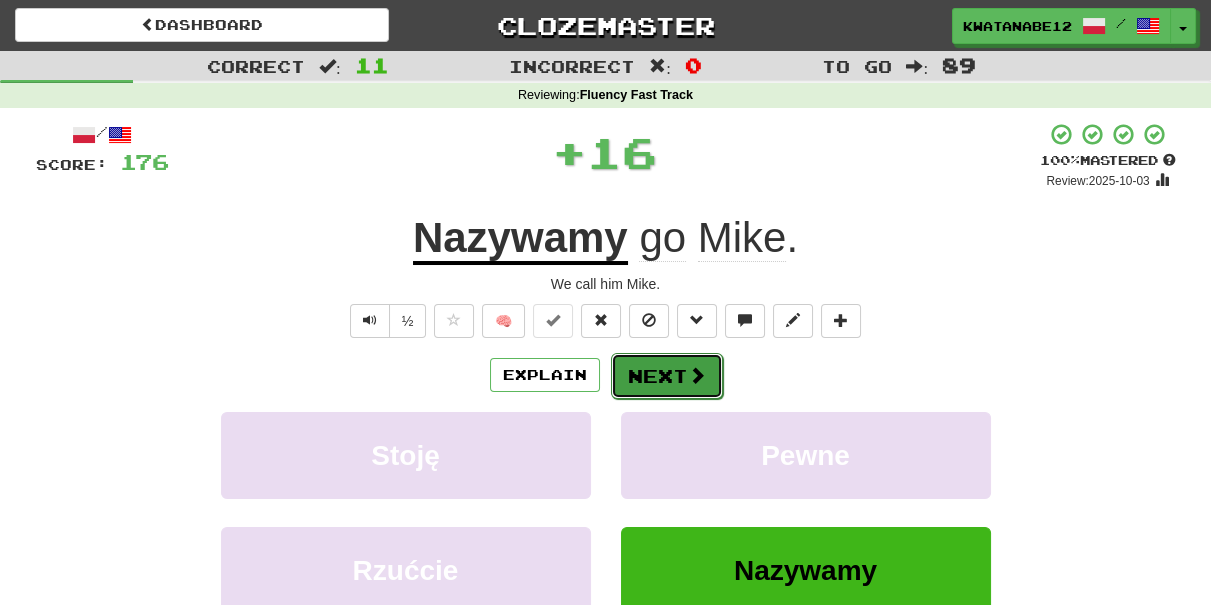 click on "Next" at bounding box center [667, 376] 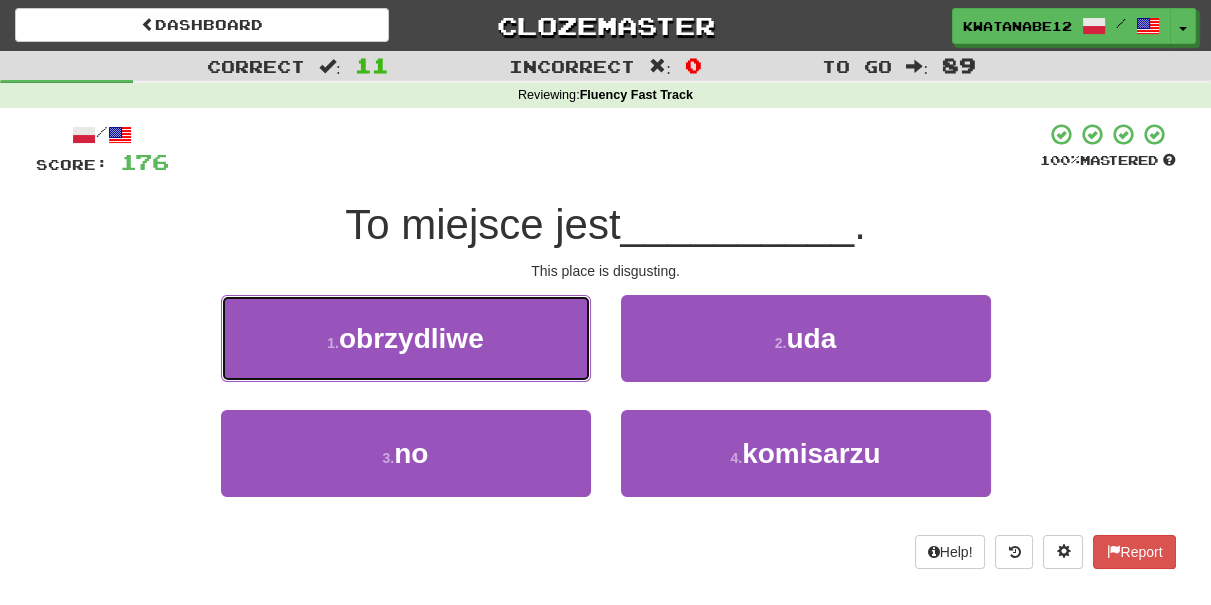 drag, startPoint x: 545, startPoint y: 325, endPoint x: 568, endPoint y: 346, distance: 31.144823 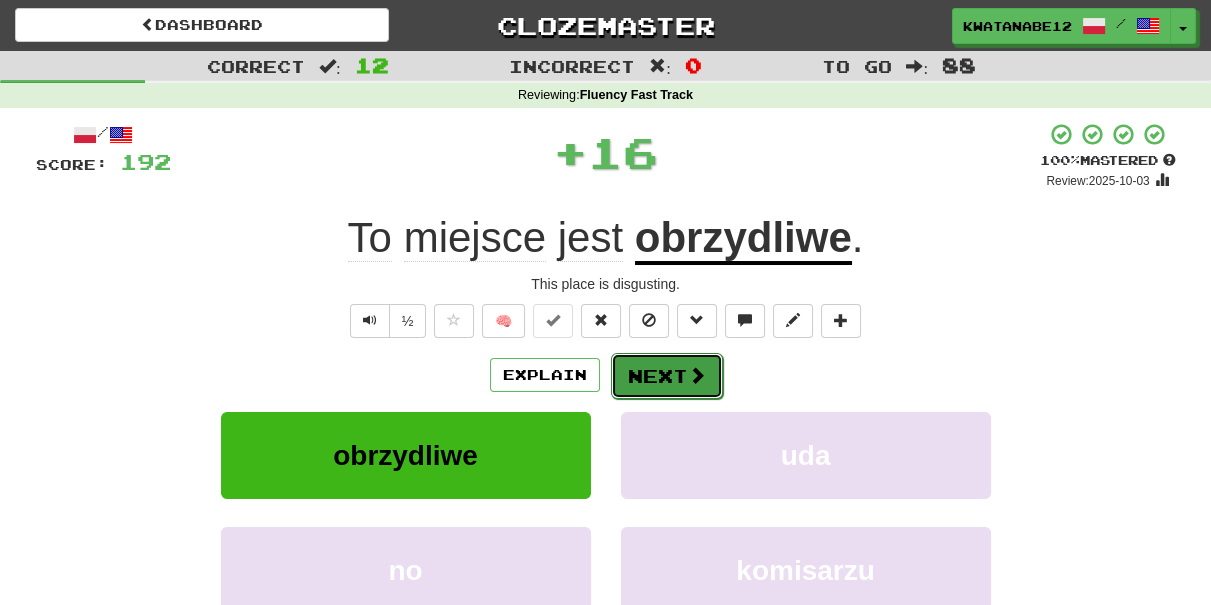 click on "Next" at bounding box center (667, 376) 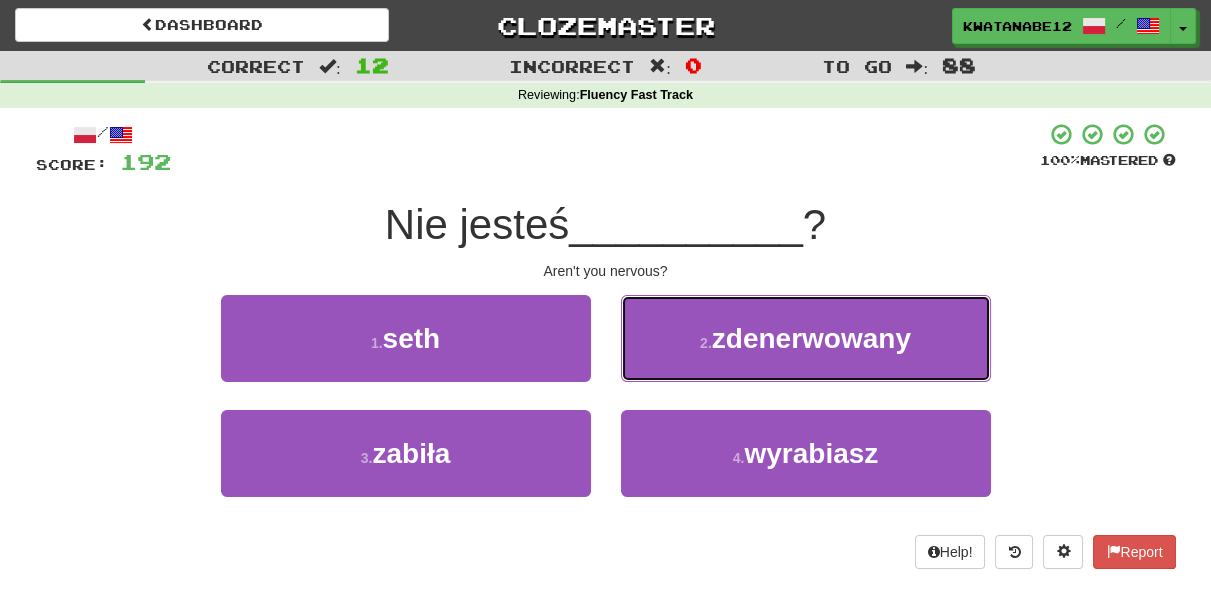 click on "2 .  zdenerwowany" at bounding box center (806, 338) 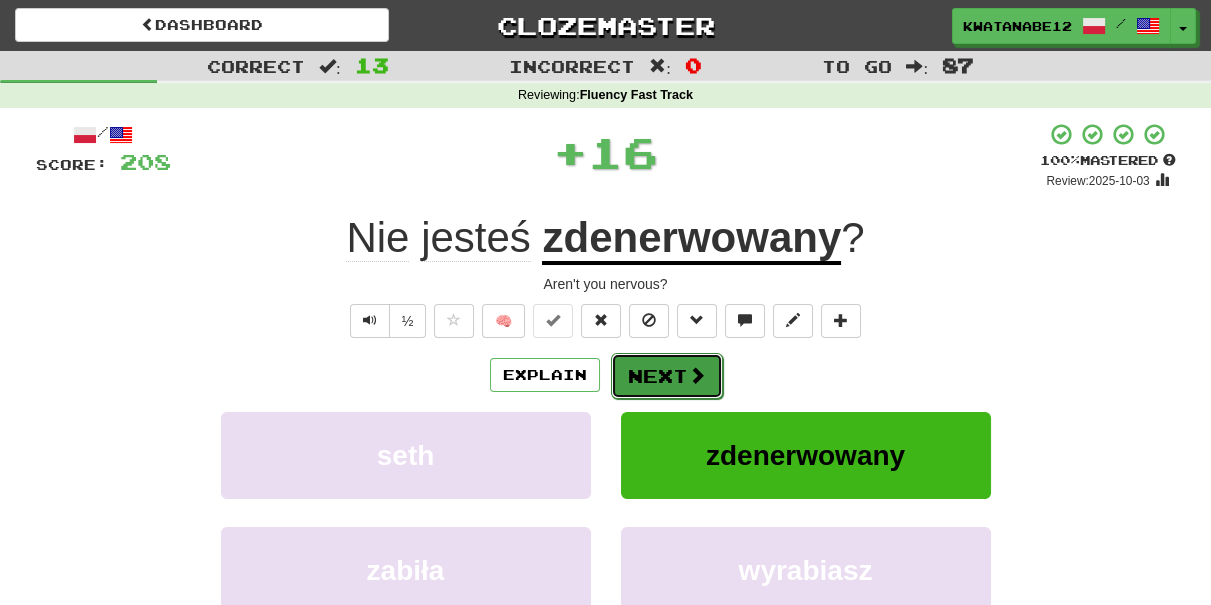 click on "Next" at bounding box center [667, 376] 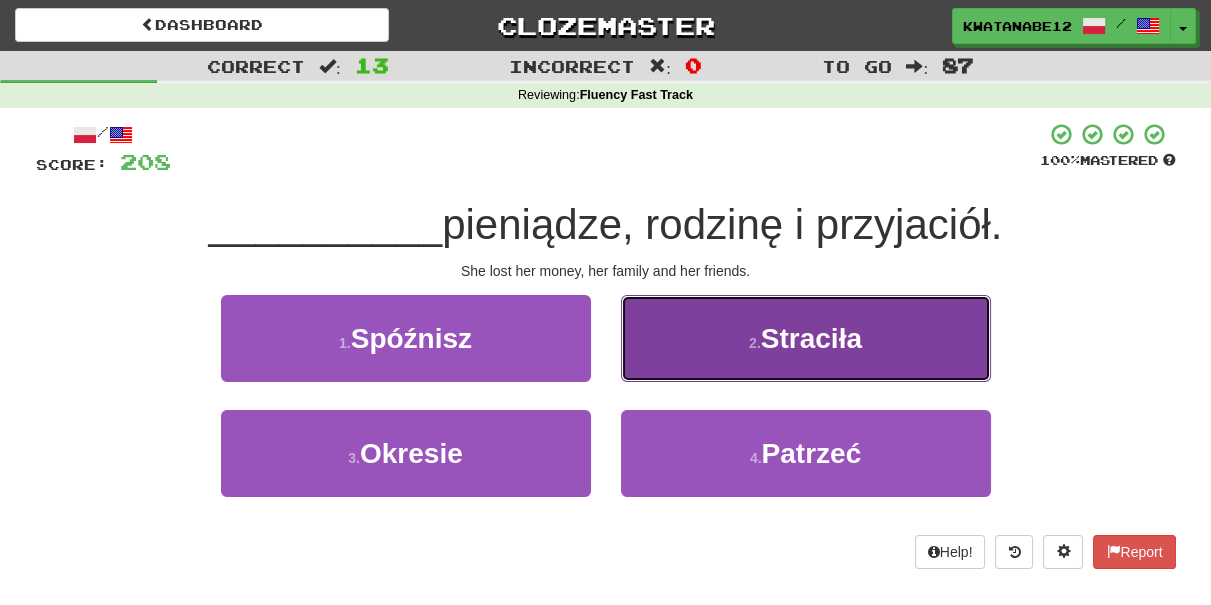 click on "2 .  Straciła" at bounding box center (806, 338) 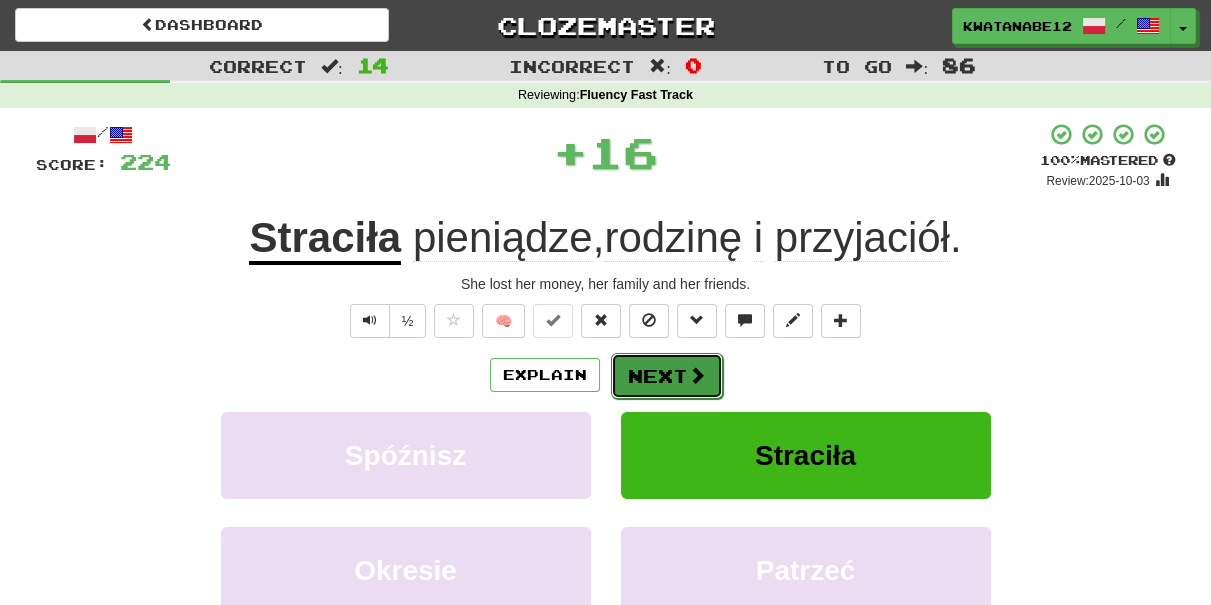 click on "Next" at bounding box center [667, 376] 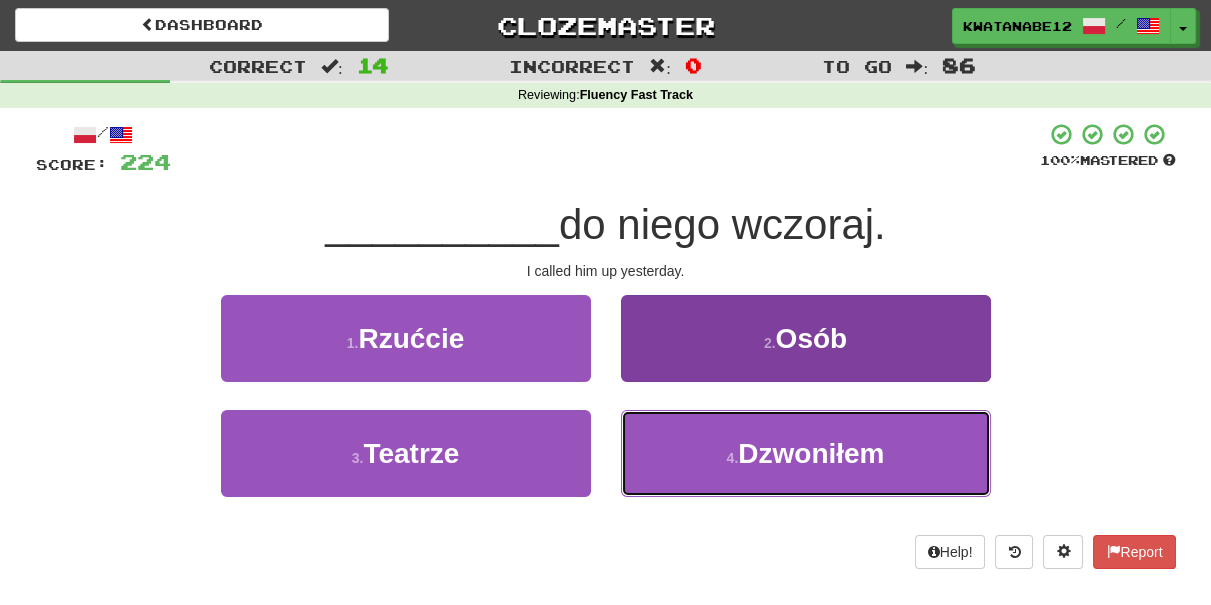 drag, startPoint x: 682, startPoint y: 461, endPoint x: 677, endPoint y: 442, distance: 19.646883 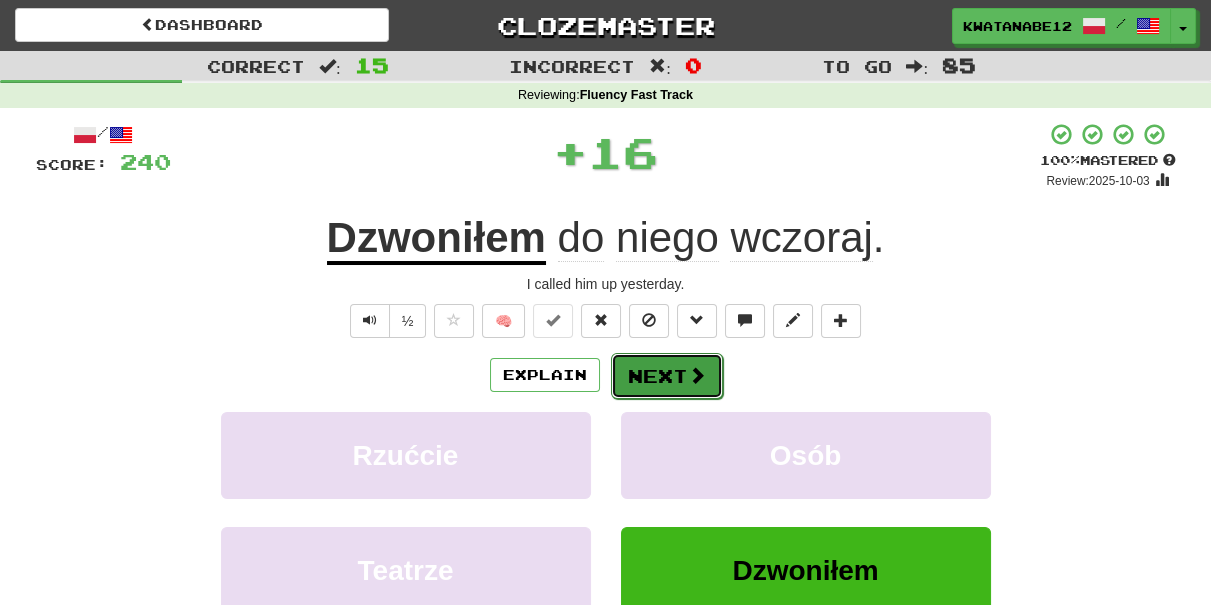 click on "Next" at bounding box center (667, 376) 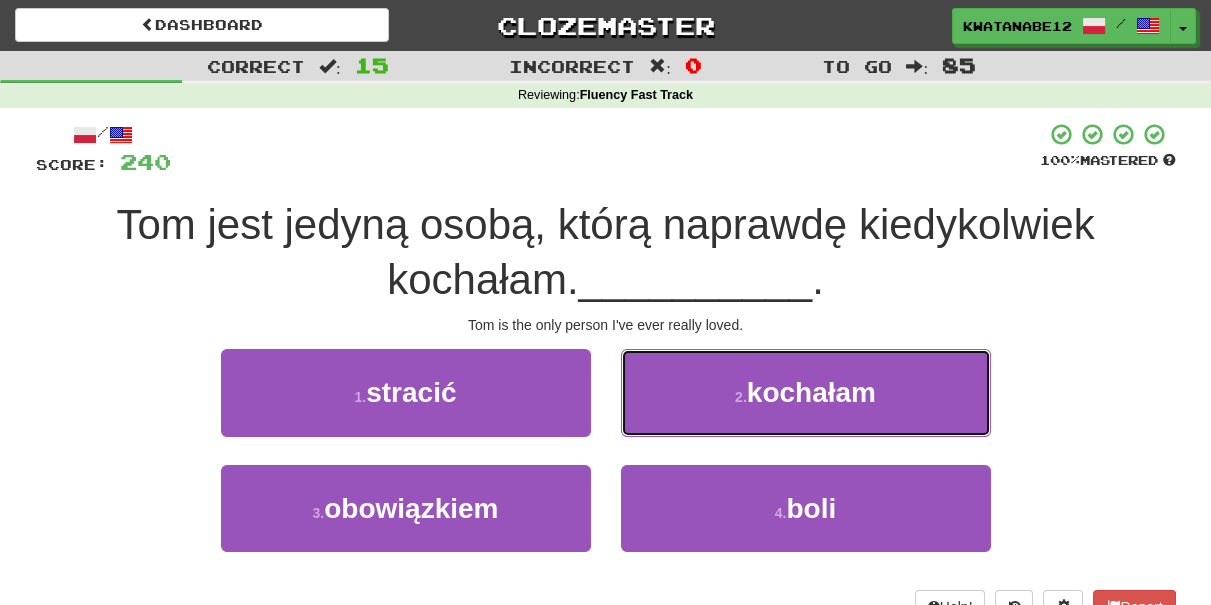 drag, startPoint x: 642, startPoint y: 370, endPoint x: 637, endPoint y: 396, distance: 26.476404 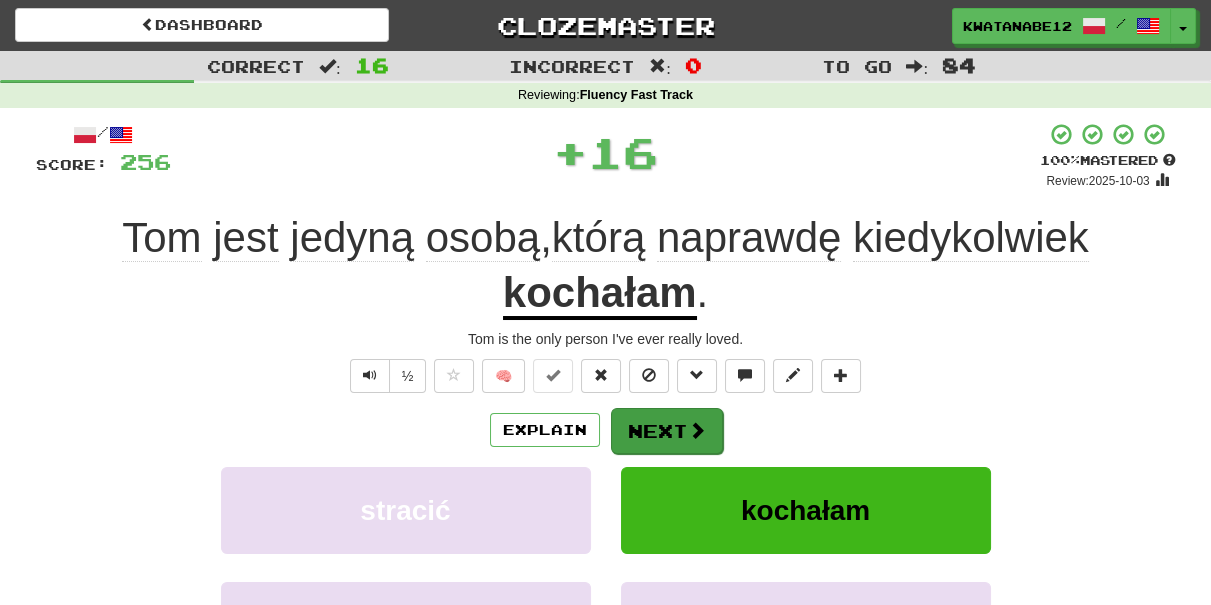 drag, startPoint x: 637, startPoint y: 402, endPoint x: 647, endPoint y: 415, distance: 16.40122 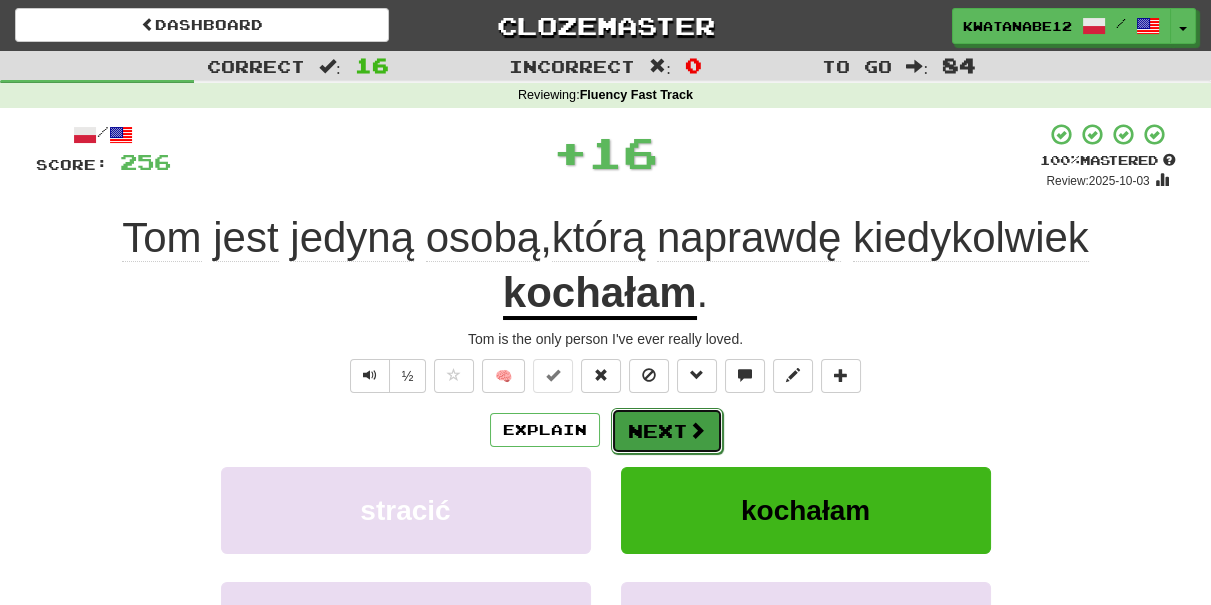 click on "Next" at bounding box center (667, 431) 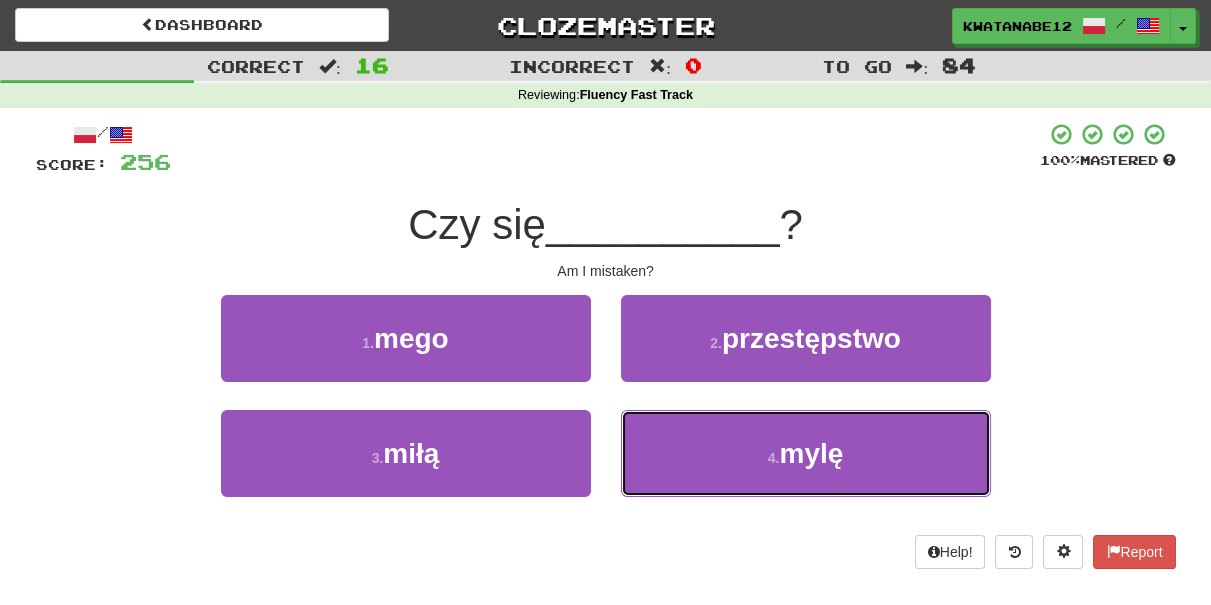 drag, startPoint x: 647, startPoint y: 429, endPoint x: 648, endPoint y: 398, distance: 31.016125 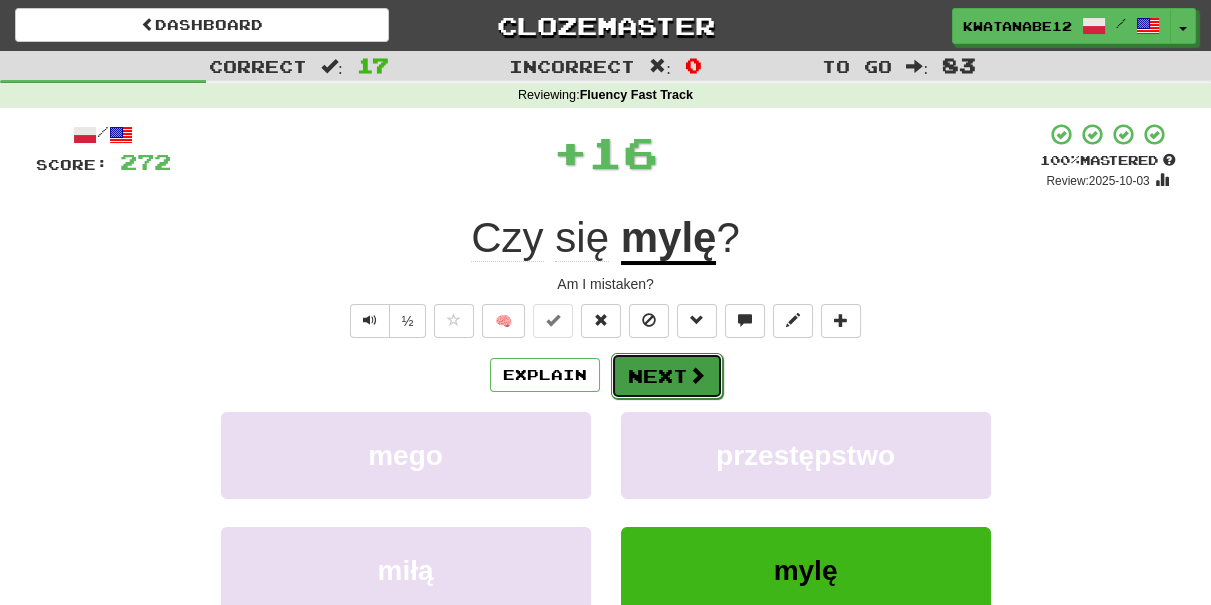 click on "Next" at bounding box center [667, 376] 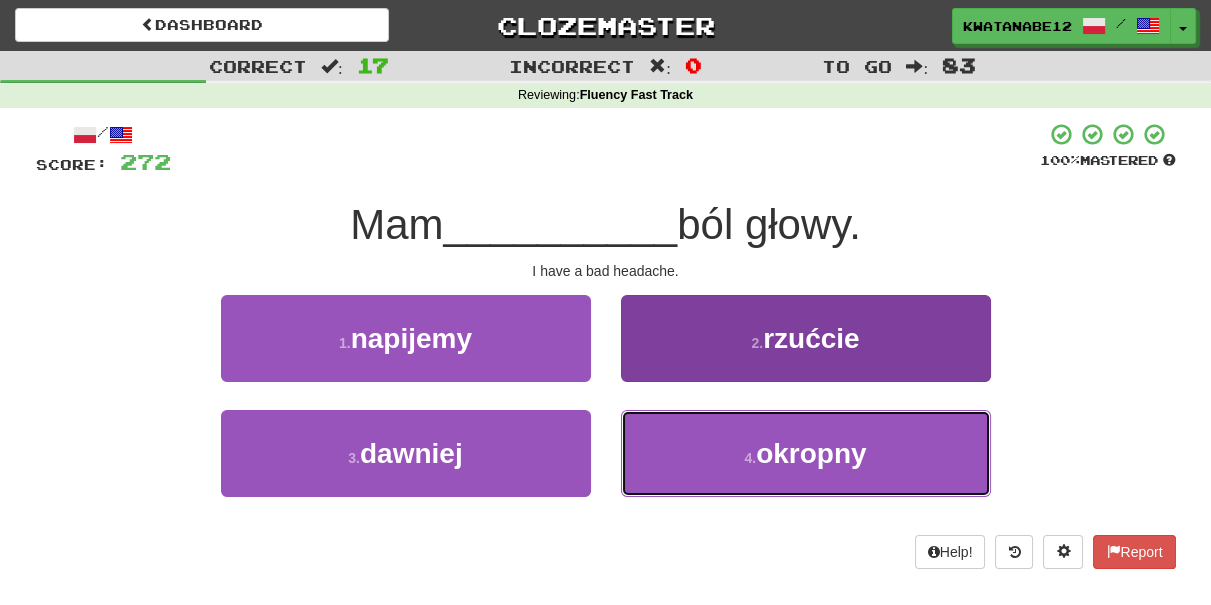 click on "4 .  okropny" at bounding box center (806, 453) 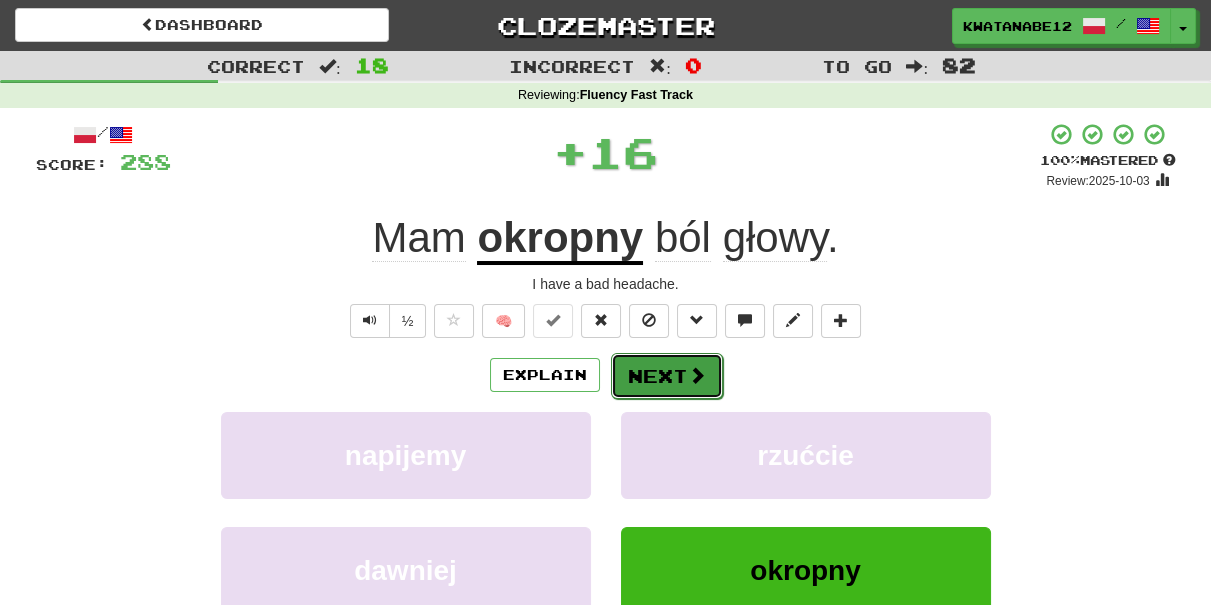 click on "Next" at bounding box center [667, 376] 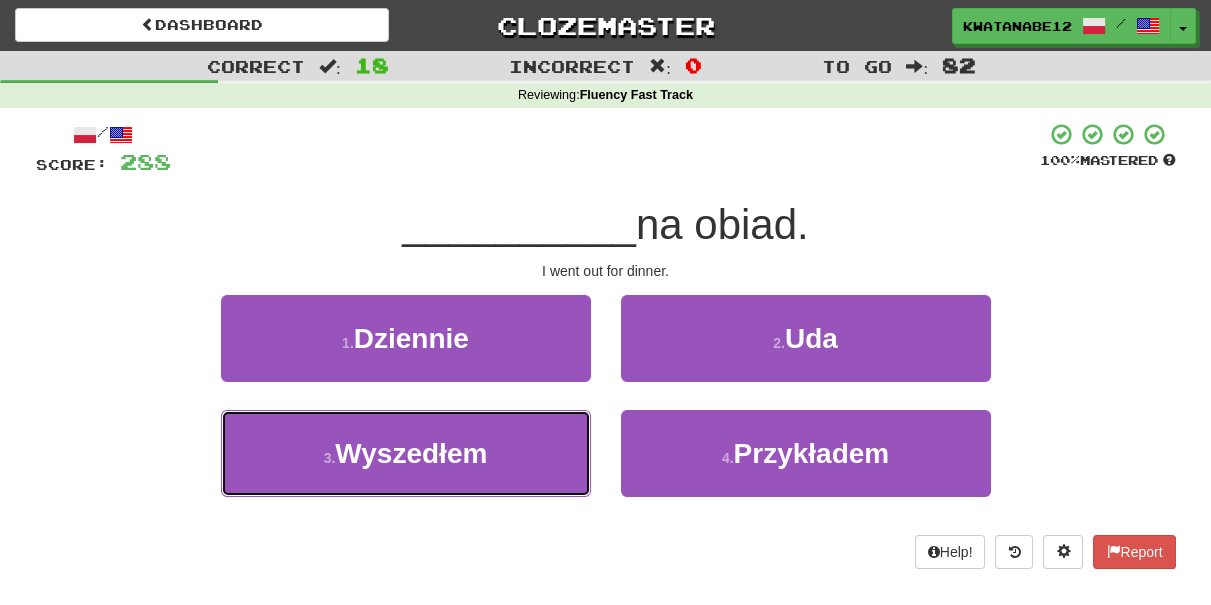 drag, startPoint x: 483, startPoint y: 453, endPoint x: 611, endPoint y: 423, distance: 131.46863 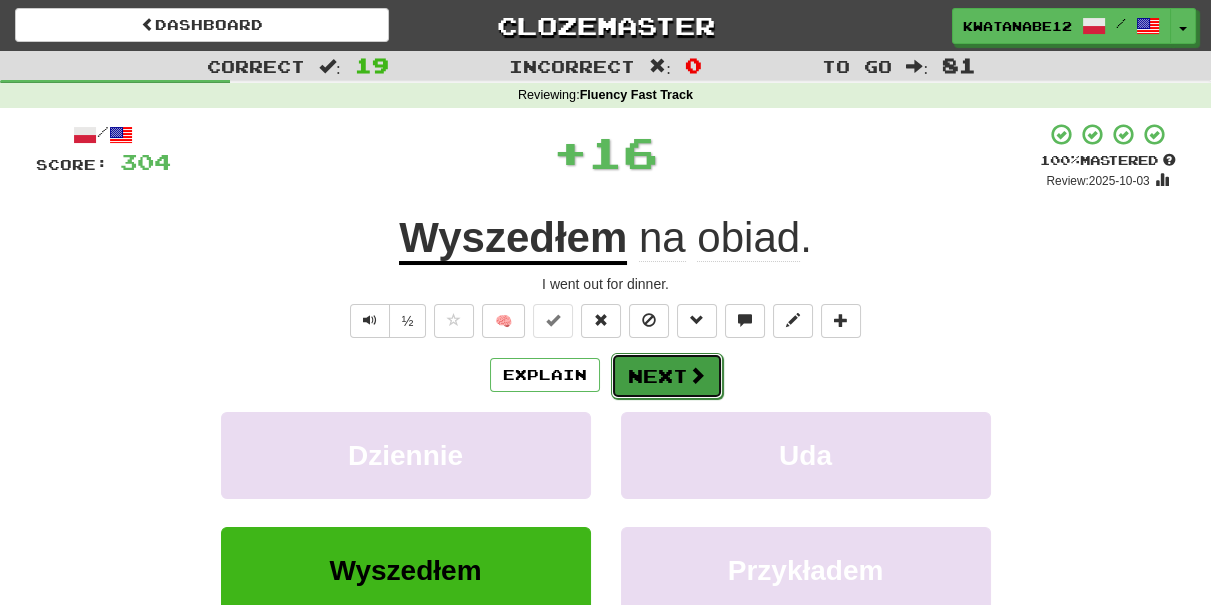 click on "Next" at bounding box center [667, 376] 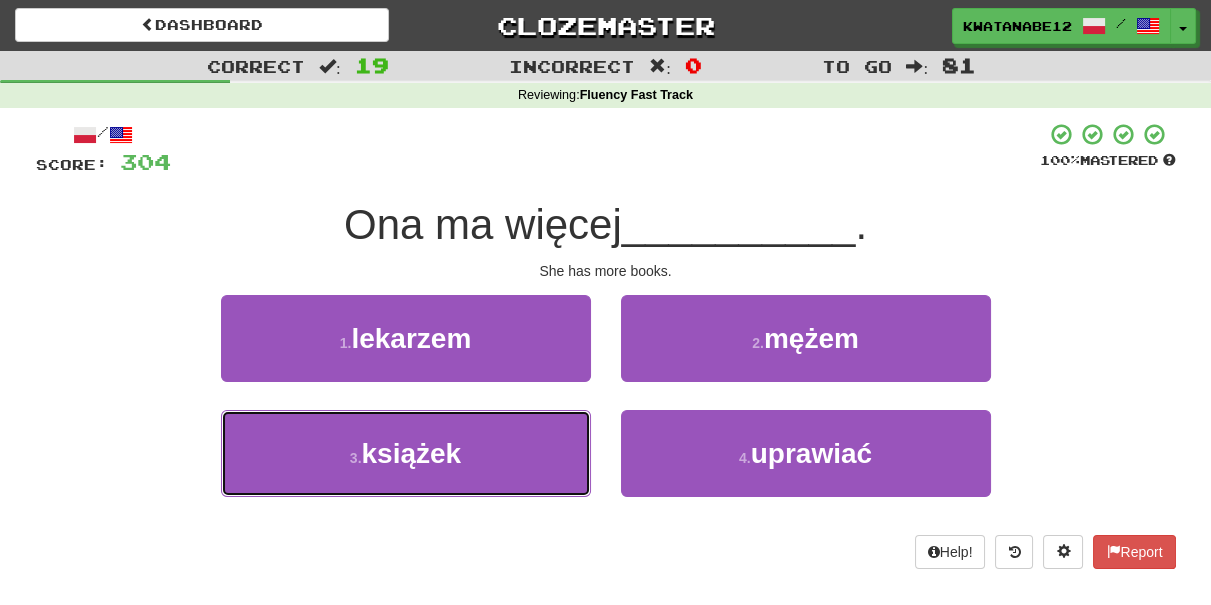 drag, startPoint x: 530, startPoint y: 428, endPoint x: 597, endPoint y: 399, distance: 73.00685 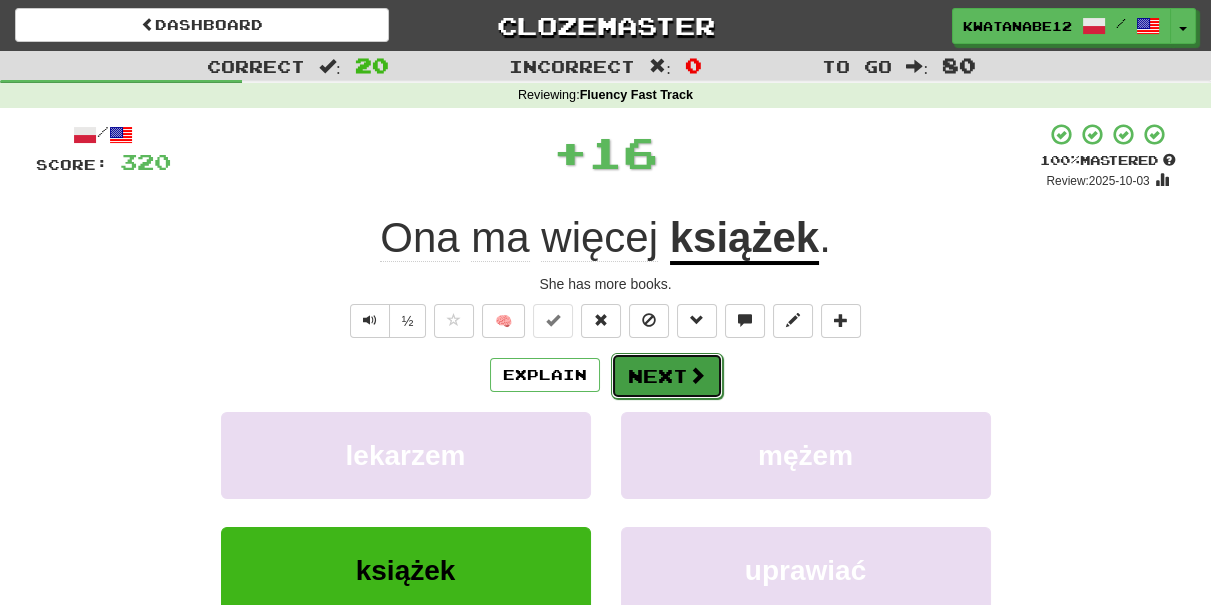 click on "Next" at bounding box center [667, 376] 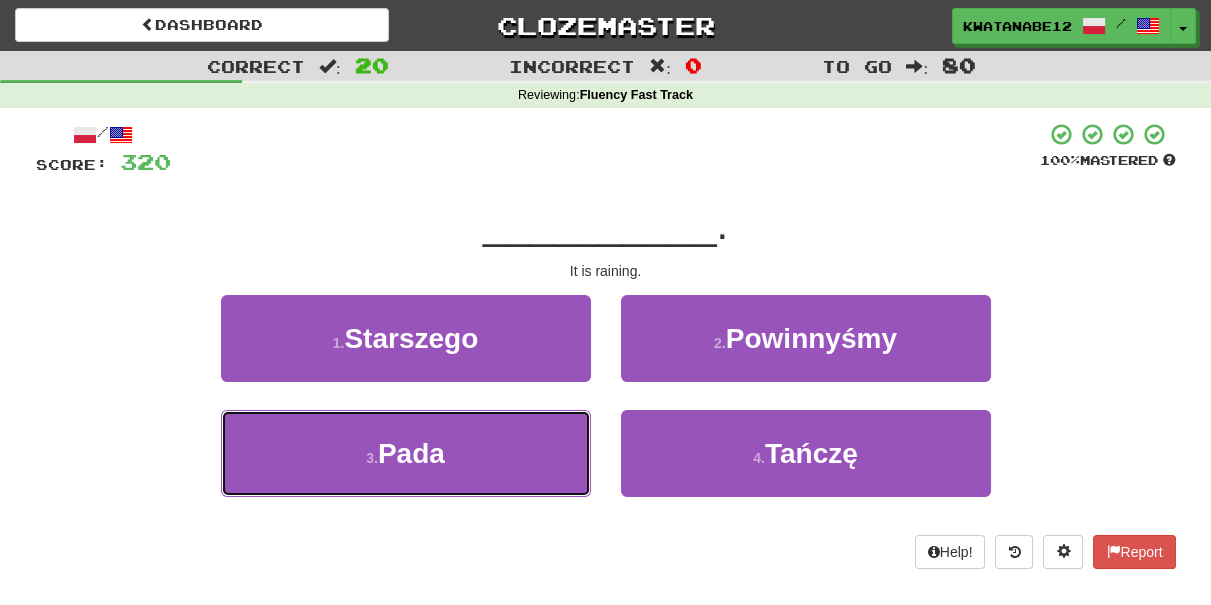 click on "3 .  Pada" at bounding box center (406, 453) 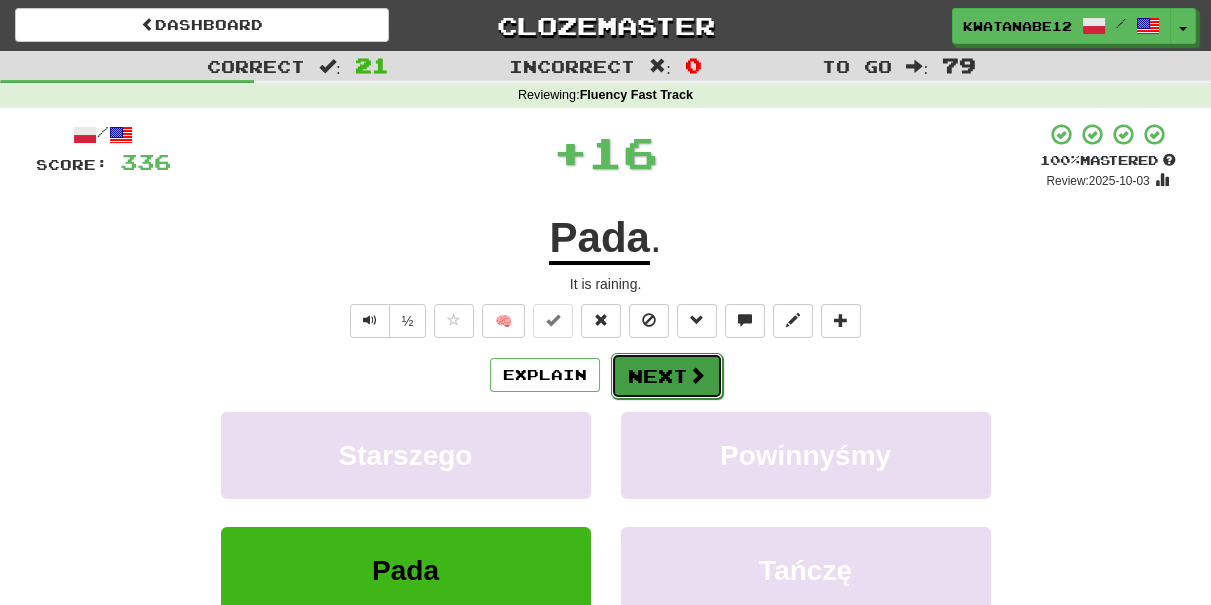 click at bounding box center [697, 375] 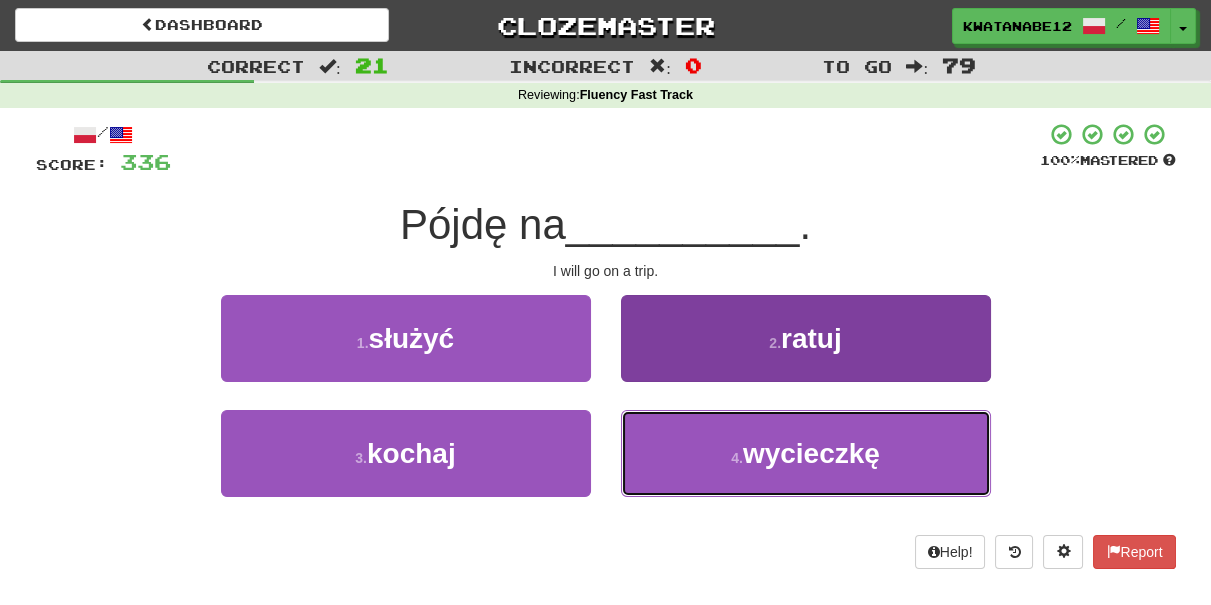 click on "4 .  wycieczkę" at bounding box center (806, 453) 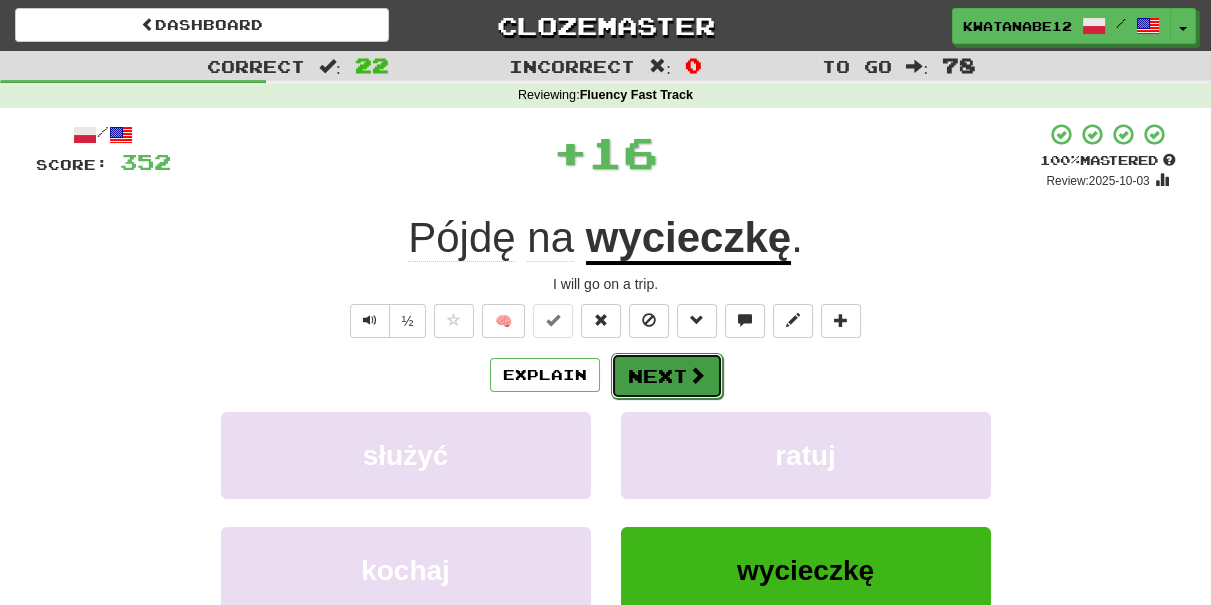 click on "Next" at bounding box center (667, 376) 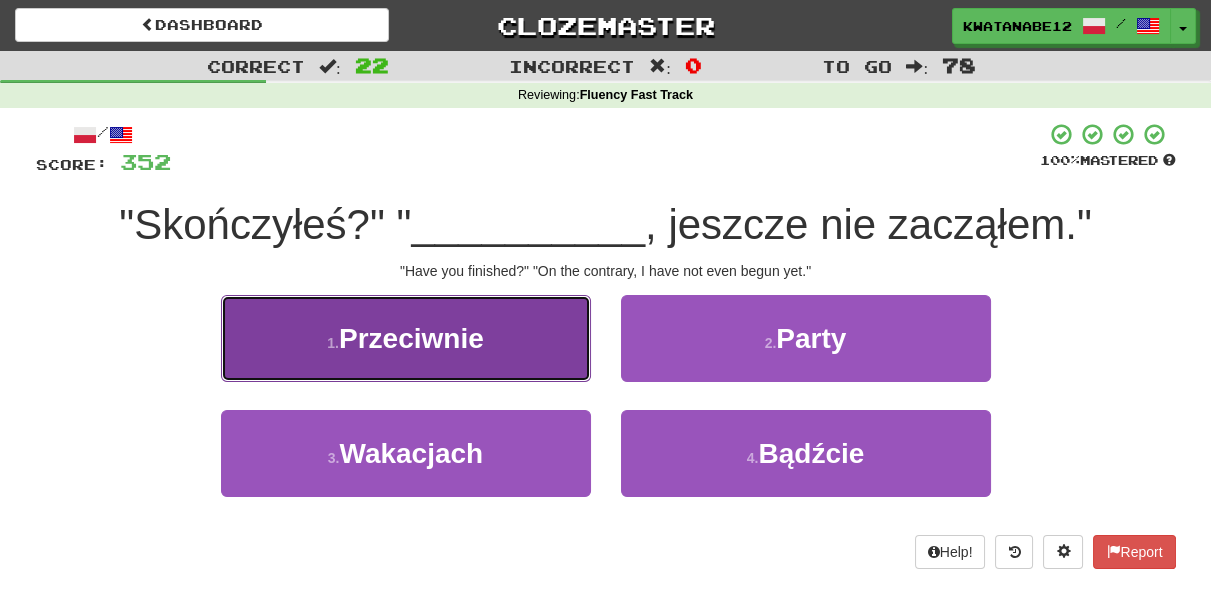 click on "1 .  Przeciwnie" at bounding box center (406, 338) 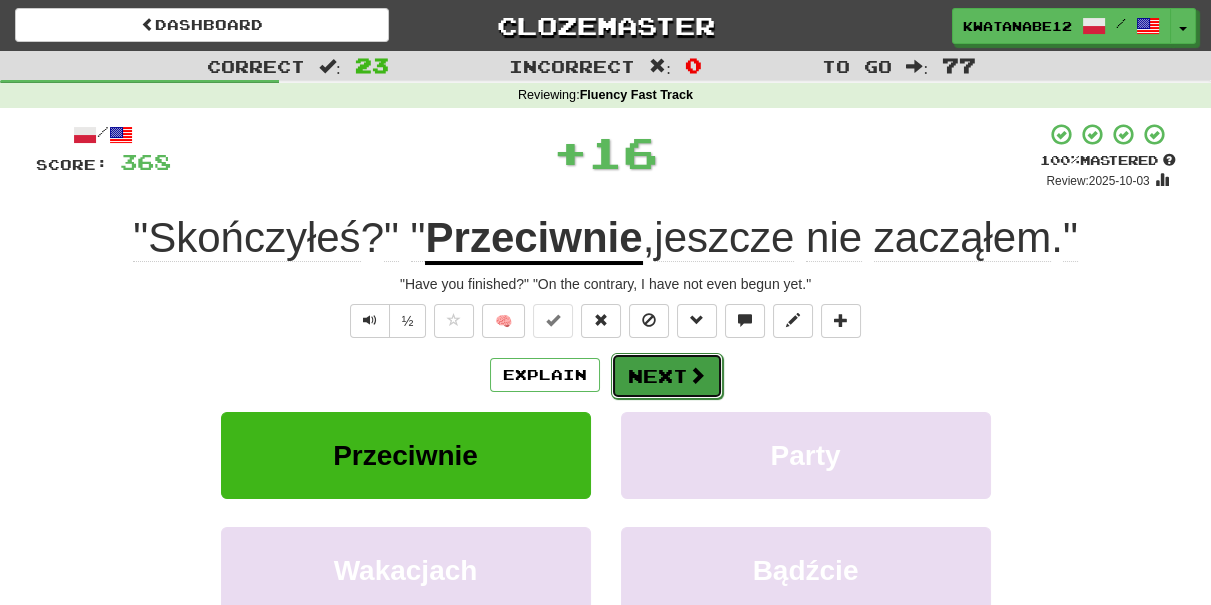 click on "Next" at bounding box center (667, 376) 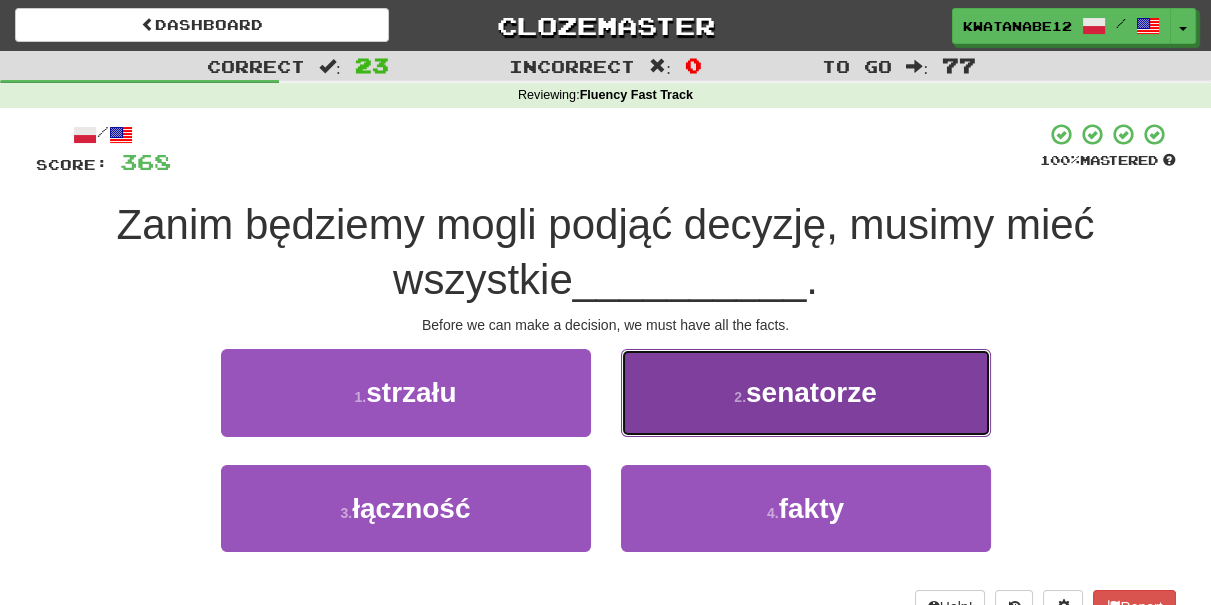 click on "2 .  senatorze" at bounding box center [806, 392] 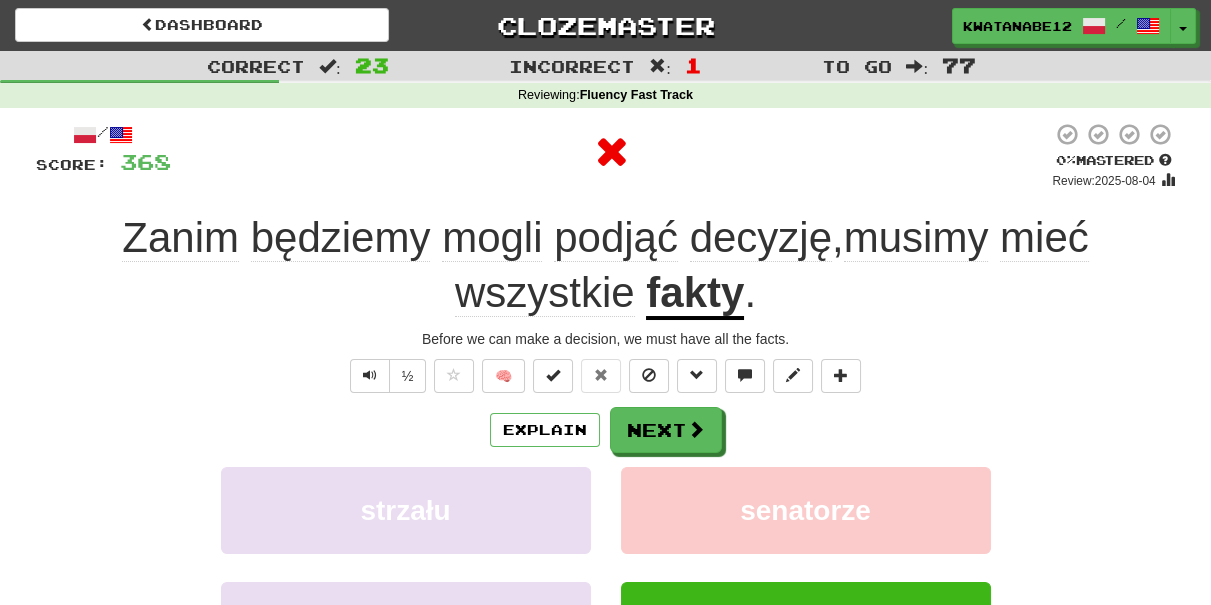 drag, startPoint x: 678, startPoint y: 352, endPoint x: 676, endPoint y: 374, distance: 22.090721 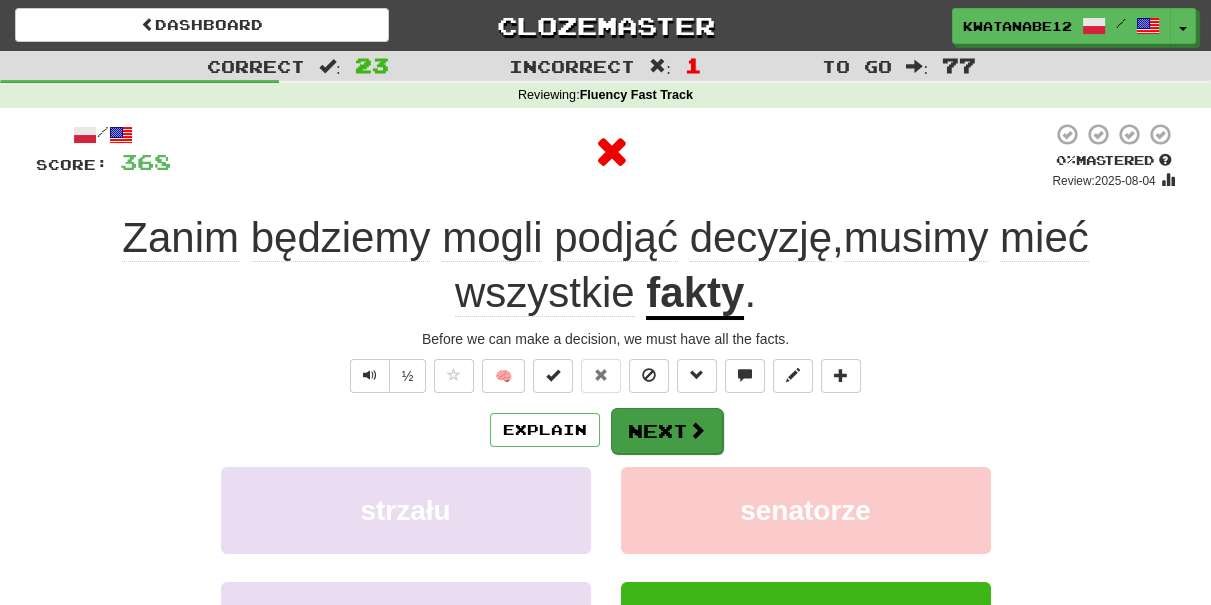 drag, startPoint x: 674, startPoint y: 396, endPoint x: 668, endPoint y: 407, distance: 12.529964 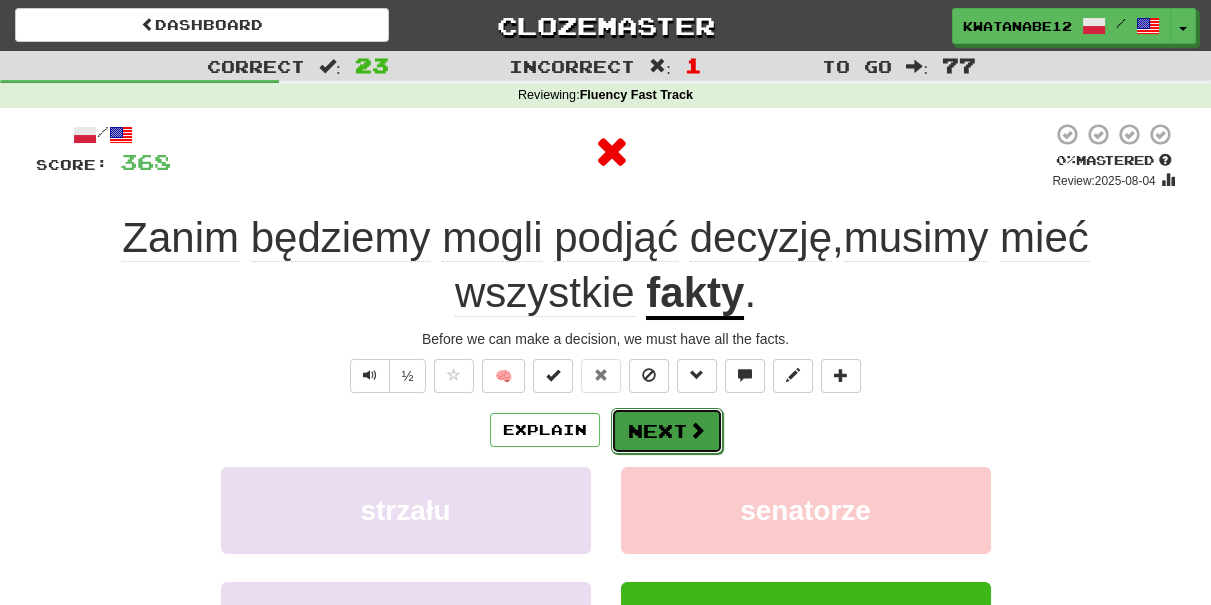 click on "Next" at bounding box center (667, 431) 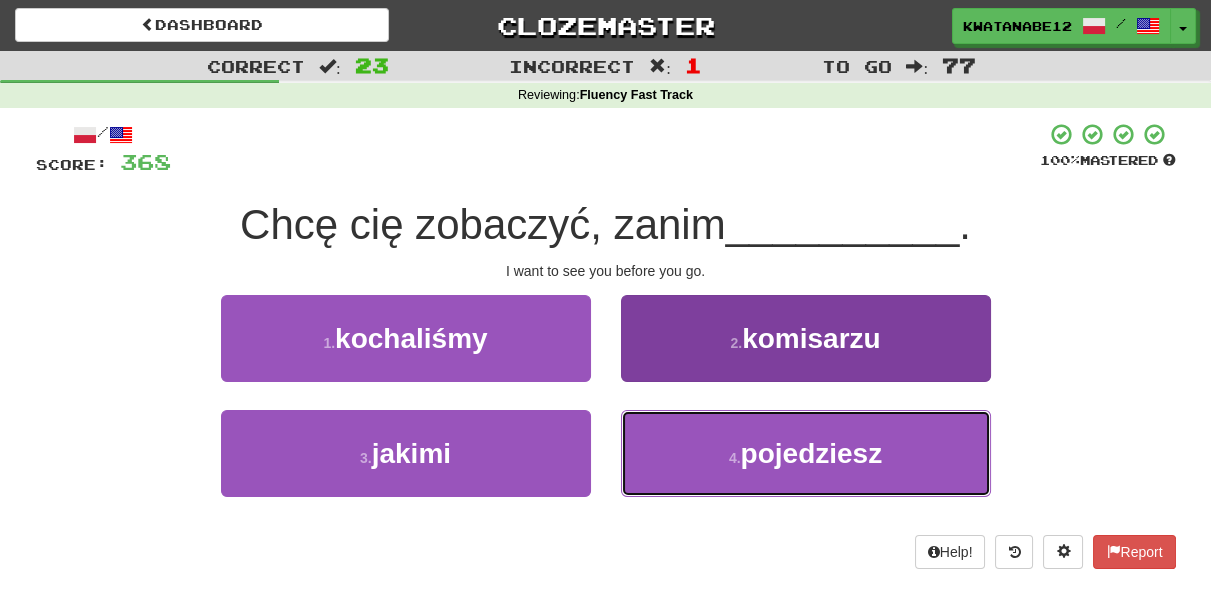 drag, startPoint x: 669, startPoint y: 444, endPoint x: 669, endPoint y: 429, distance: 15 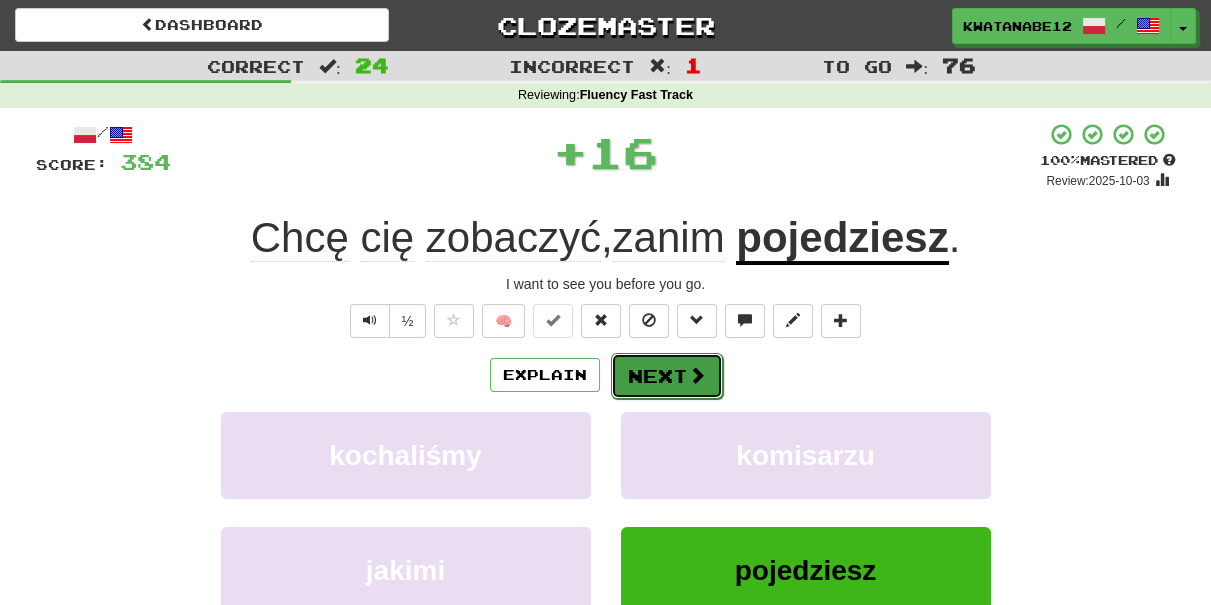 click on "Next" at bounding box center [667, 376] 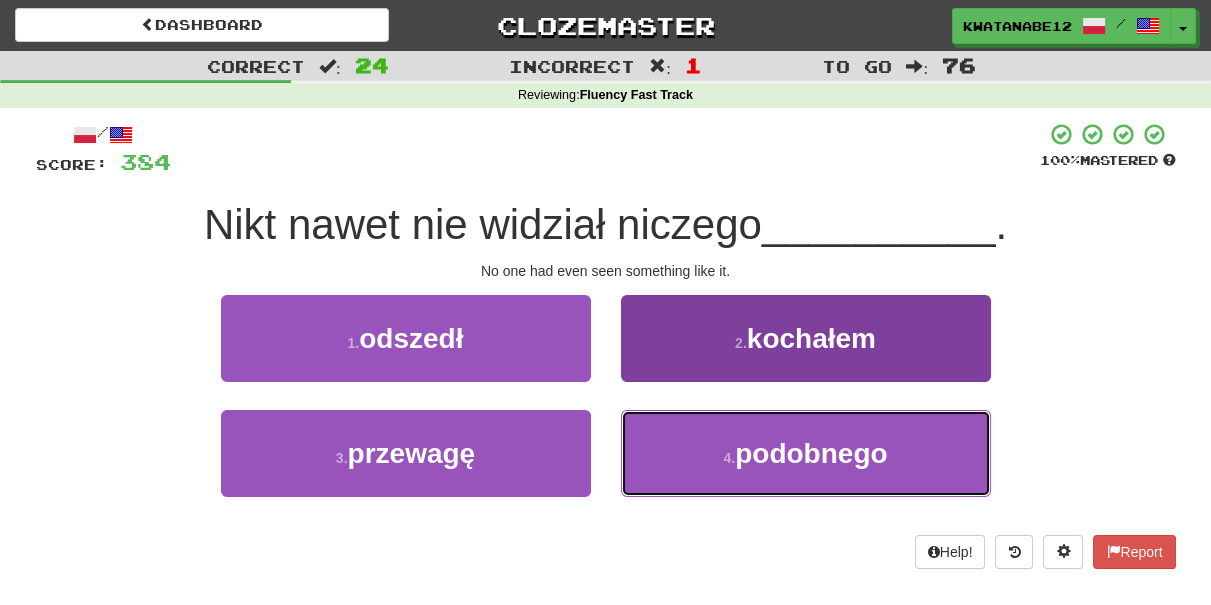 click on "4 .  podobnego" at bounding box center [806, 453] 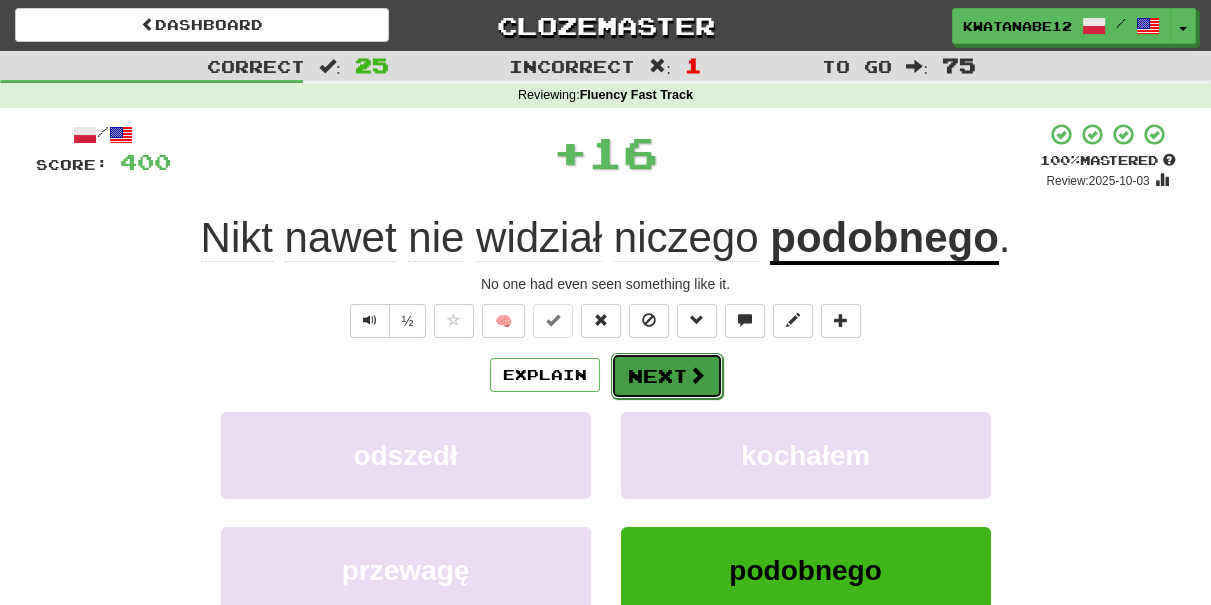 click on "Next" at bounding box center (667, 376) 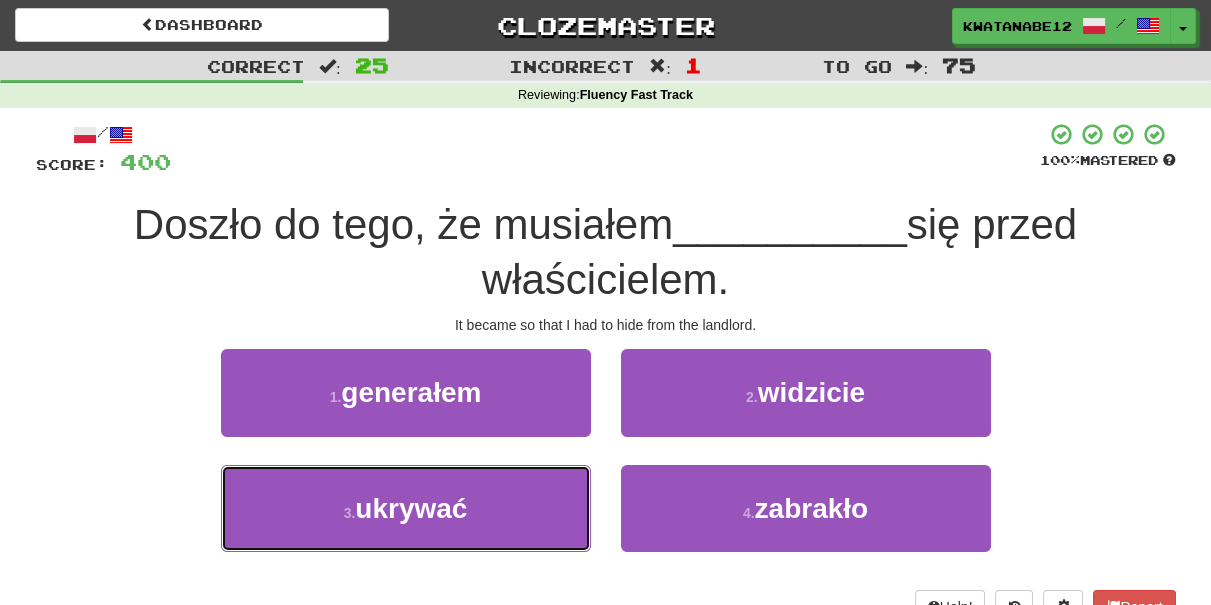 drag, startPoint x: 499, startPoint y: 509, endPoint x: 617, endPoint y: 460, distance: 127.769325 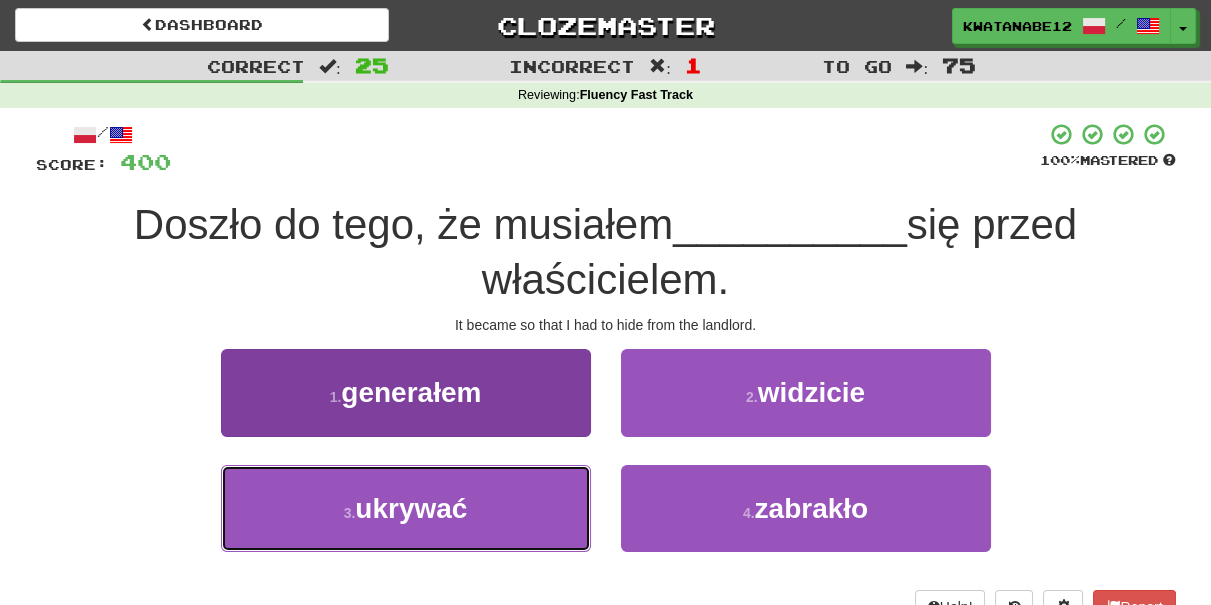 click on "3 .  ukrywać" at bounding box center (406, 508) 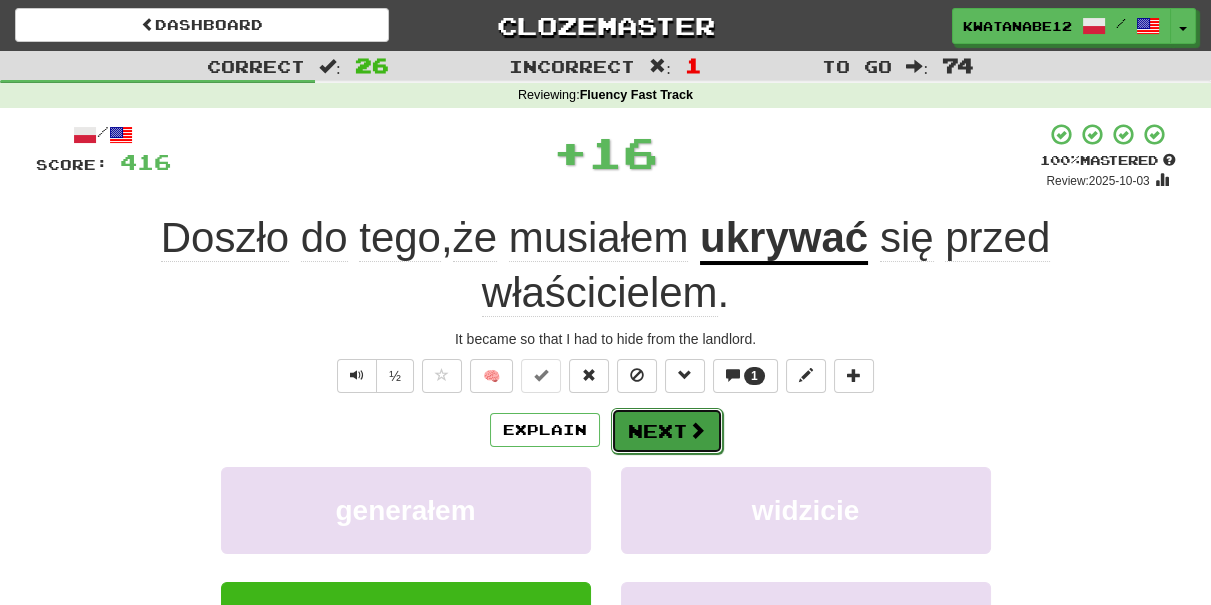 click on "Next" at bounding box center [667, 431] 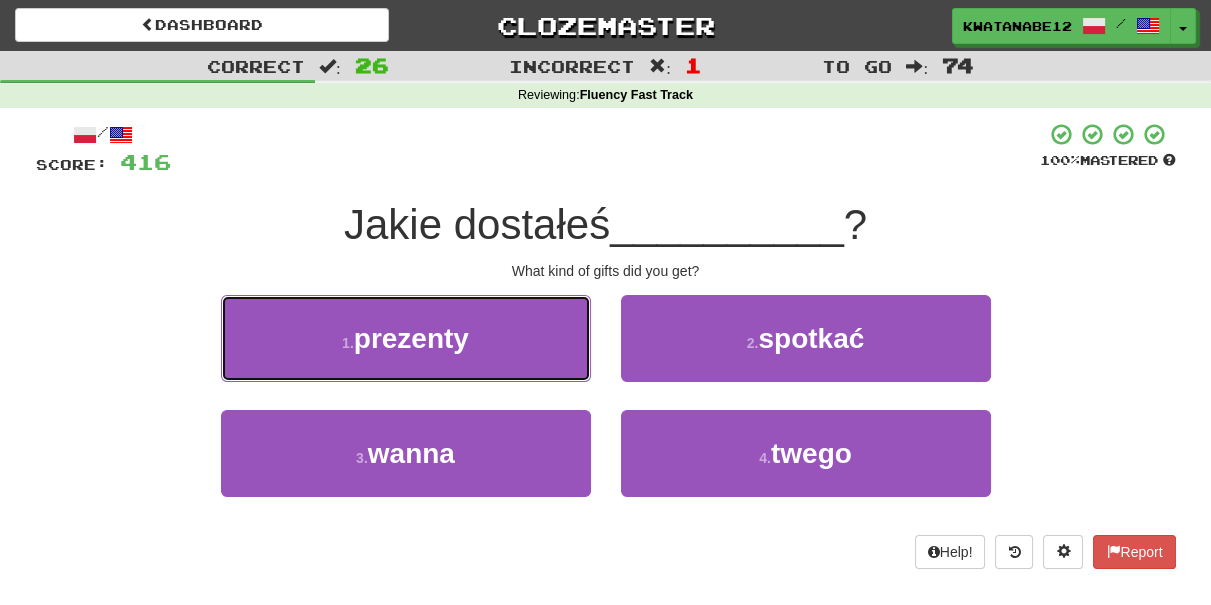 drag, startPoint x: 548, startPoint y: 329, endPoint x: 581, endPoint y: 343, distance: 35.846897 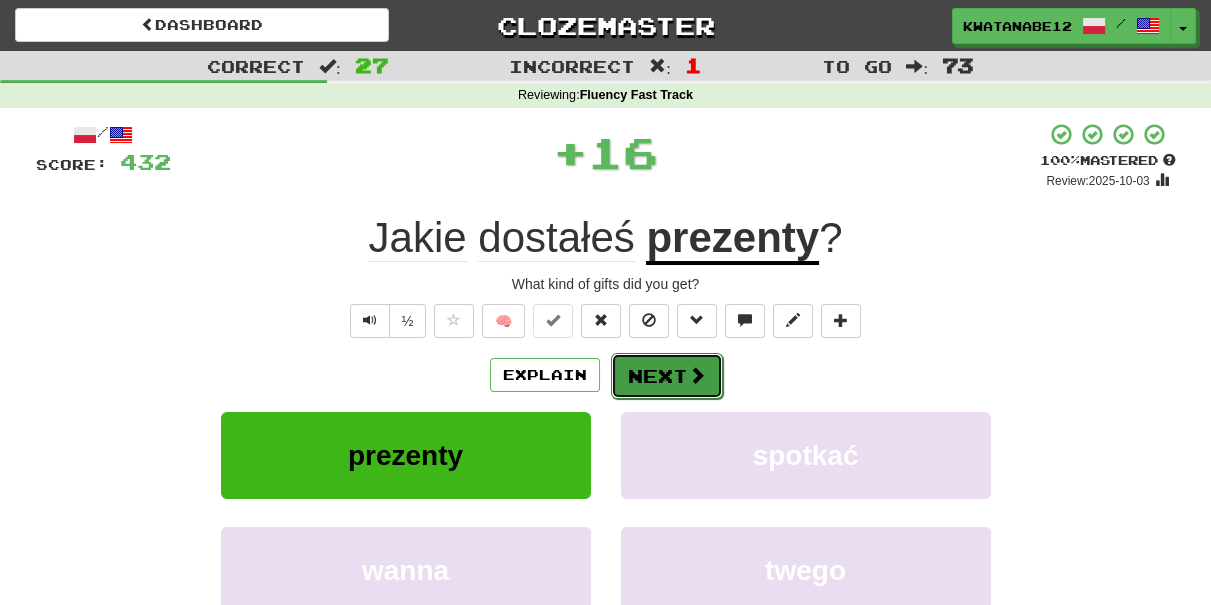 drag, startPoint x: 672, startPoint y: 367, endPoint x: 651, endPoint y: 369, distance: 21.095022 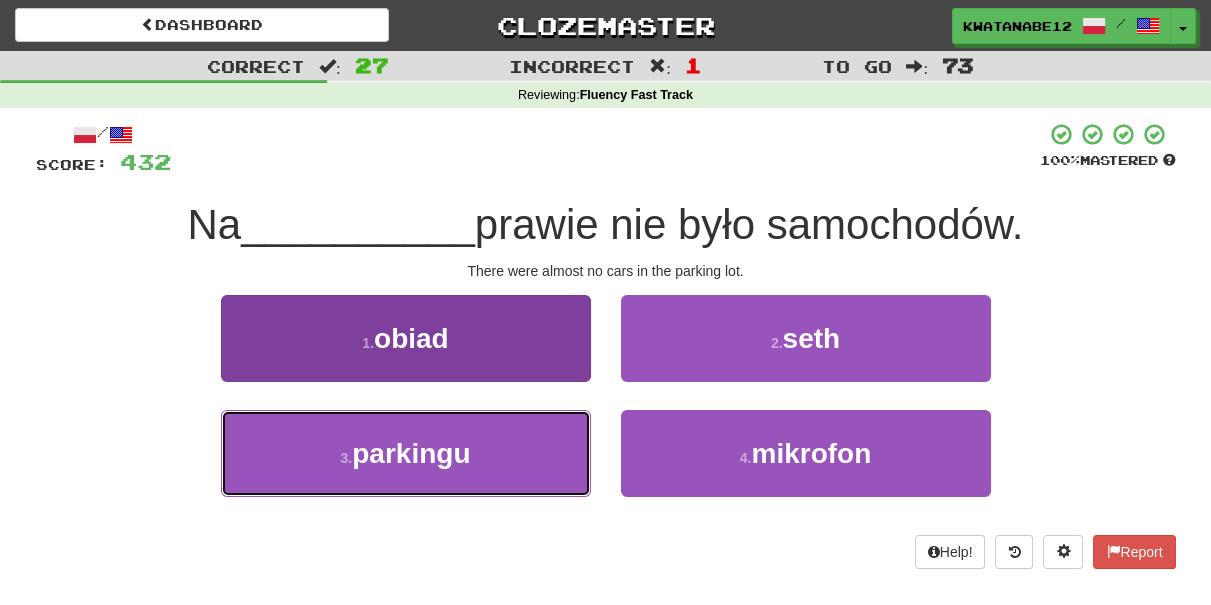 drag, startPoint x: 506, startPoint y: 450, endPoint x: 552, endPoint y: 435, distance: 48.38388 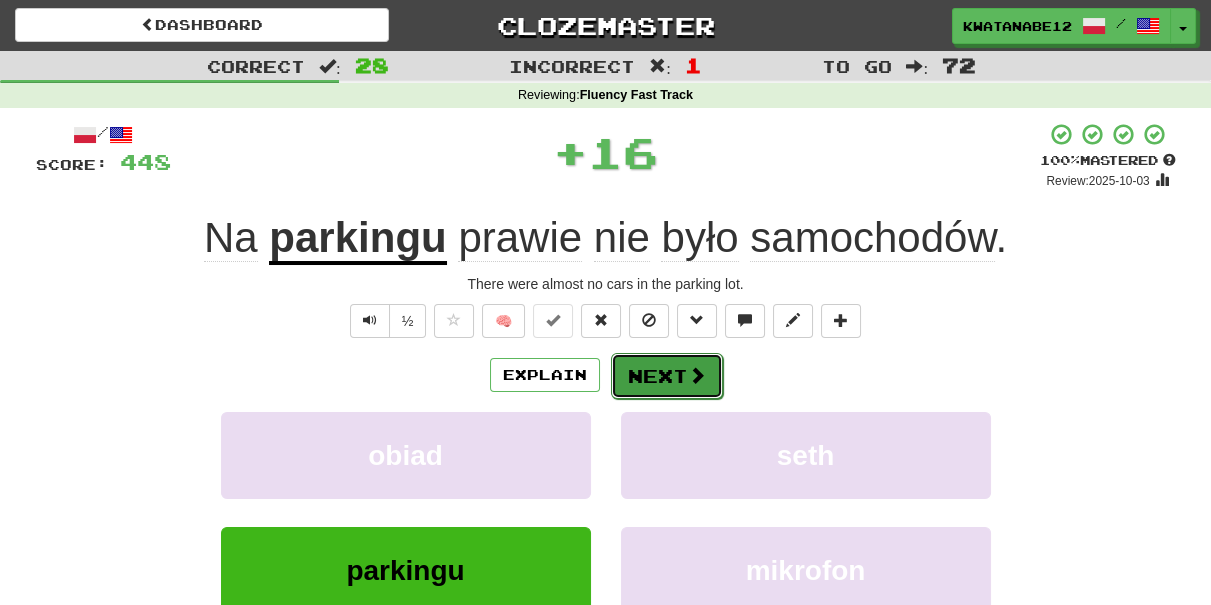 drag, startPoint x: 652, startPoint y: 389, endPoint x: 653, endPoint y: 374, distance: 15.033297 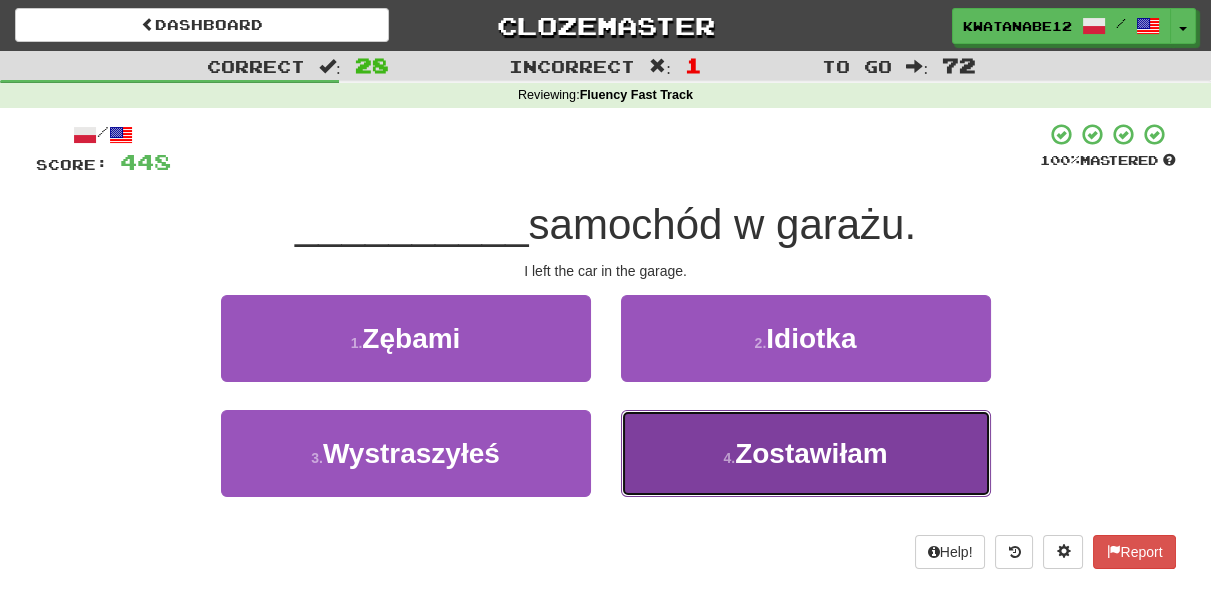 click on "Zostawiłam" at bounding box center (811, 453) 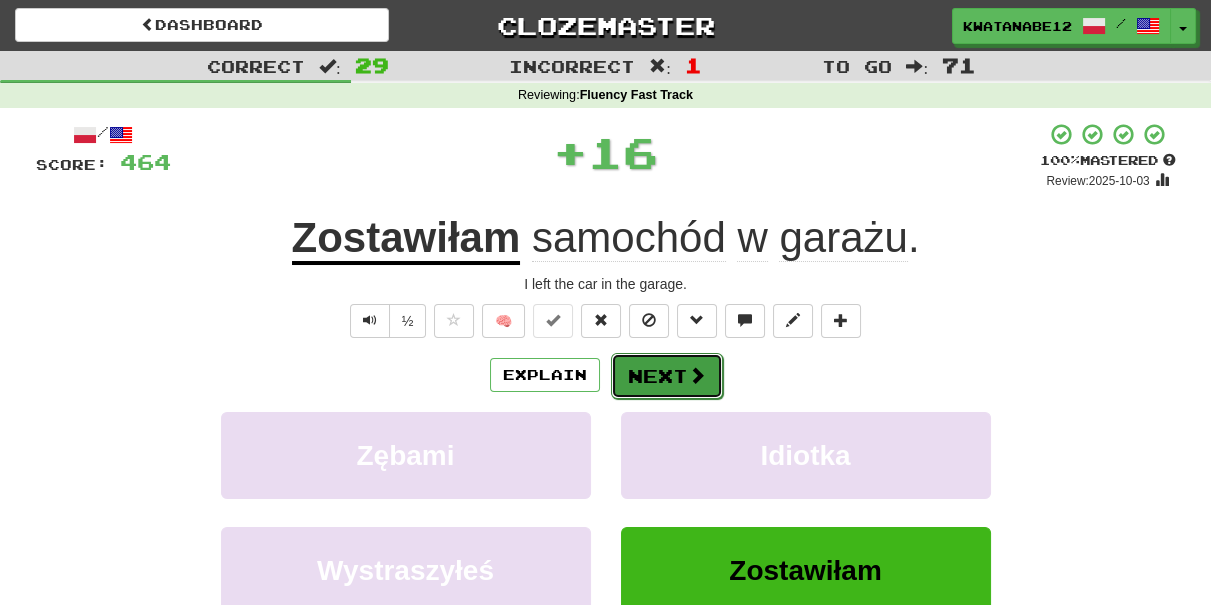 click on "Next" at bounding box center (667, 376) 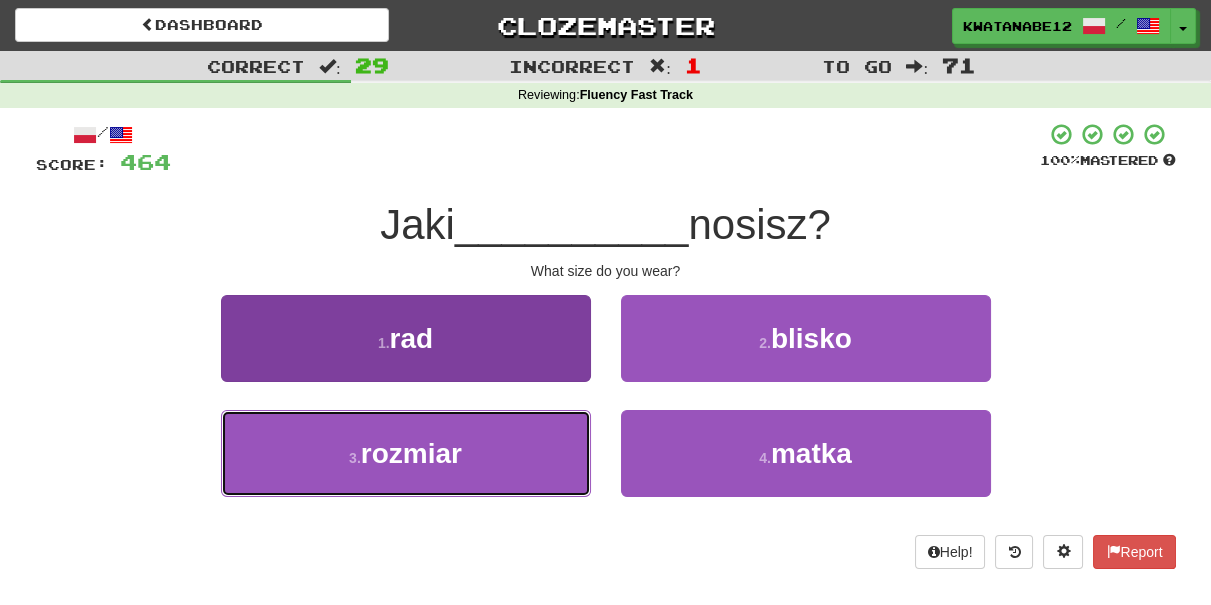 drag, startPoint x: 488, startPoint y: 482, endPoint x: 540, endPoint y: 457, distance: 57.697487 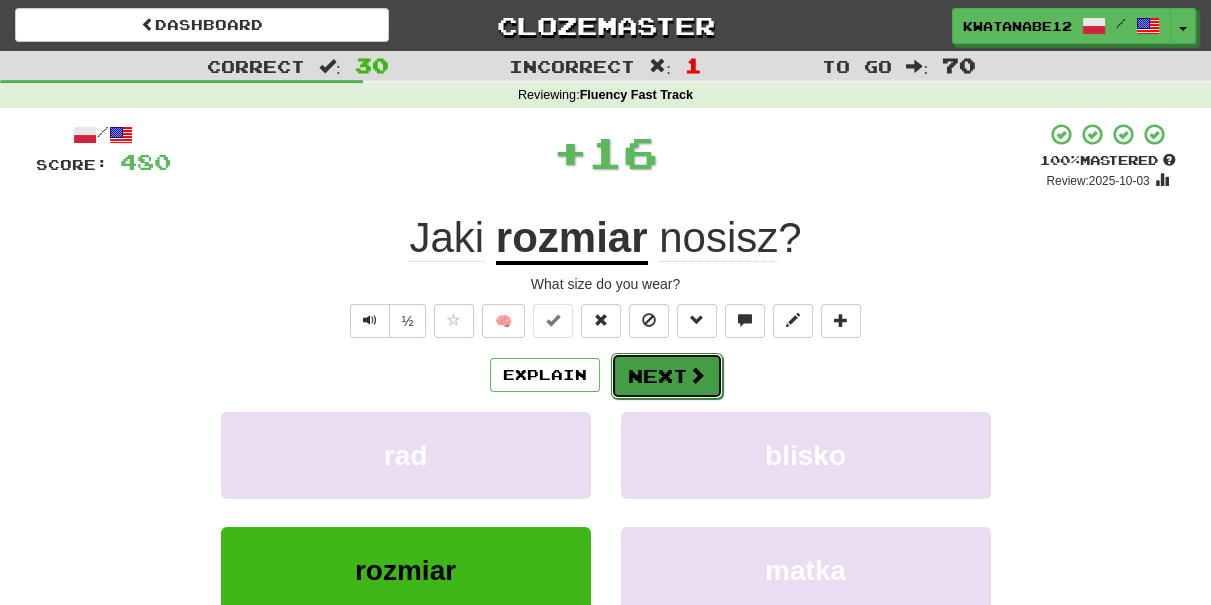 click on "Next" at bounding box center (667, 376) 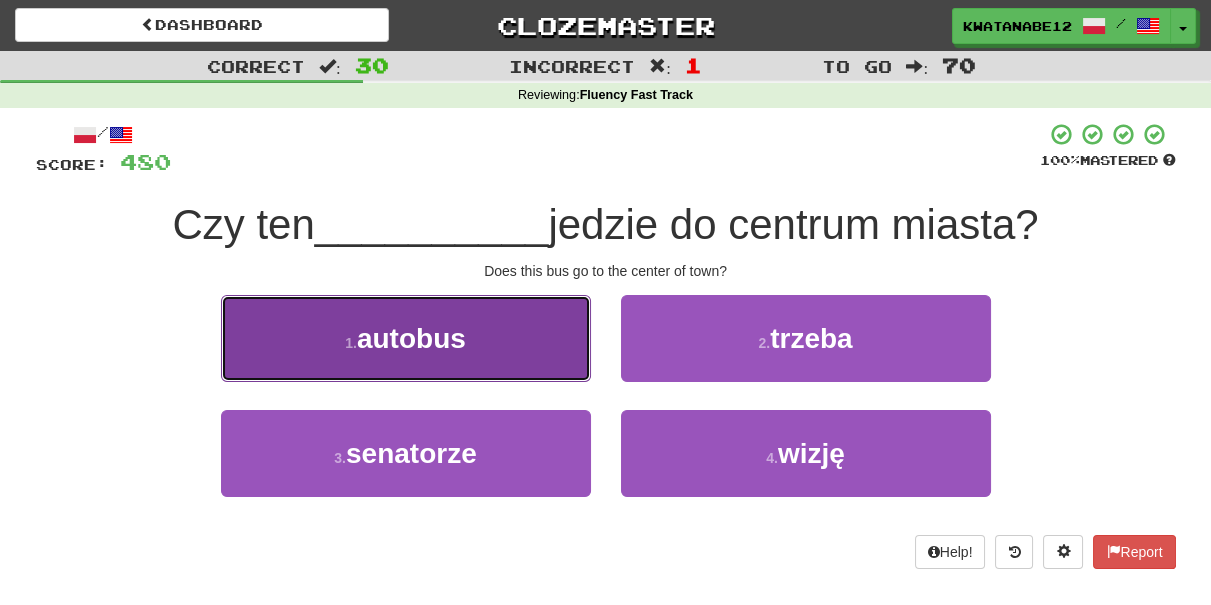 drag, startPoint x: 522, startPoint y: 368, endPoint x: 532, endPoint y: 369, distance: 10.049875 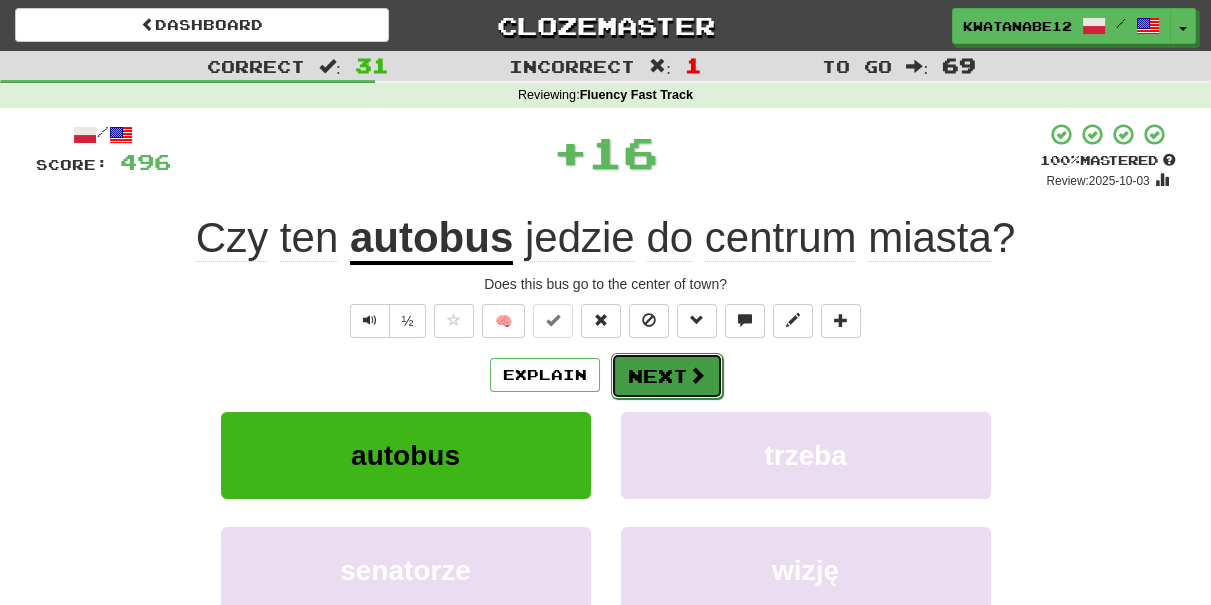click on "Next" at bounding box center [667, 376] 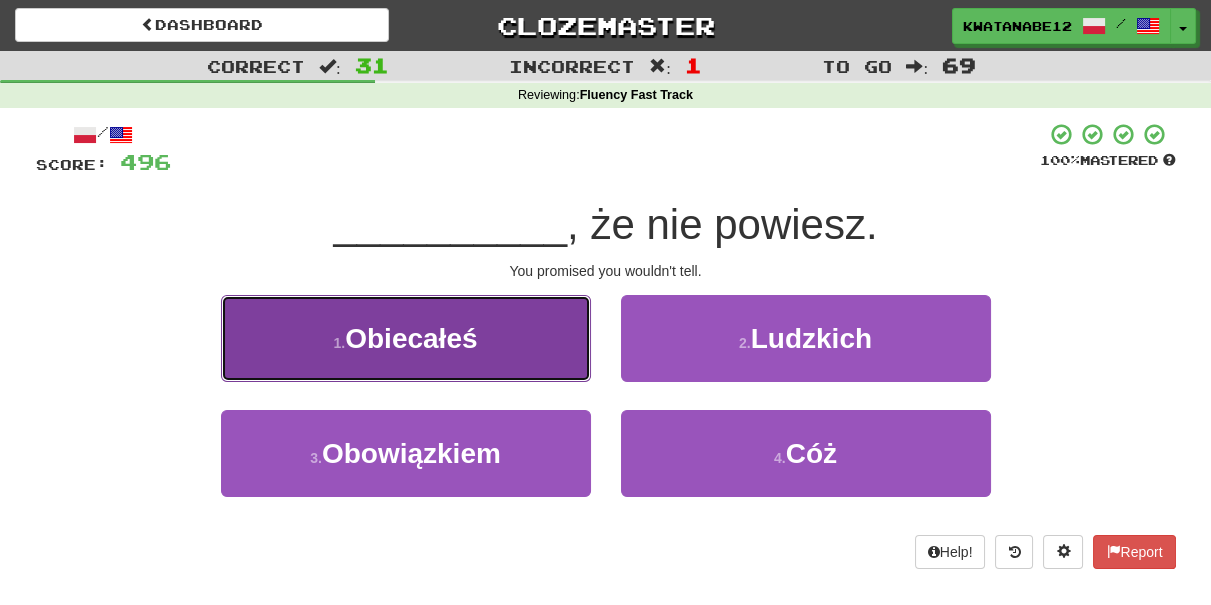 drag, startPoint x: 520, startPoint y: 345, endPoint x: 584, endPoint y: 367, distance: 67.6757 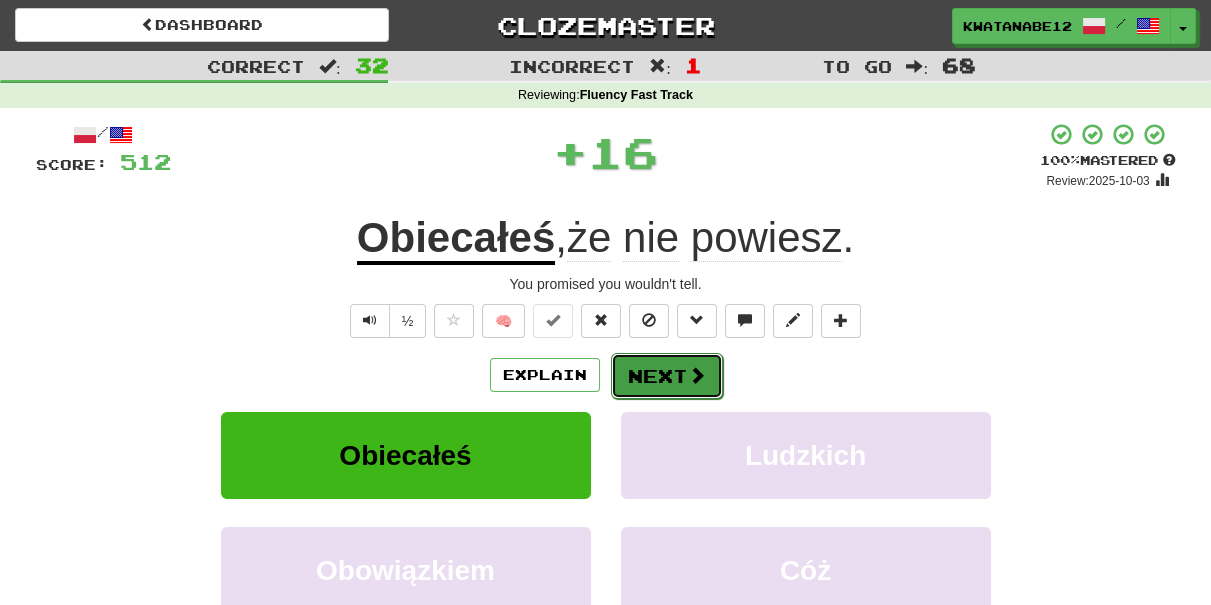 click on "Next" at bounding box center (667, 376) 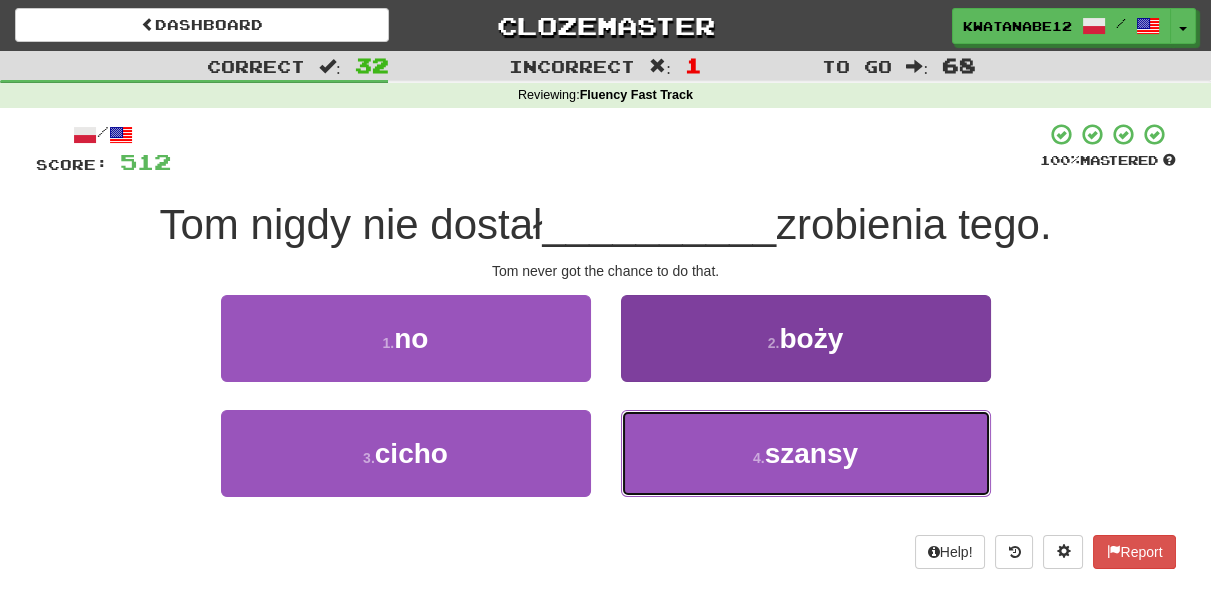 click on "4 .  szansy" at bounding box center (806, 453) 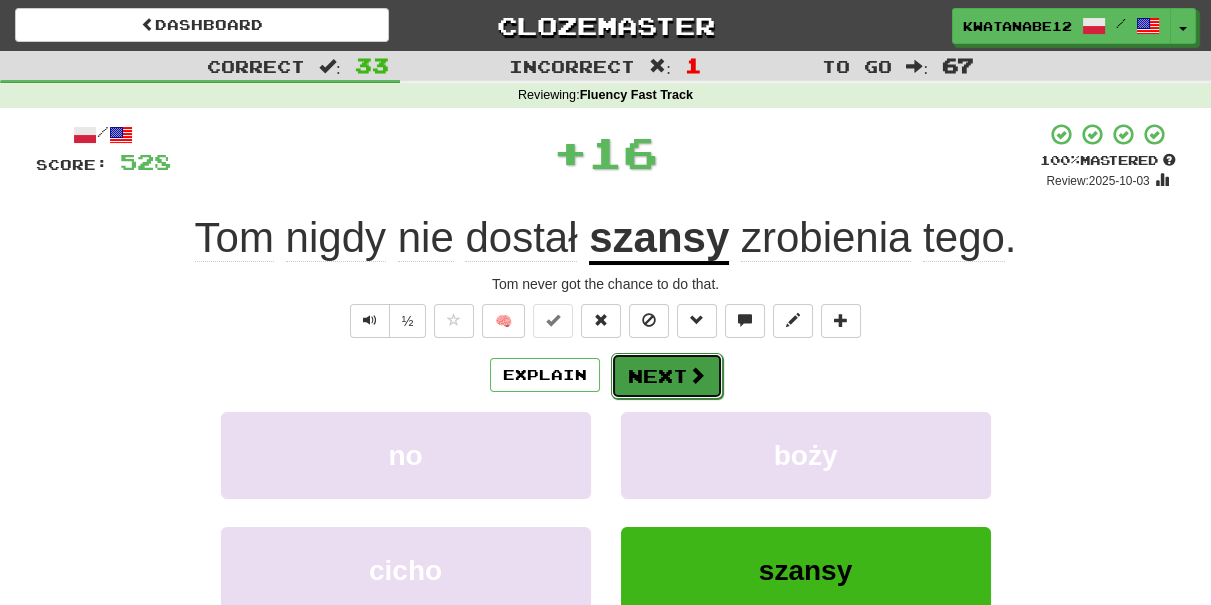 click on "Next" at bounding box center (667, 376) 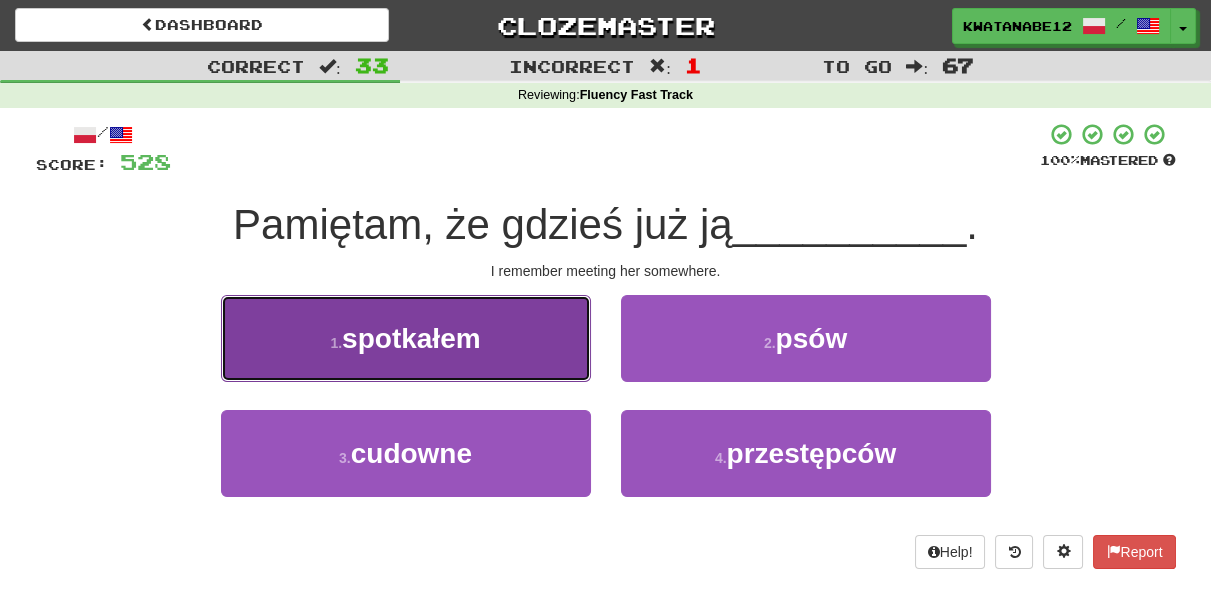 click on "1 . spotkałem" at bounding box center (406, 338) 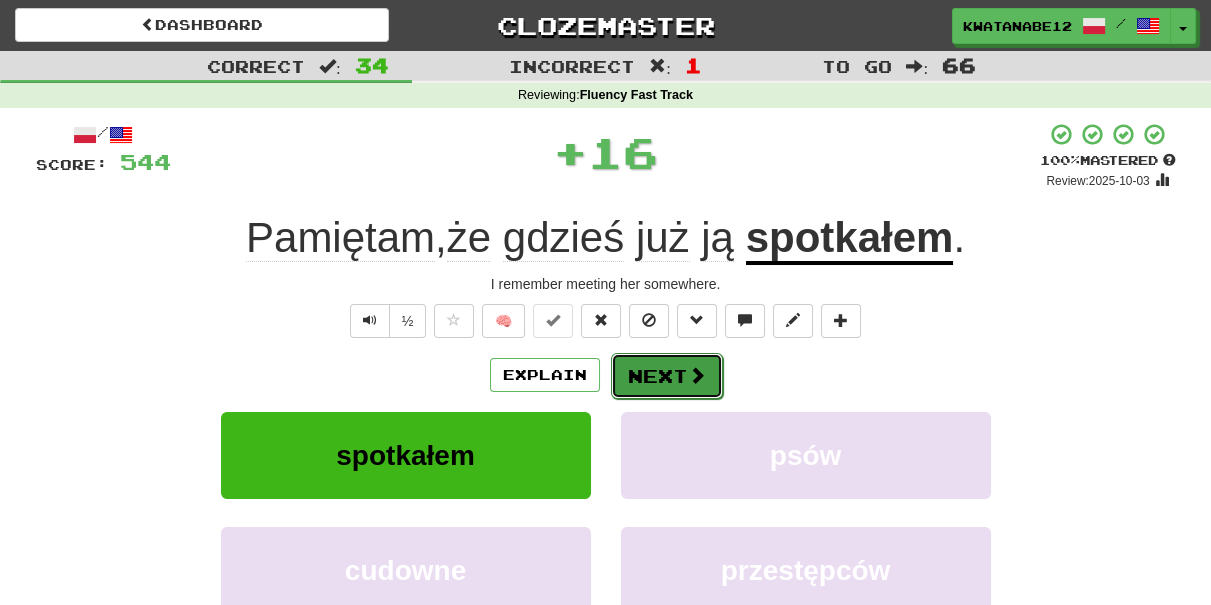 click on "Next" at bounding box center (667, 376) 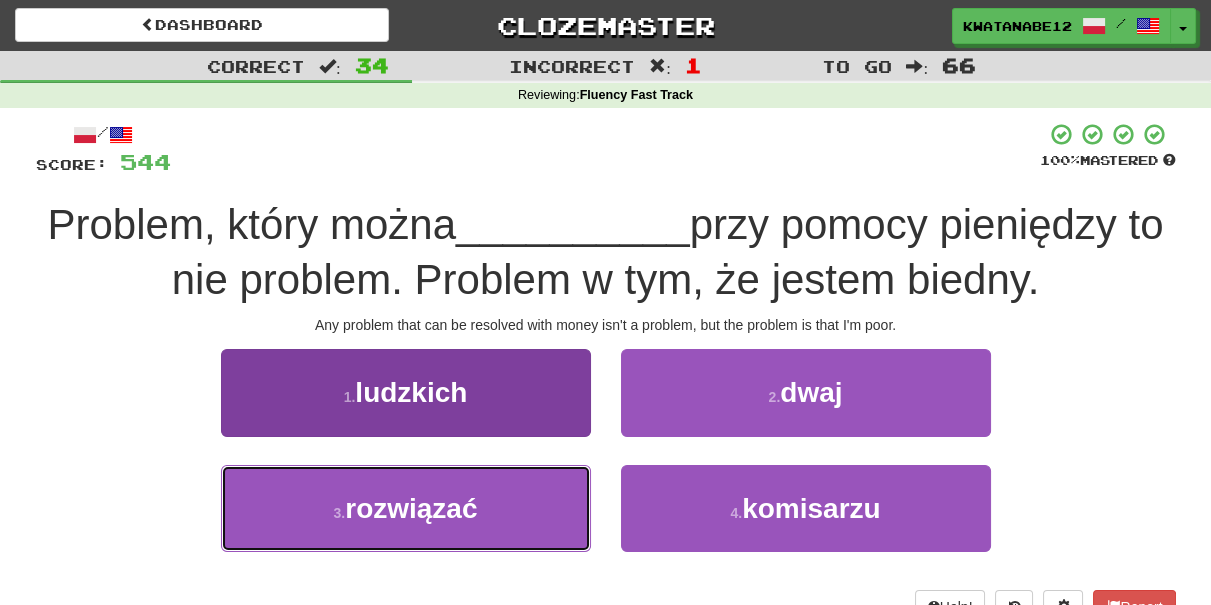 click on "3 .  rozwiązać" at bounding box center [406, 508] 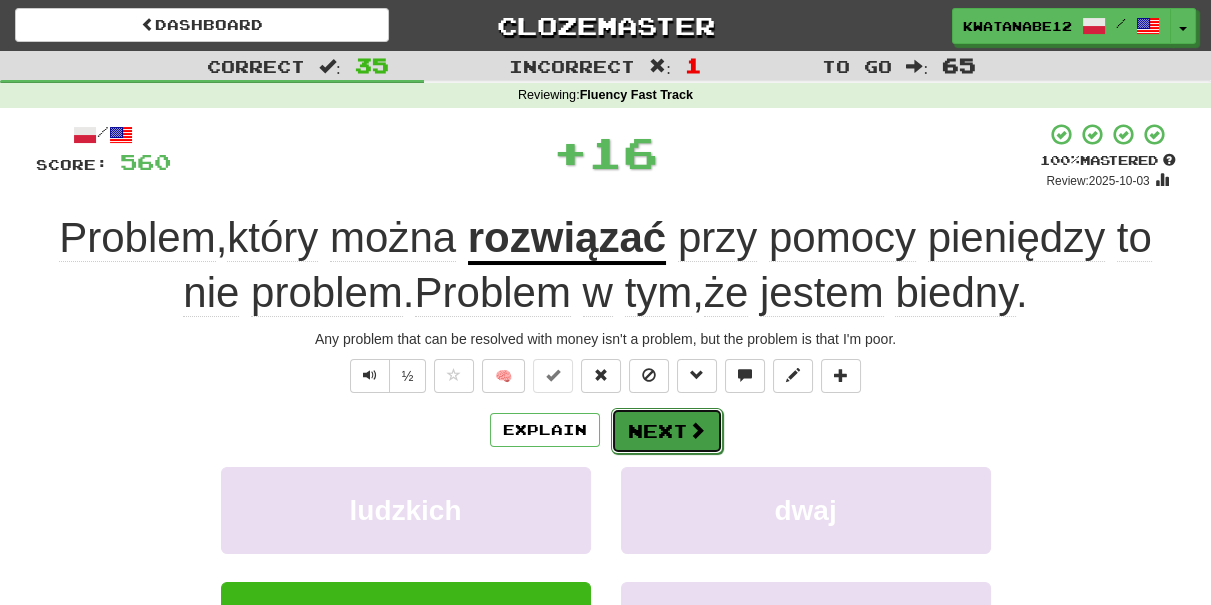 click on "Next" at bounding box center (667, 431) 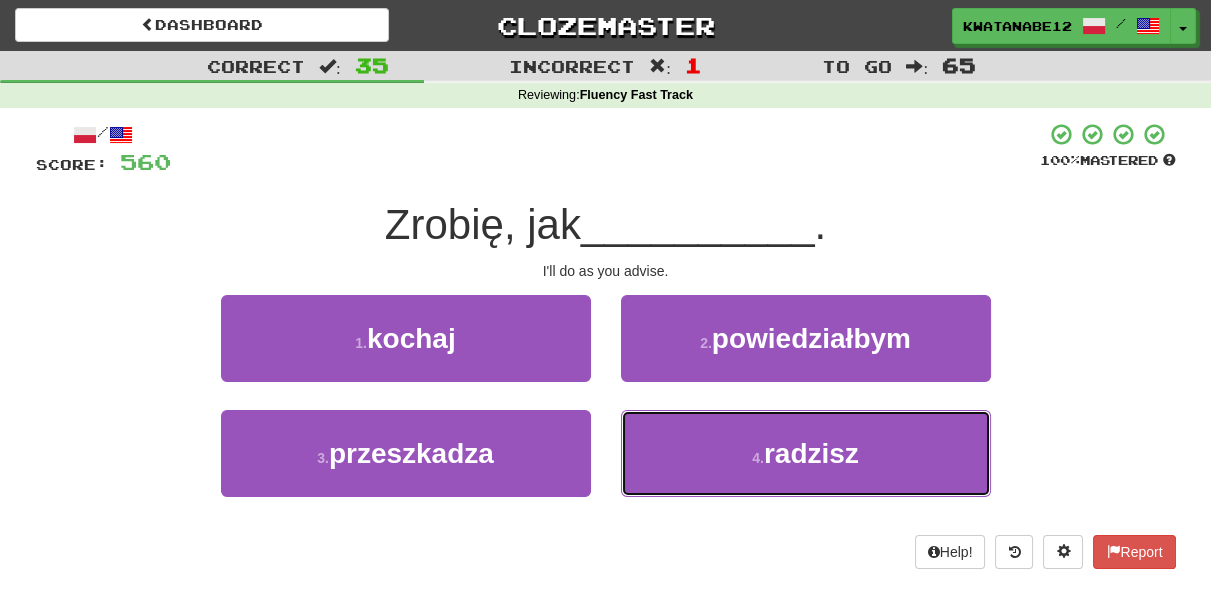 drag, startPoint x: 698, startPoint y: 430, endPoint x: 684, endPoint y: 399, distance: 34.0147 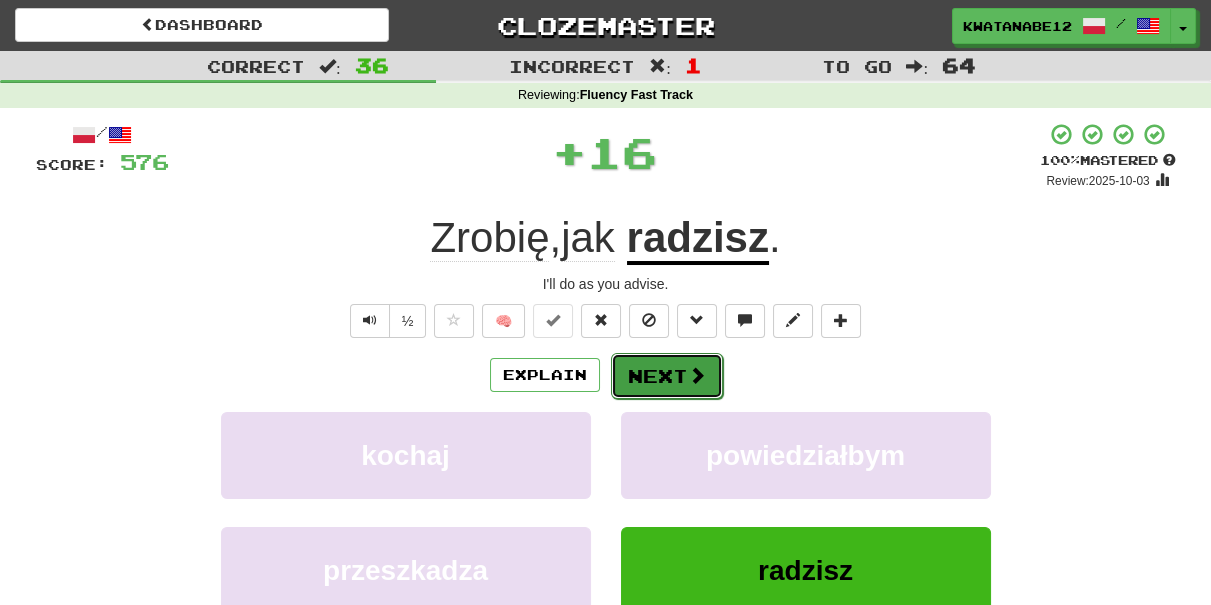click on "Next" at bounding box center (667, 376) 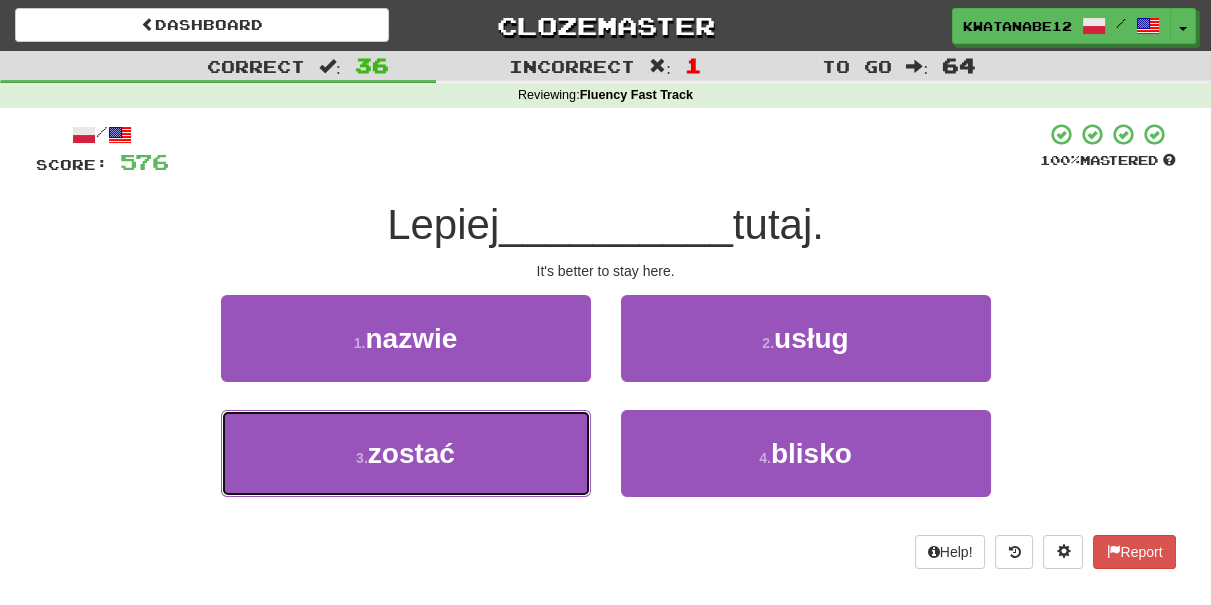 drag, startPoint x: 512, startPoint y: 445, endPoint x: 592, endPoint y: 403, distance: 90.35486 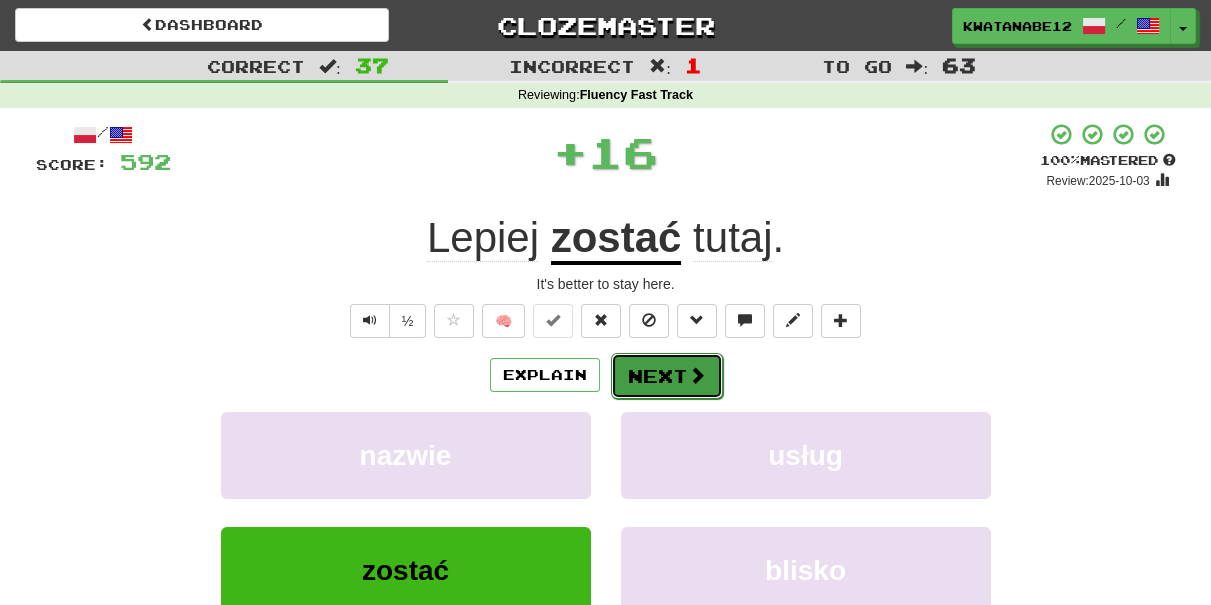 click on "Next" at bounding box center [667, 376] 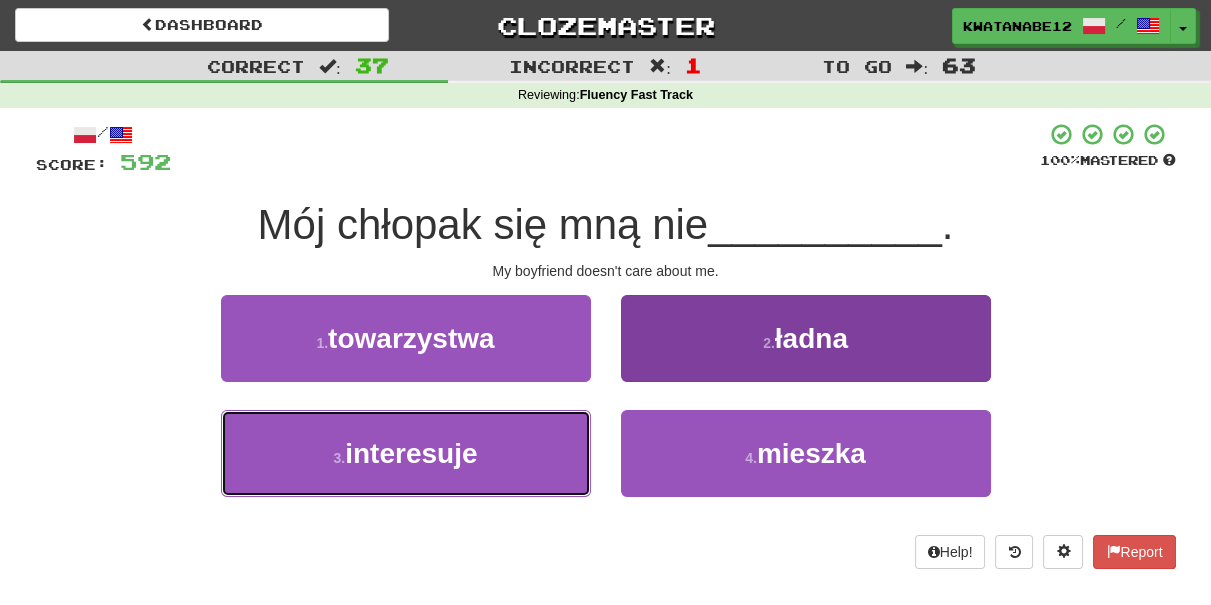 drag, startPoint x: 542, startPoint y: 434, endPoint x: 638, endPoint y: 424, distance: 96.519424 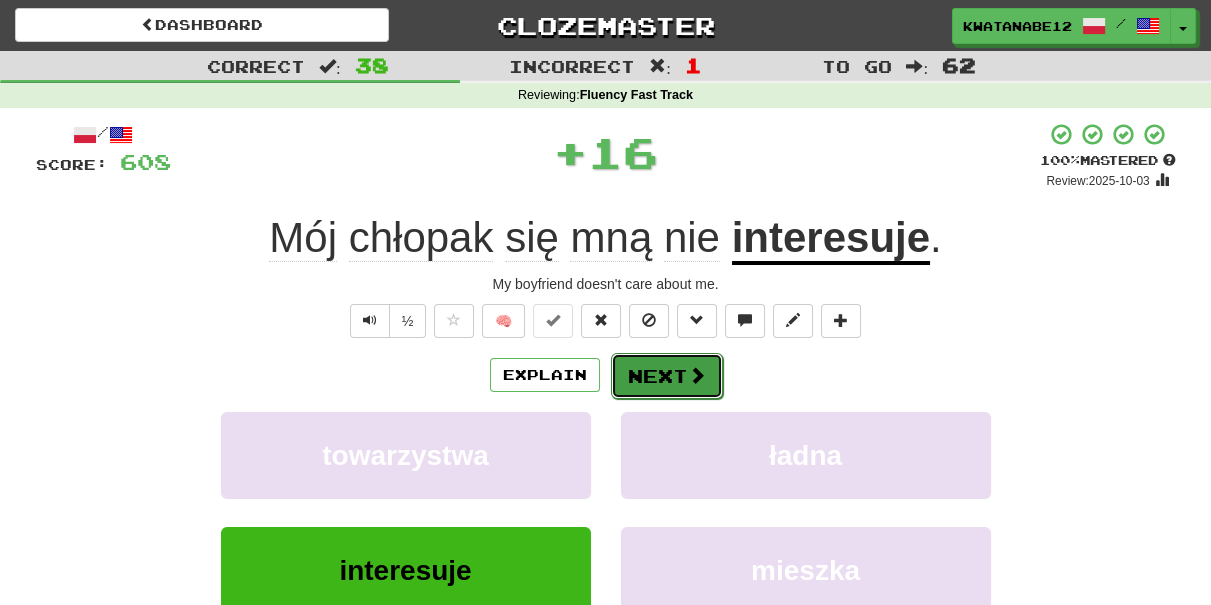 click on "Next" at bounding box center (667, 376) 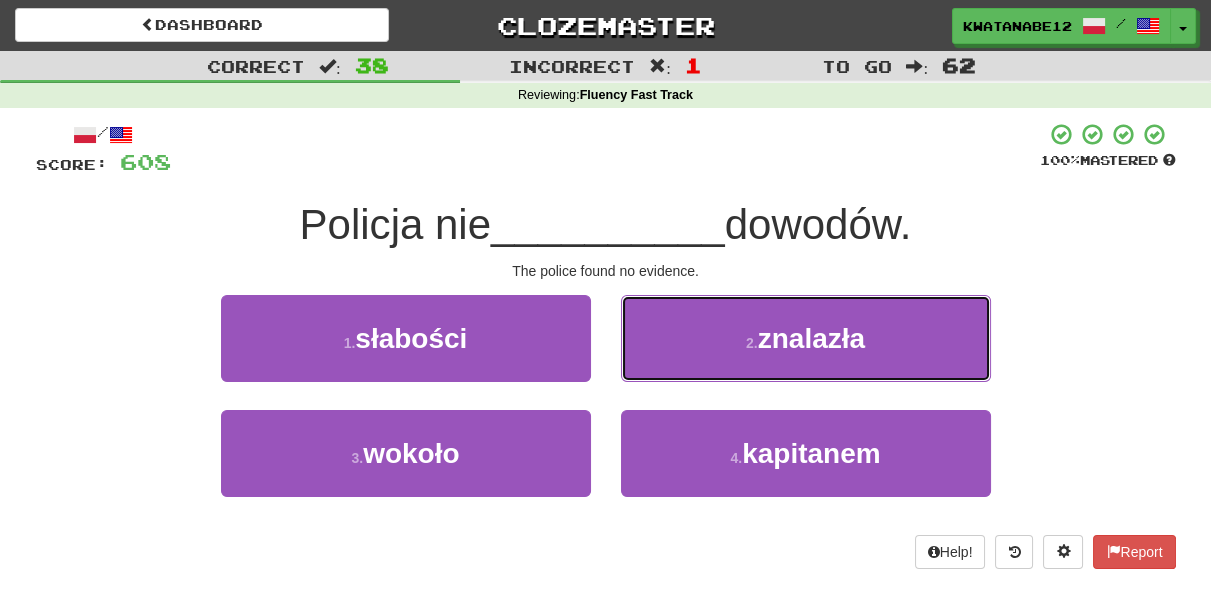 drag, startPoint x: 692, startPoint y: 330, endPoint x: 657, endPoint y: 346, distance: 38.483765 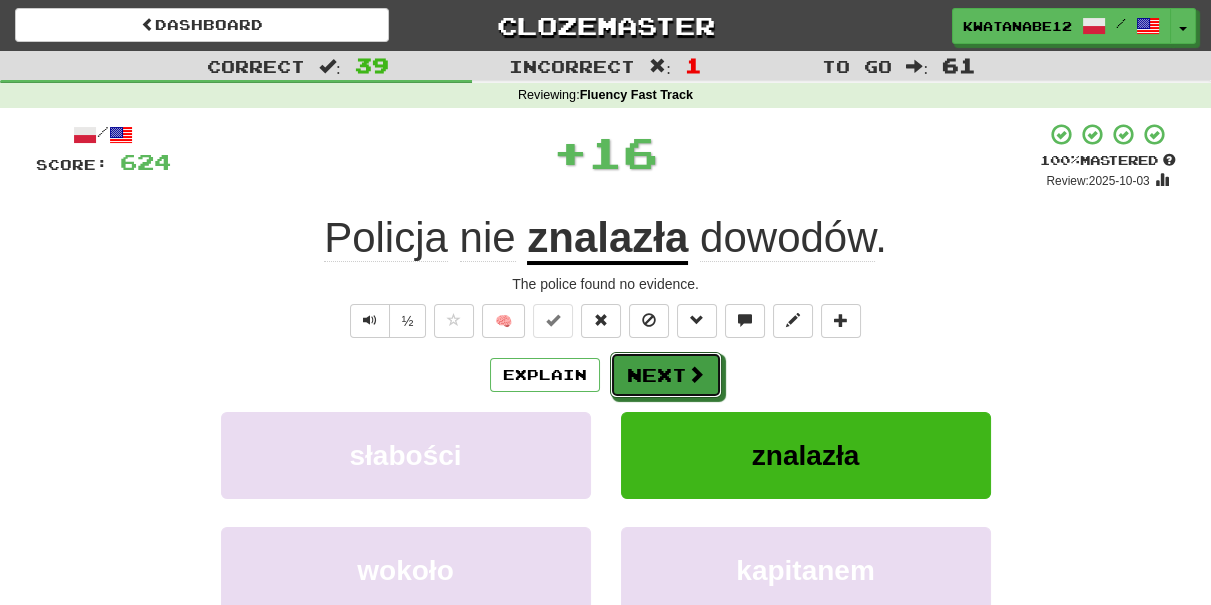 drag, startPoint x: 637, startPoint y: 359, endPoint x: 604, endPoint y: 286, distance: 80.11242 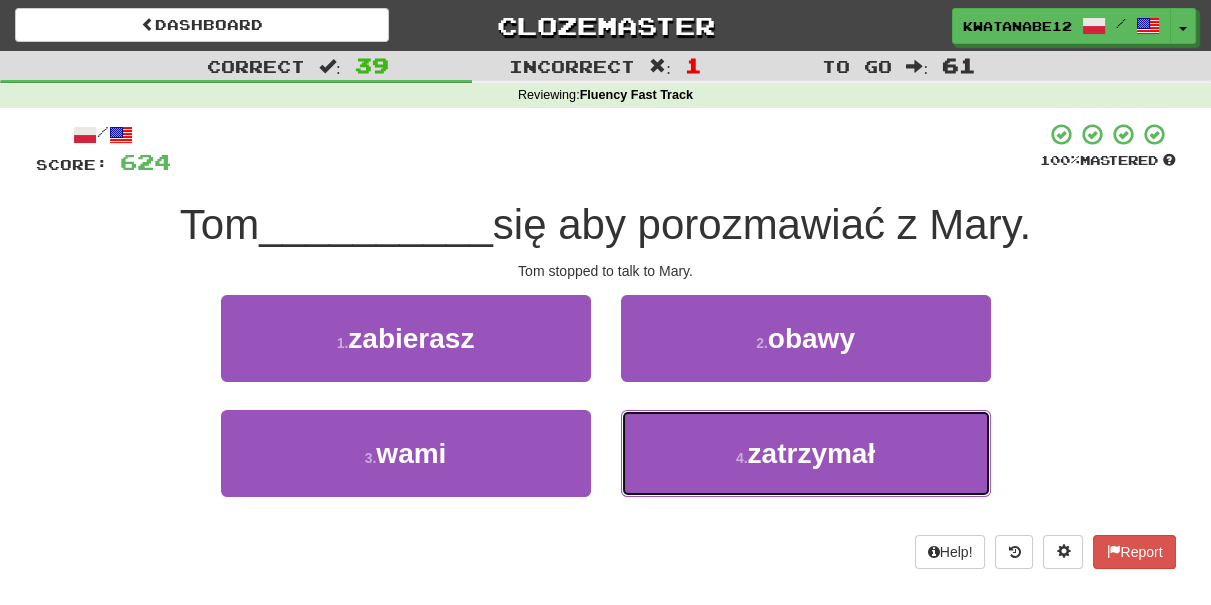 drag, startPoint x: 691, startPoint y: 457, endPoint x: 669, endPoint y: 406, distance: 55.542778 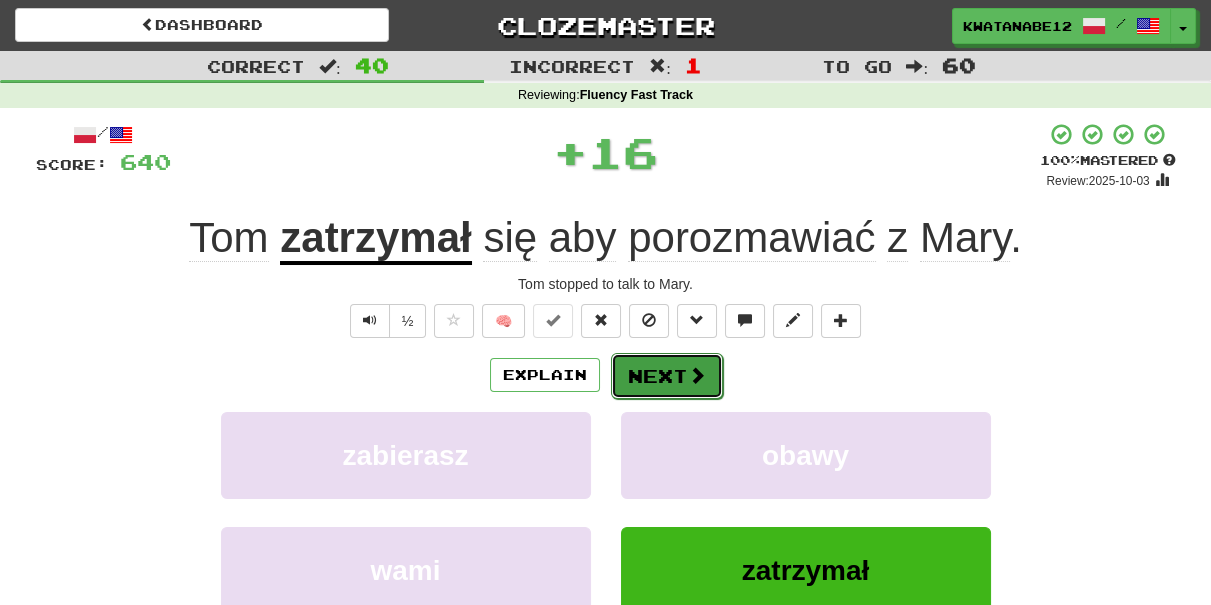 click on "Next" at bounding box center [667, 376] 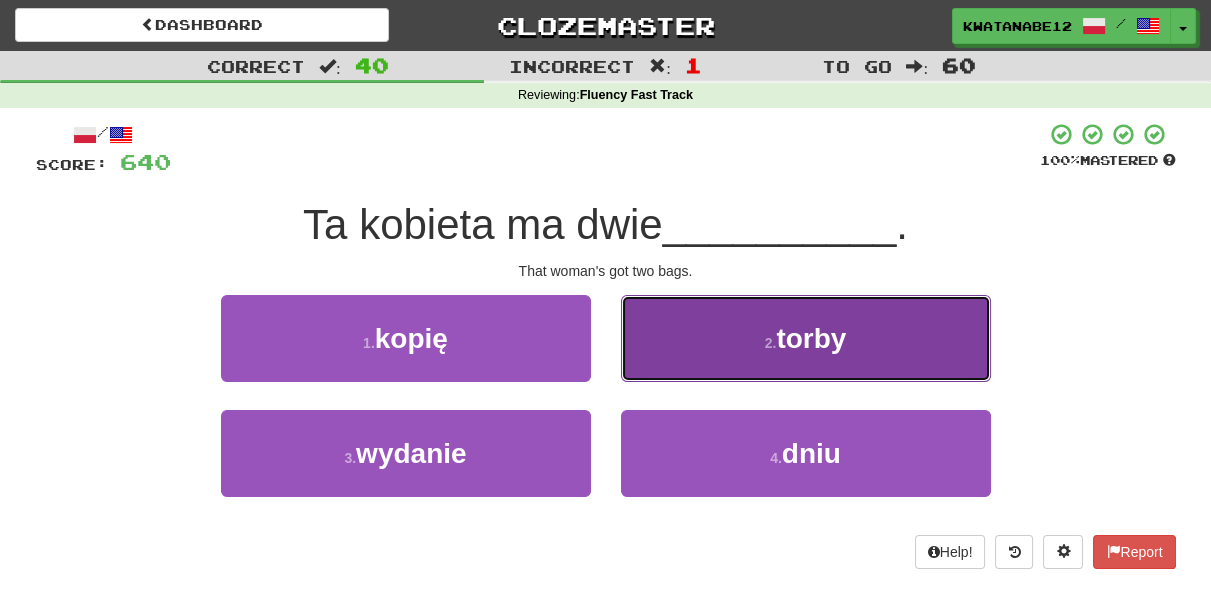 click on "2 .  torby" at bounding box center (806, 338) 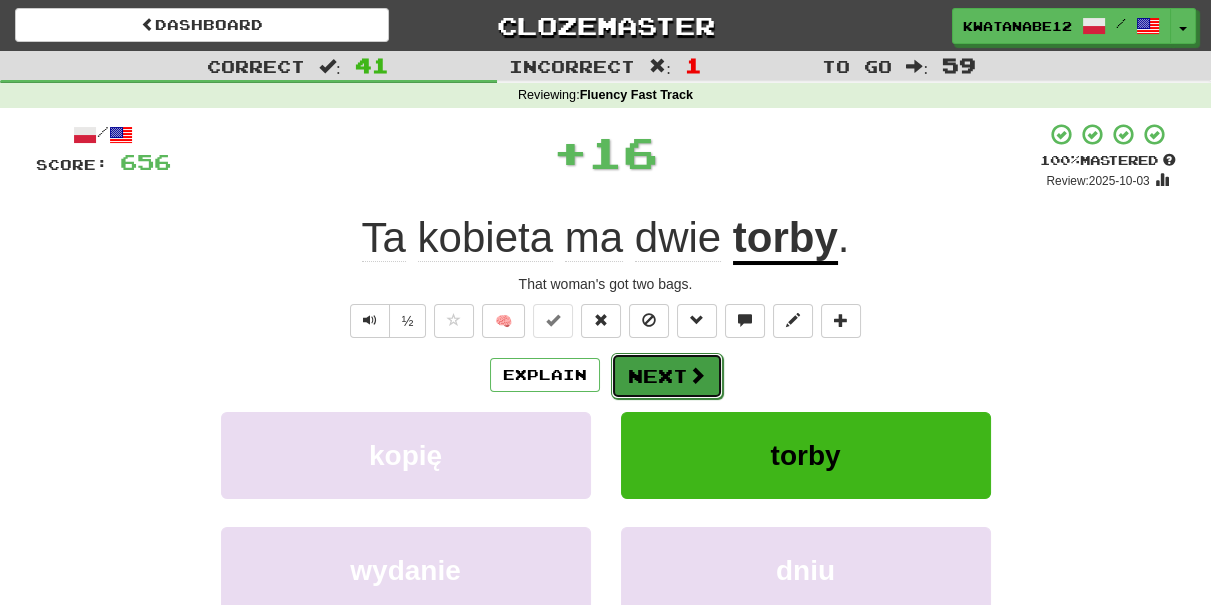 click on "Next" at bounding box center [667, 376] 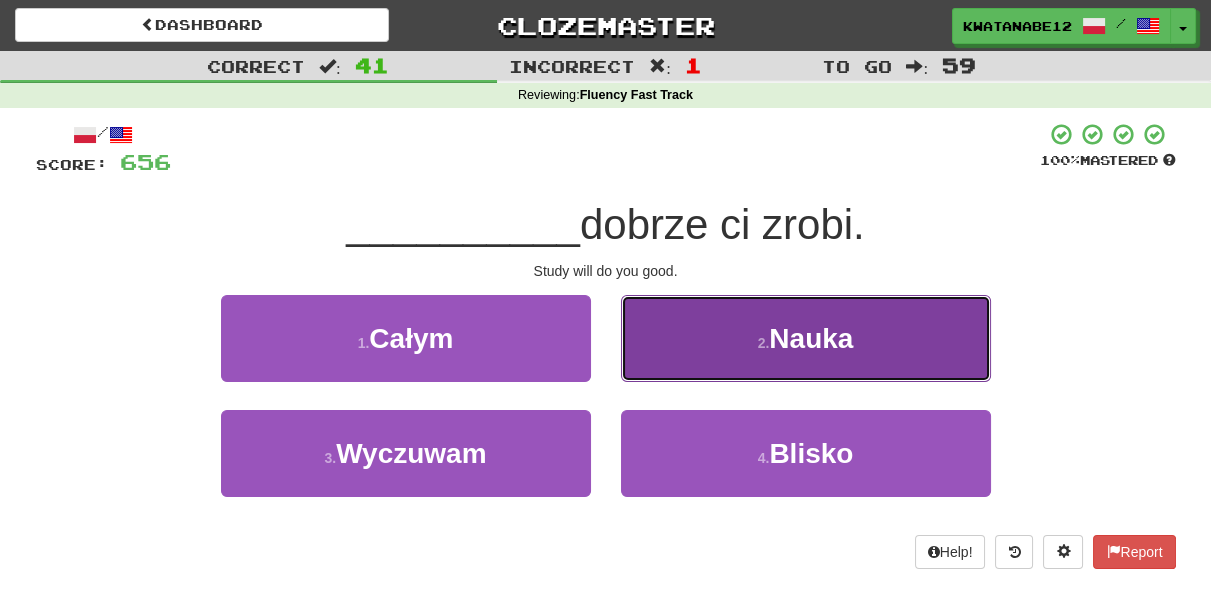 click on "2 .  Nauka" at bounding box center [806, 338] 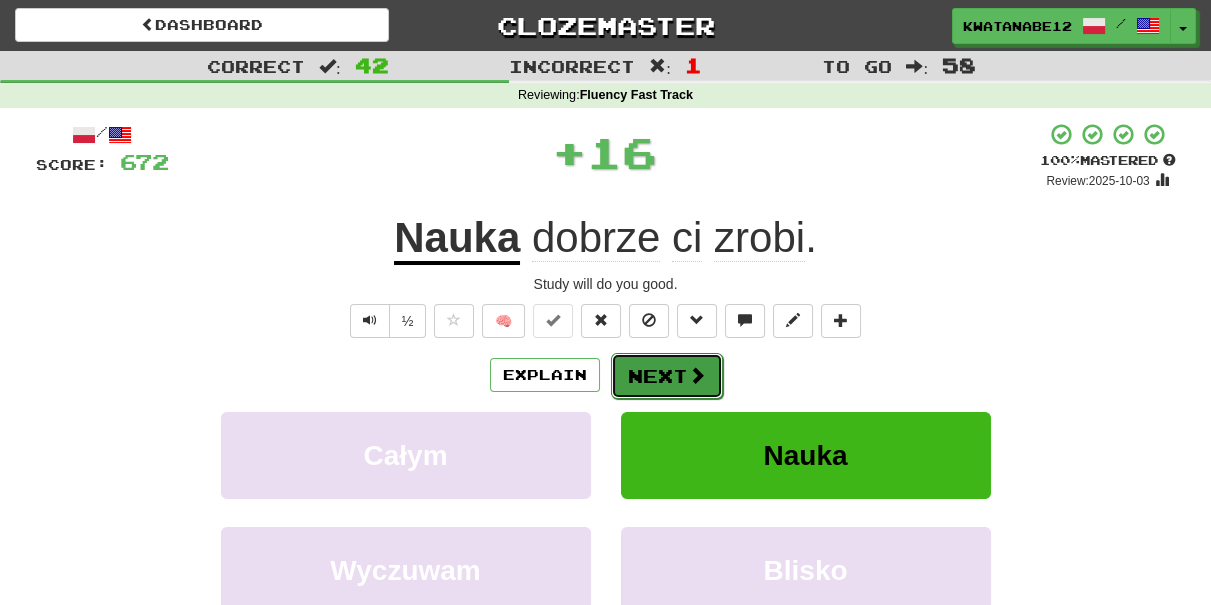 click on "Next" at bounding box center (667, 376) 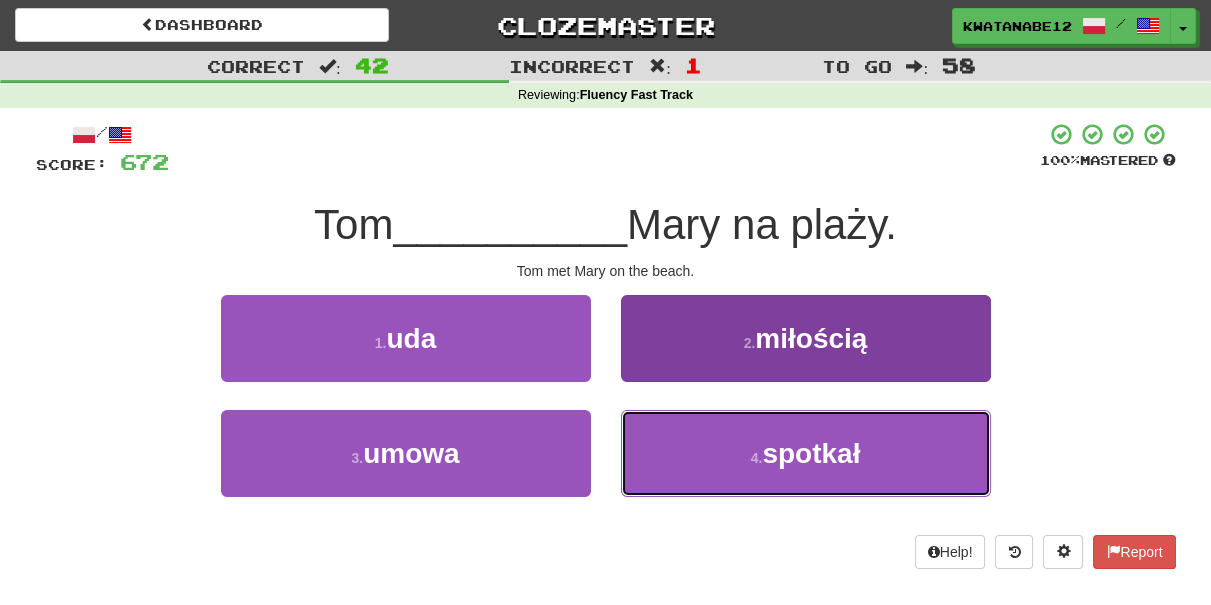 click on "4 .  spotkał" at bounding box center (806, 453) 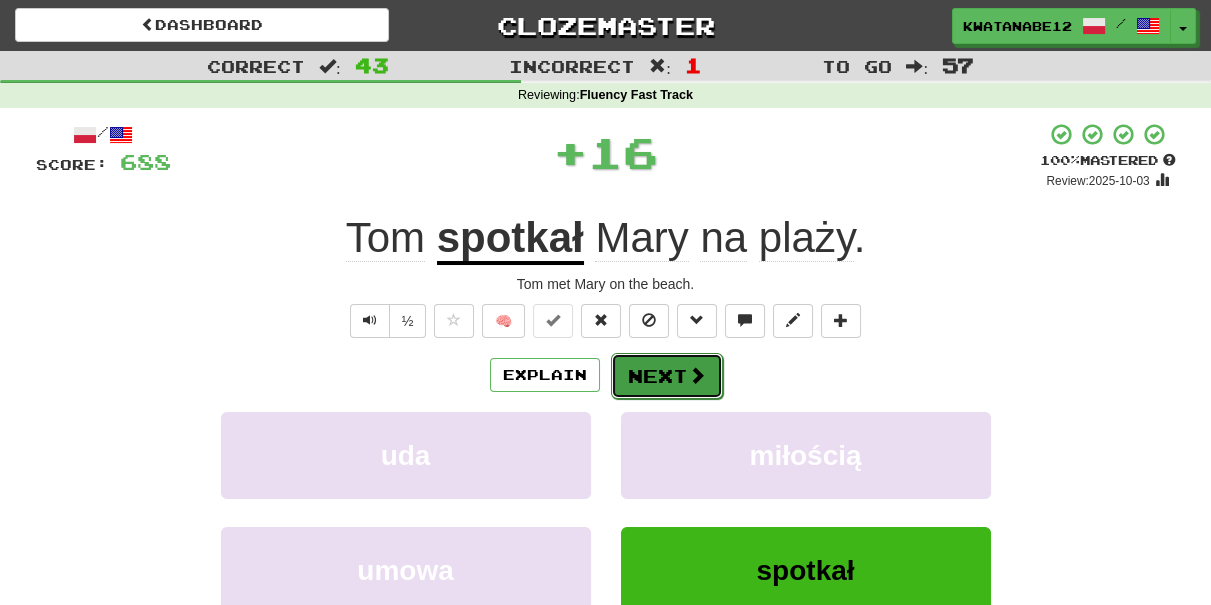 click on "Next" at bounding box center [667, 376] 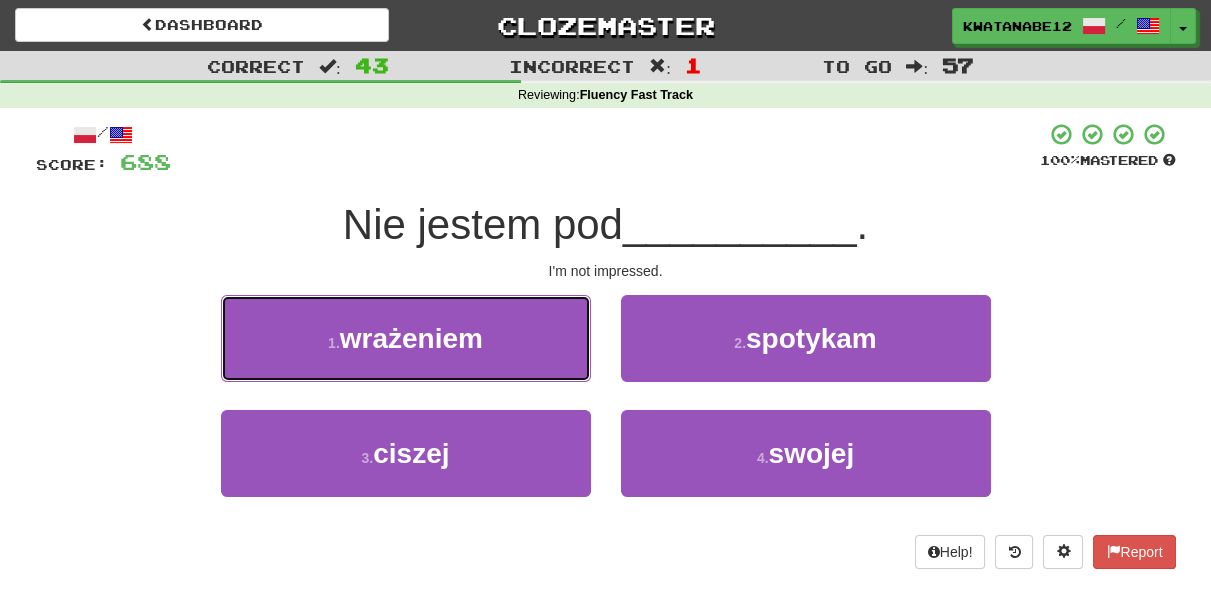 drag, startPoint x: 516, startPoint y: 327, endPoint x: 562, endPoint y: 350, distance: 51.42956 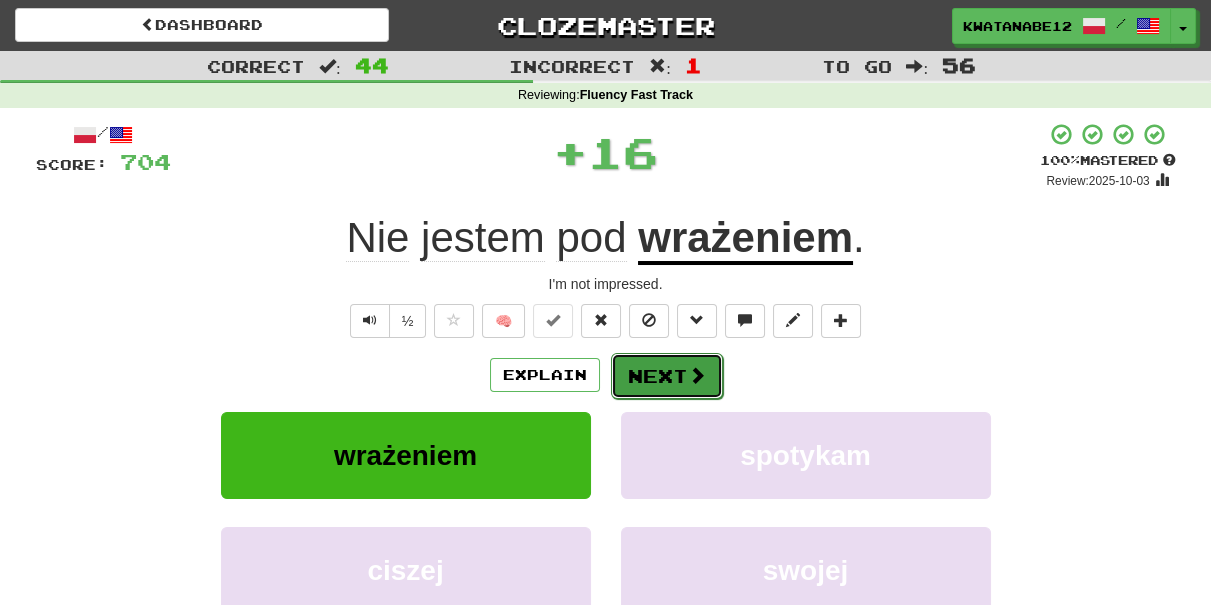 click on "Next" at bounding box center (667, 376) 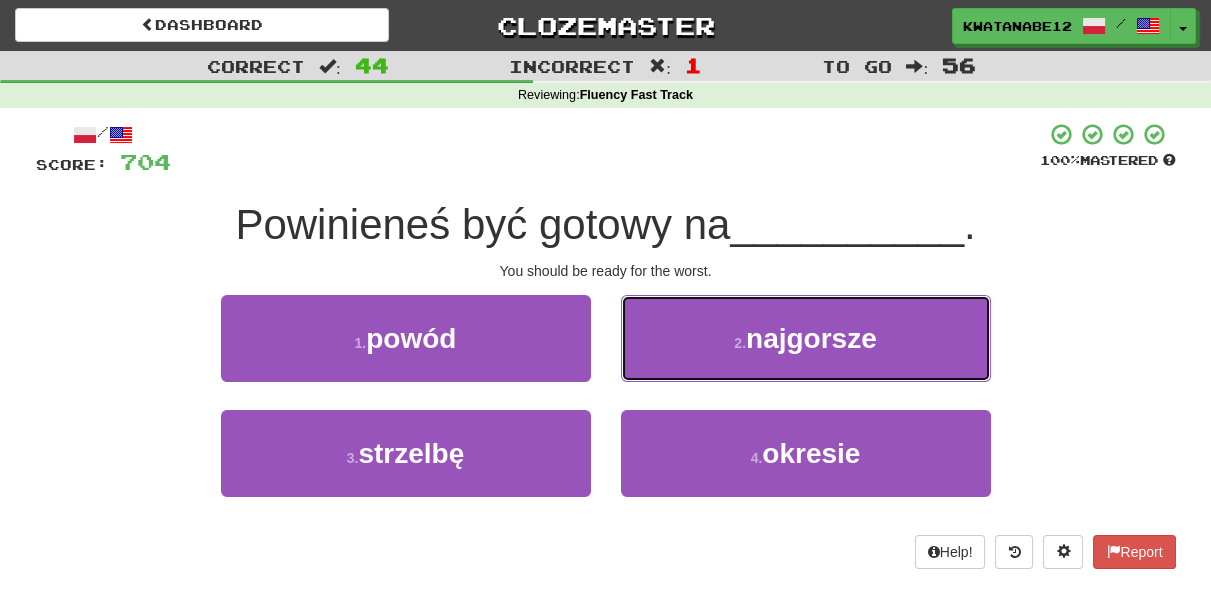 drag, startPoint x: 693, startPoint y: 335, endPoint x: 685, endPoint y: 348, distance: 15.264338 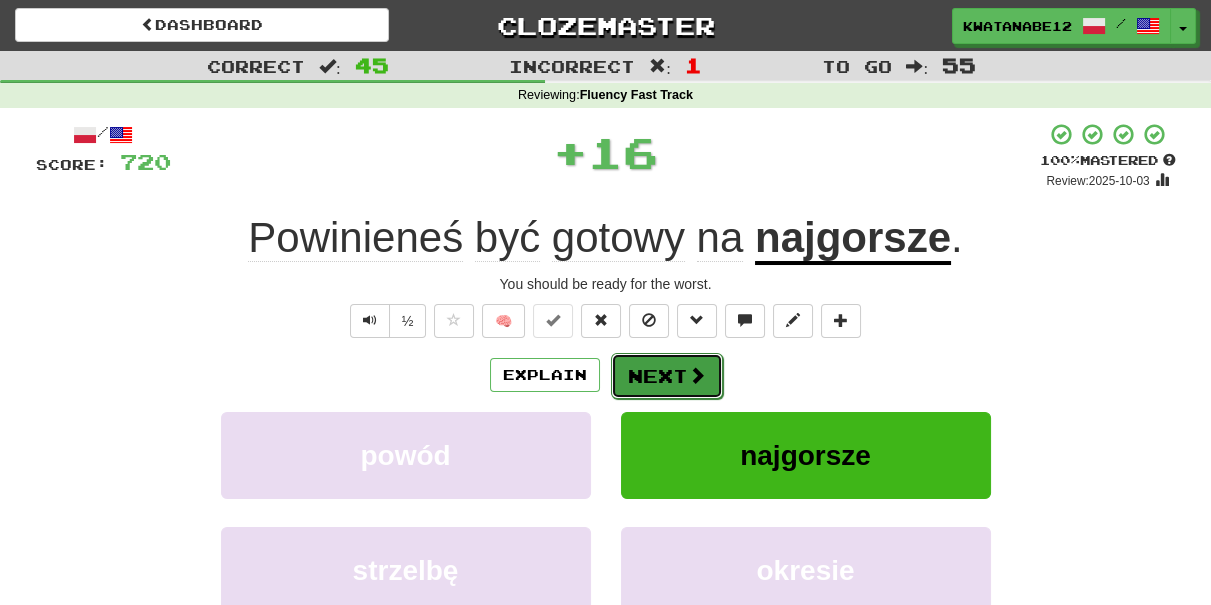 click on "Next" at bounding box center [667, 376] 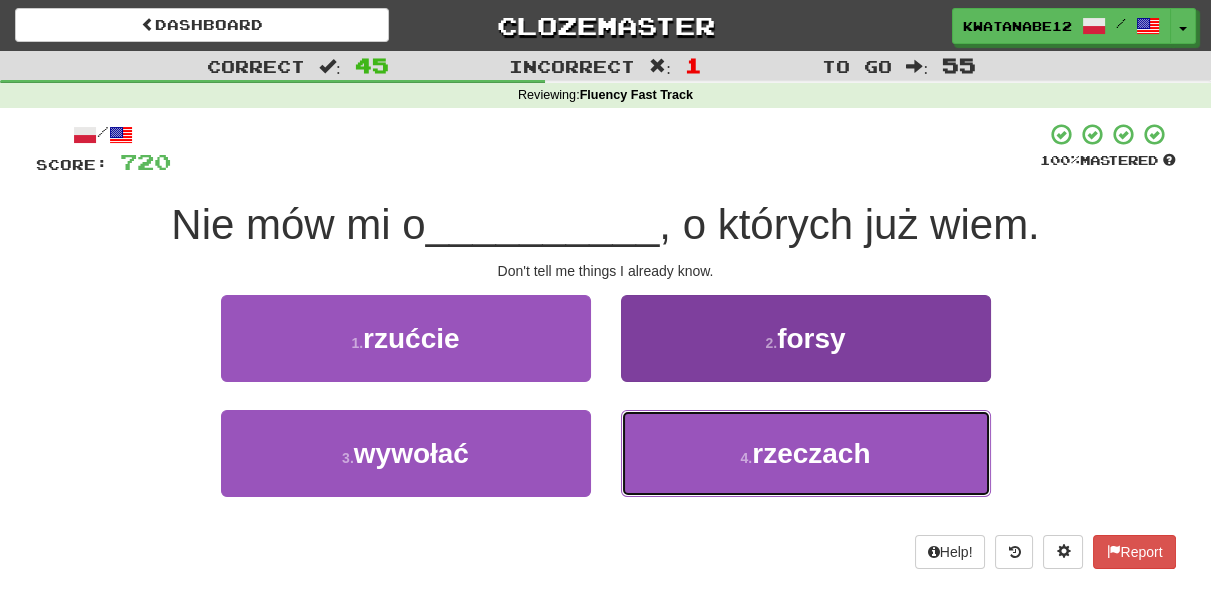 drag, startPoint x: 706, startPoint y: 468, endPoint x: 691, endPoint y: 419, distance: 51.24451 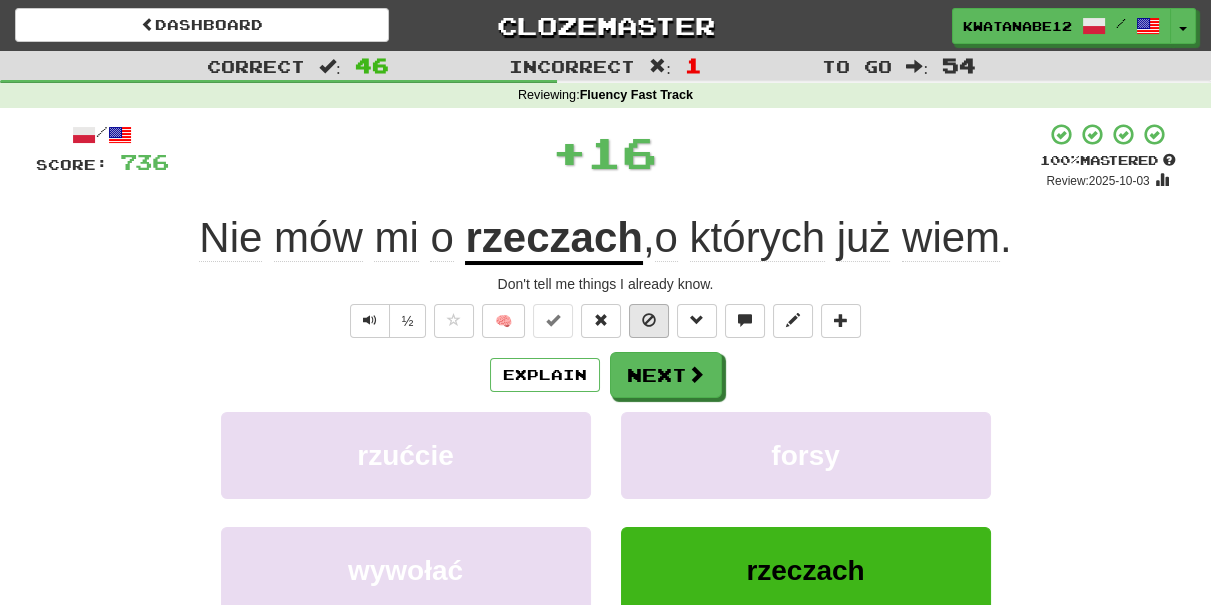 drag, startPoint x: 682, startPoint y: 398, endPoint x: 649, endPoint y: 325, distance: 80.11242 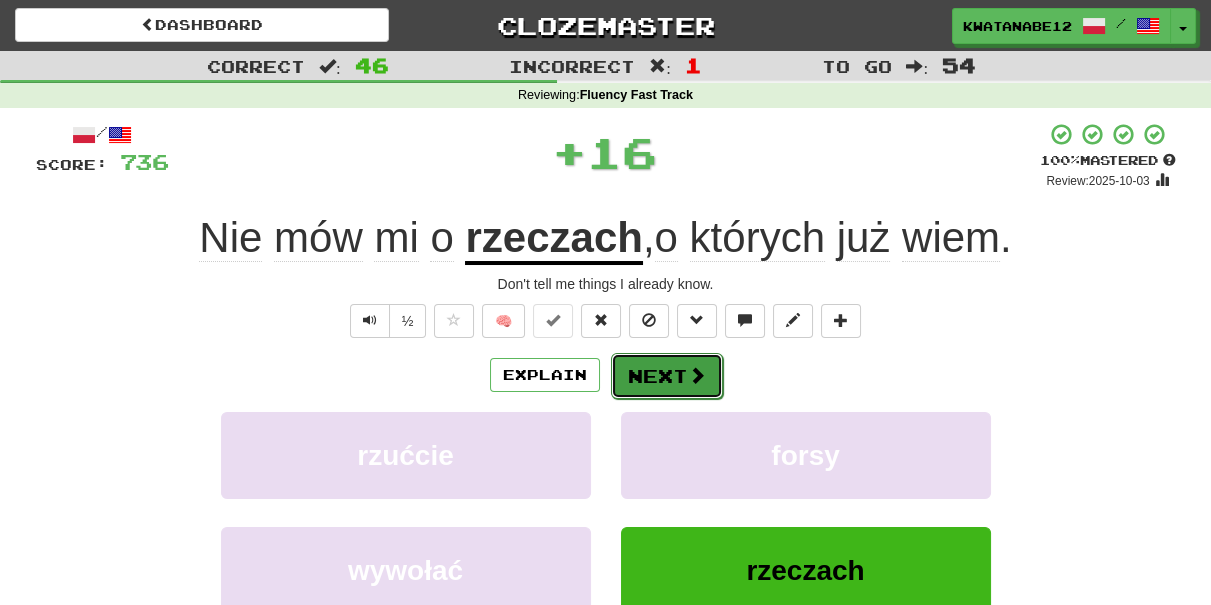 click at bounding box center [697, 375] 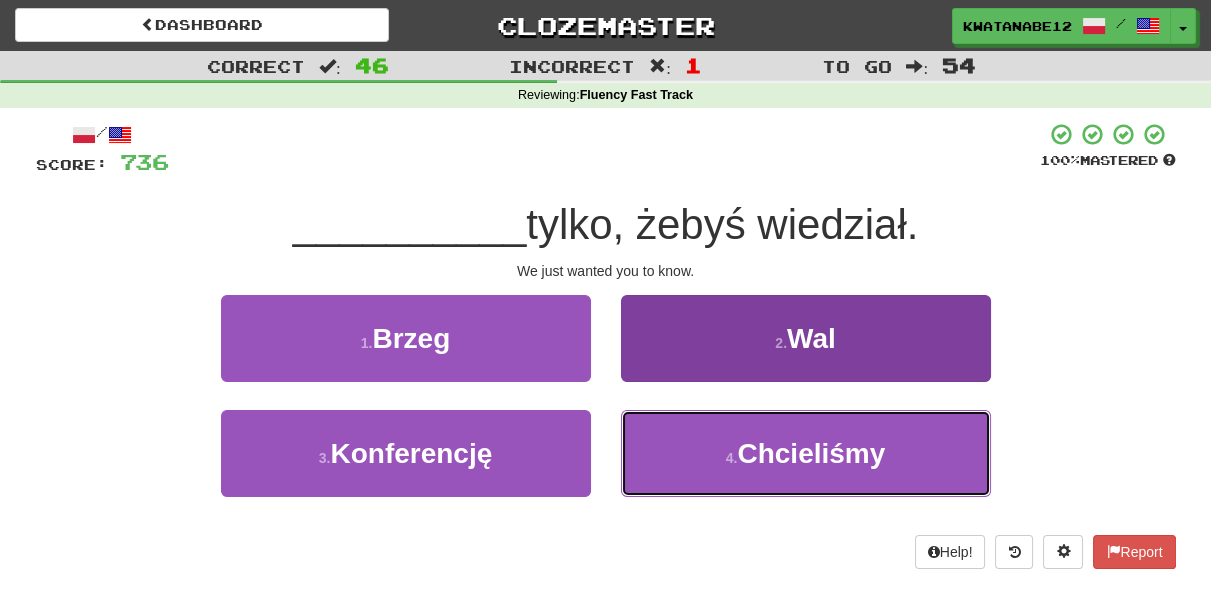 drag, startPoint x: 681, startPoint y: 446, endPoint x: 677, endPoint y: 412, distance: 34.234486 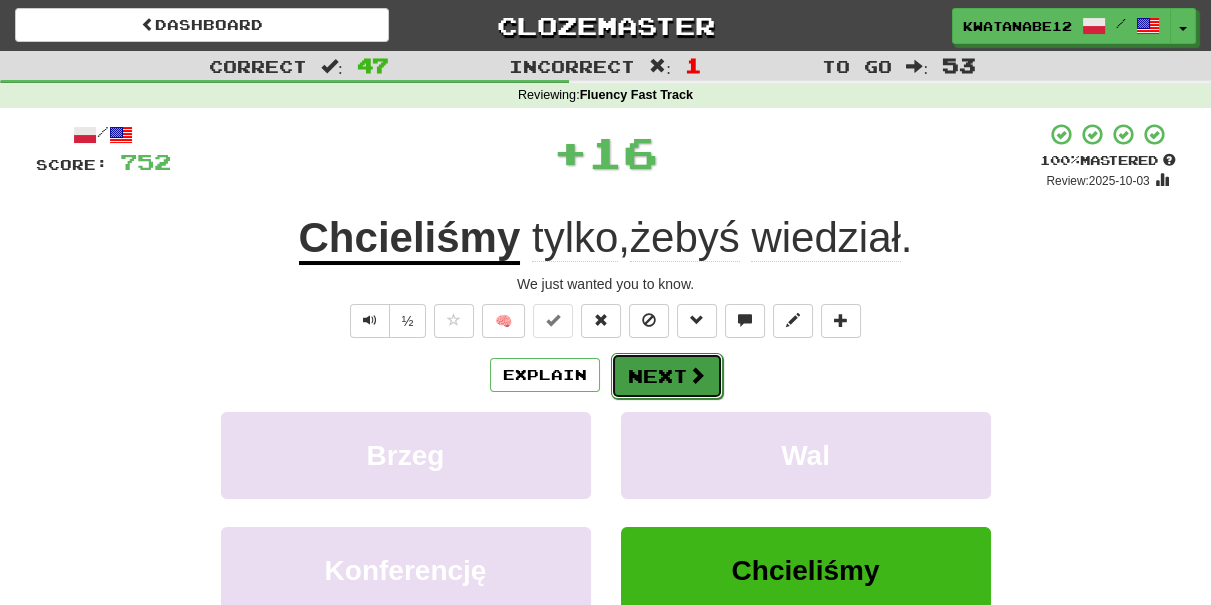click on "Next" at bounding box center [667, 376] 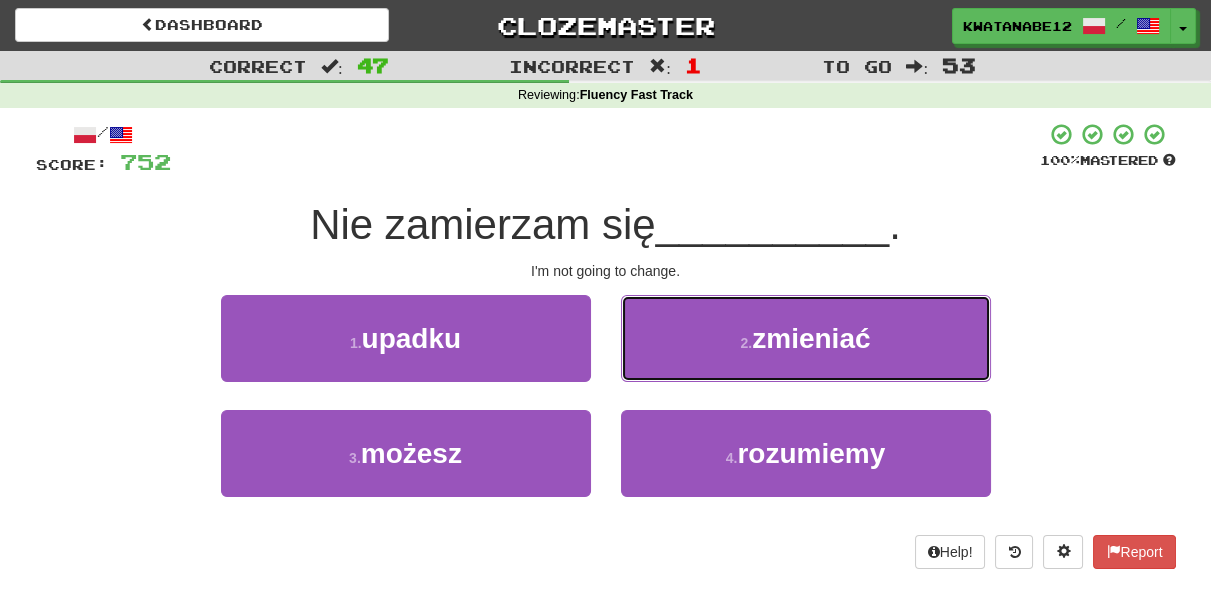 click on "2 .  zmieniać" at bounding box center [806, 338] 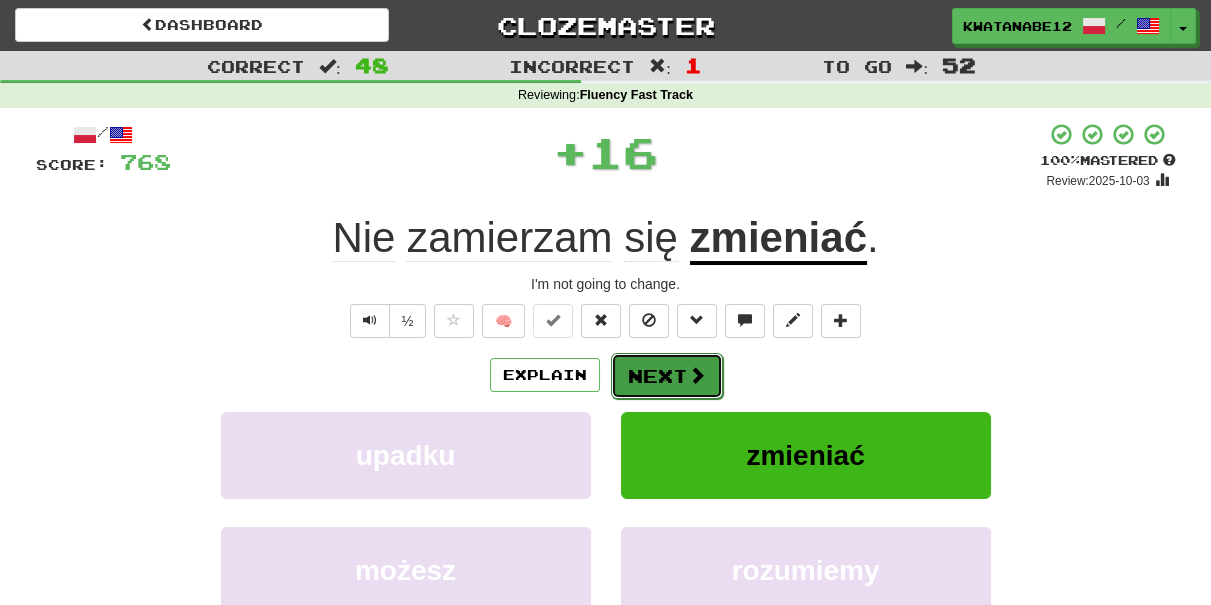 drag, startPoint x: 679, startPoint y: 338, endPoint x: 653, endPoint y: 383, distance: 51.971146 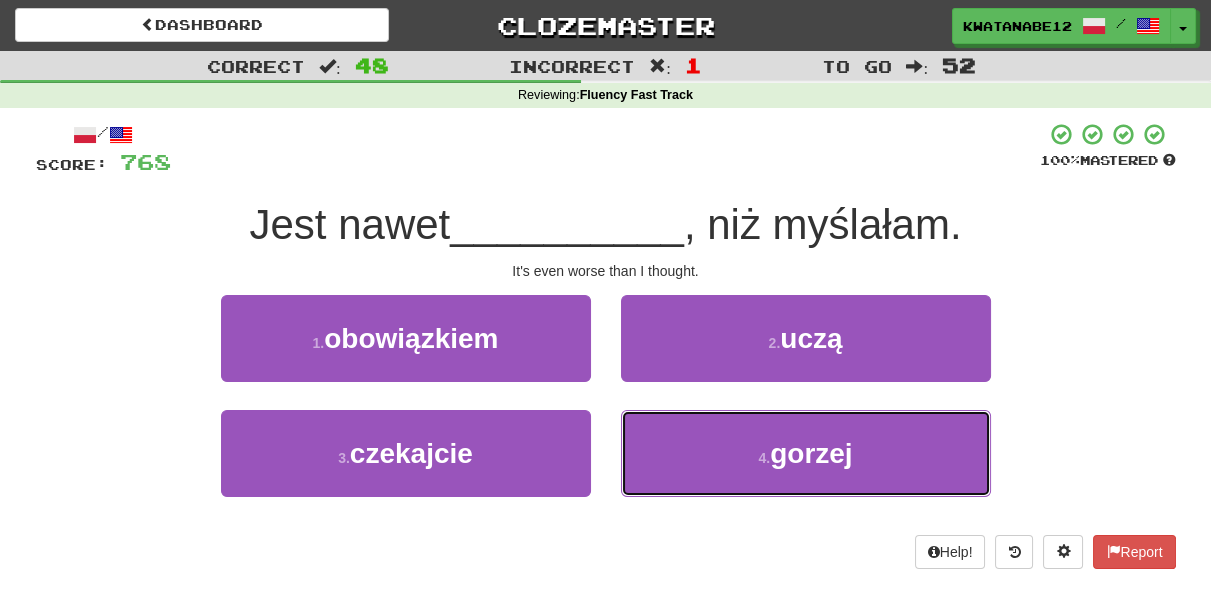 drag, startPoint x: 695, startPoint y: 427, endPoint x: 685, endPoint y: 410, distance: 19.723083 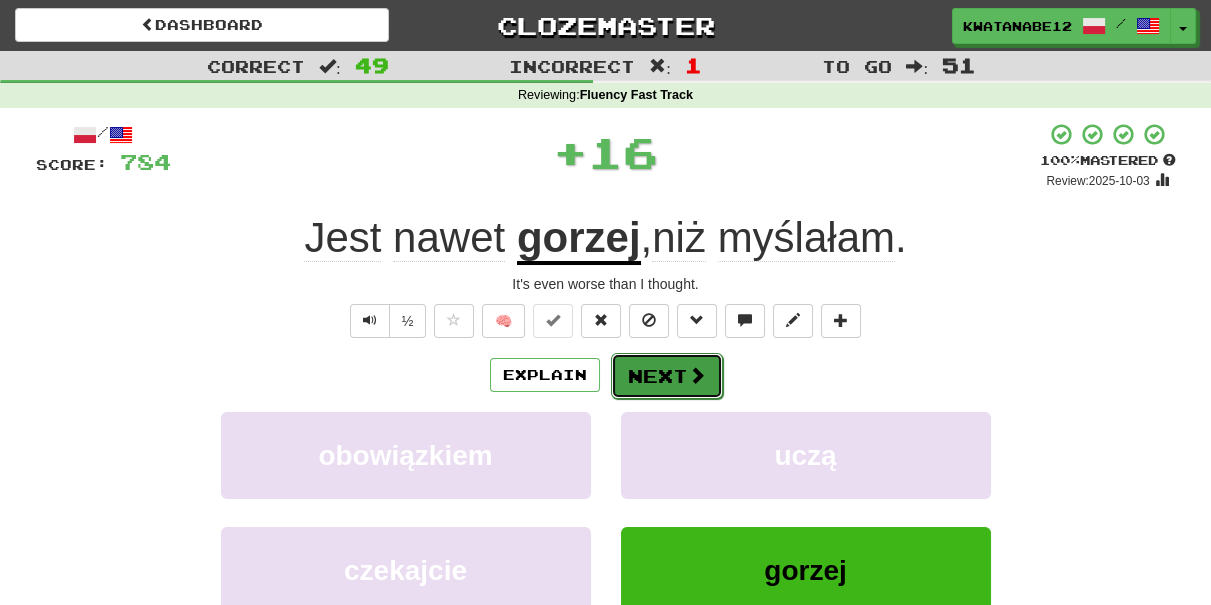 click on "Next" at bounding box center (667, 376) 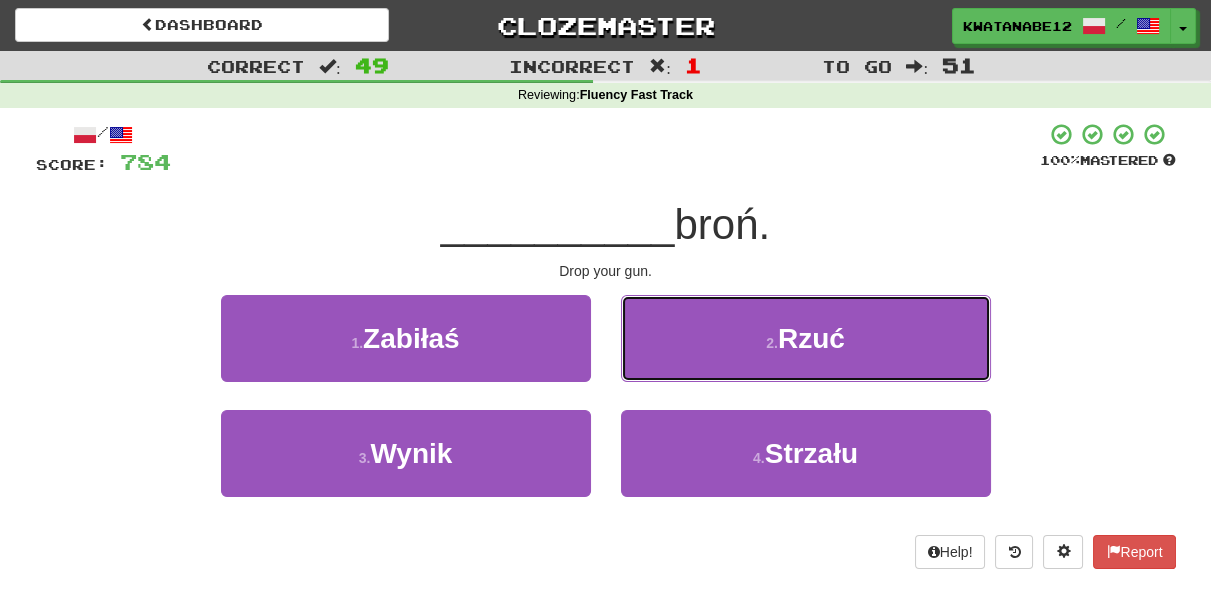 drag, startPoint x: 736, startPoint y: 331, endPoint x: 700, endPoint y: 346, distance: 39 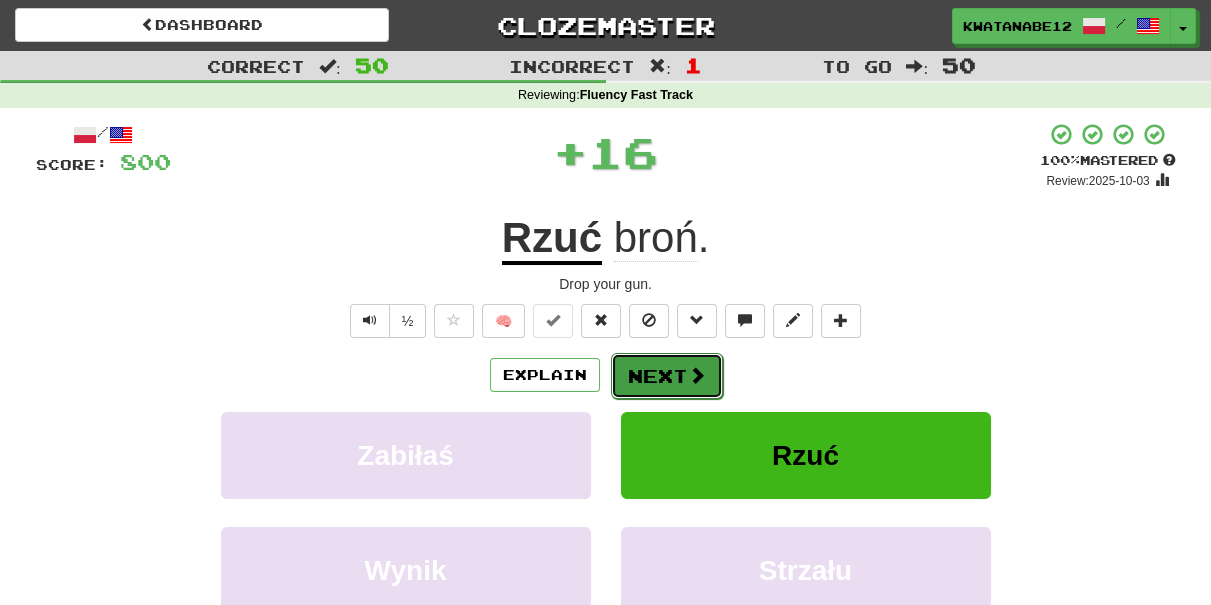 click on "Next" at bounding box center (667, 376) 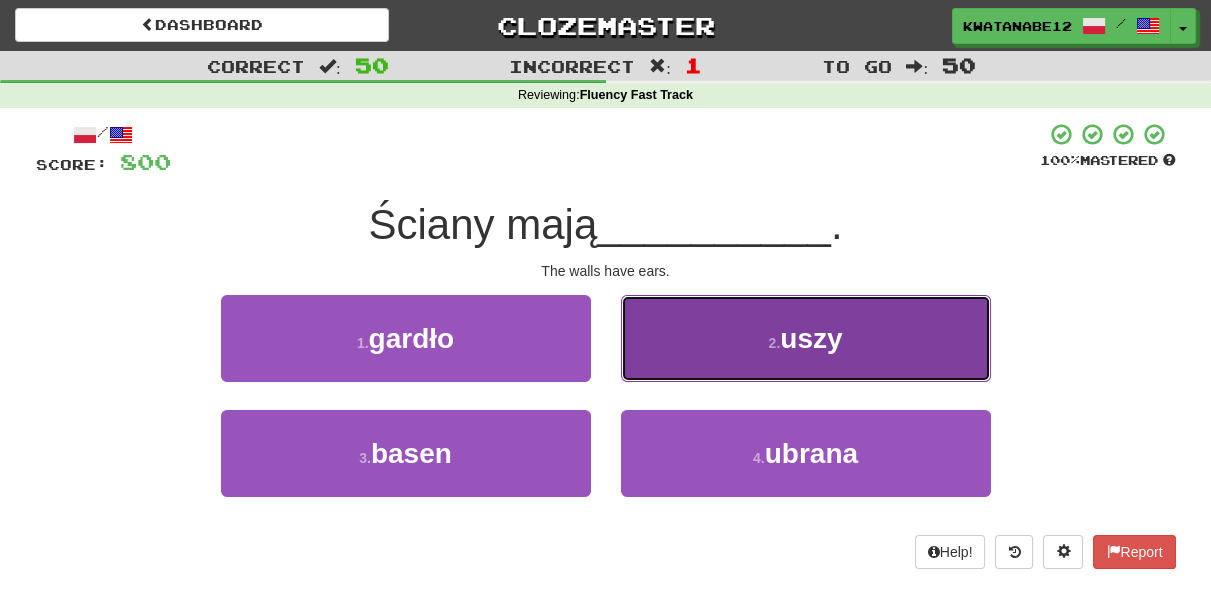 click on "2 .  uszy" at bounding box center [806, 338] 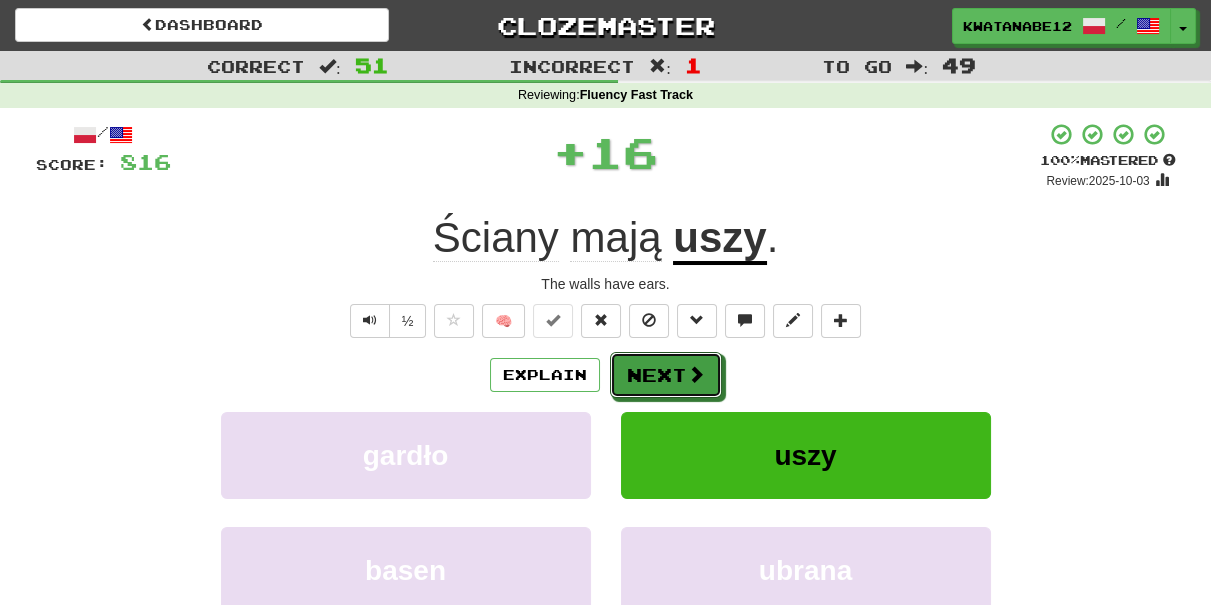 drag, startPoint x: 673, startPoint y: 361, endPoint x: 631, endPoint y: 340, distance: 46.957428 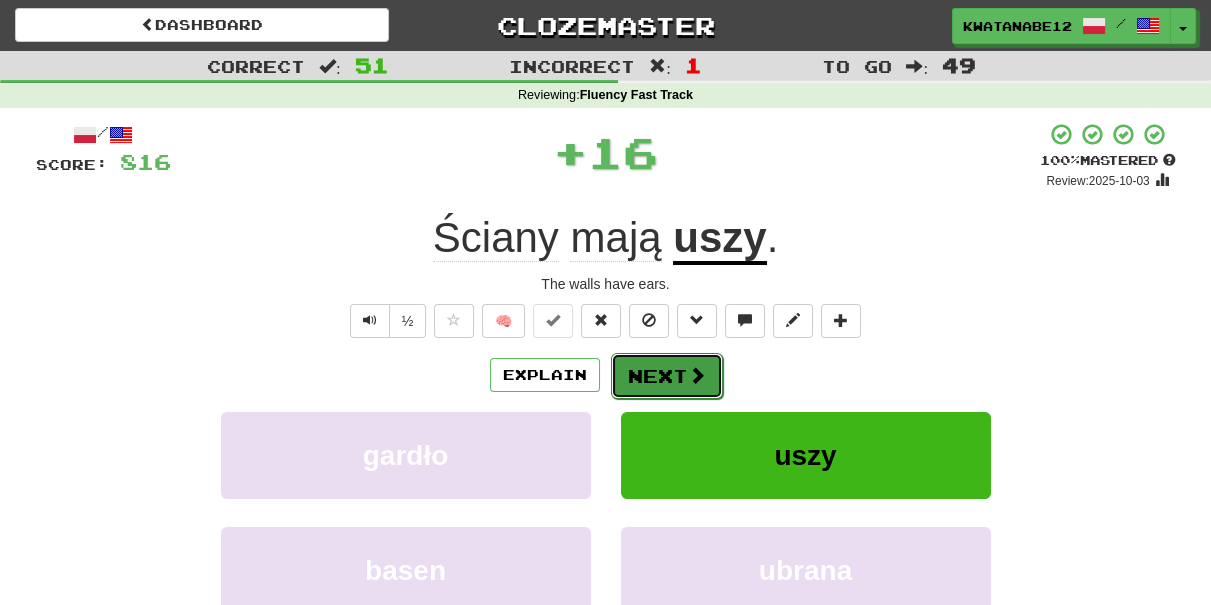click on "Next" at bounding box center [667, 376] 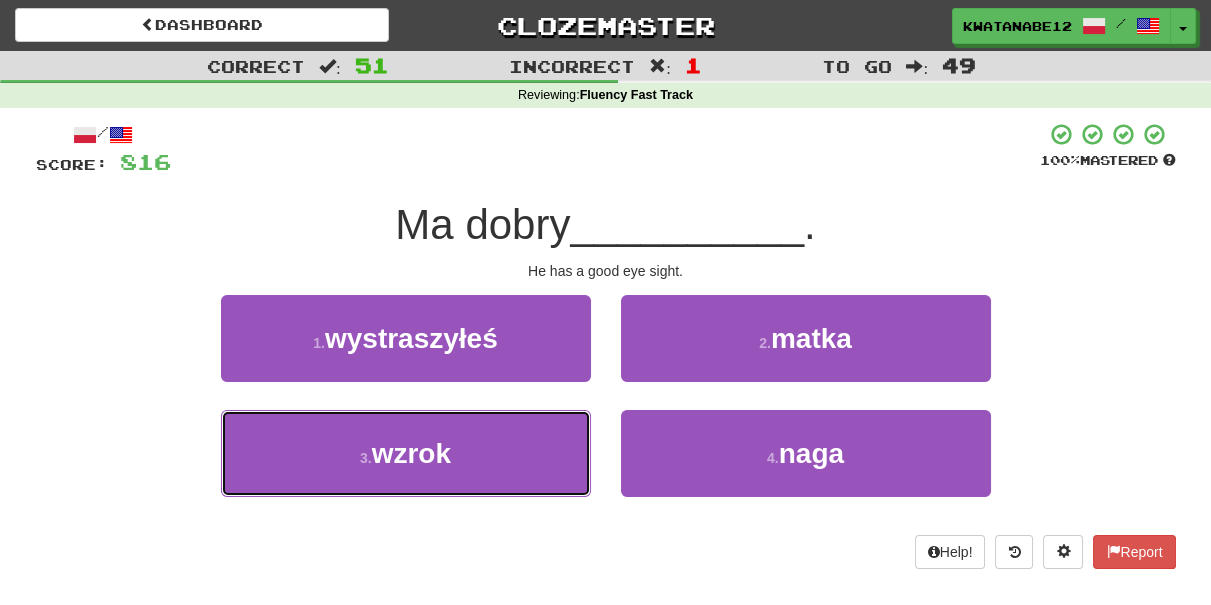 drag, startPoint x: 484, startPoint y: 442, endPoint x: 590, endPoint y: 407, distance: 111.62885 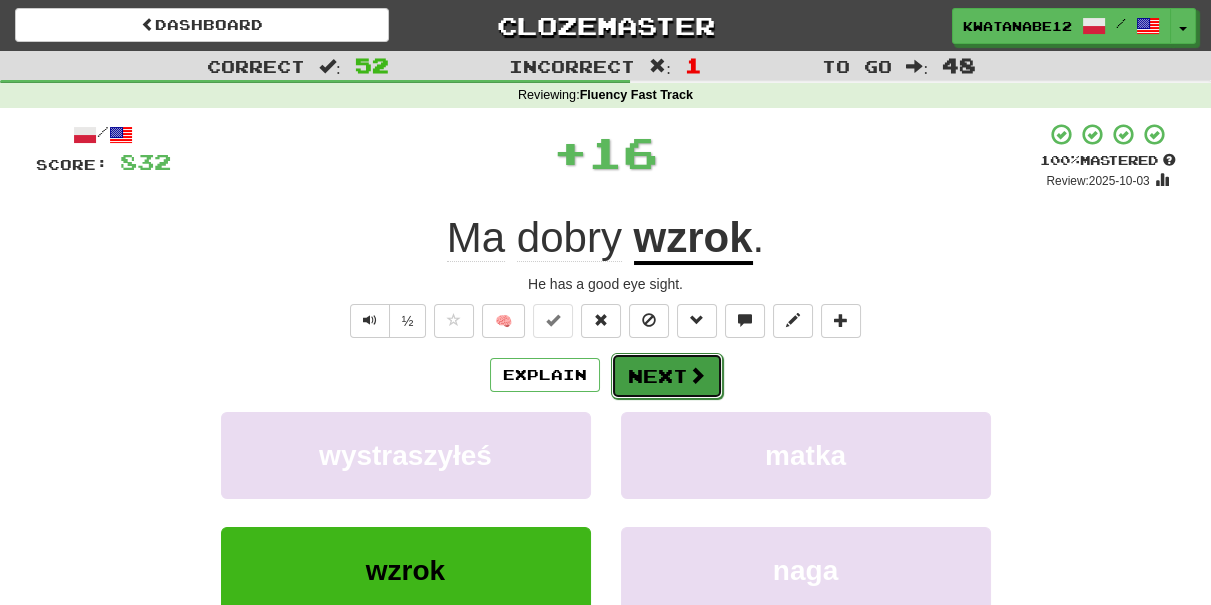 click on "Next" at bounding box center (667, 376) 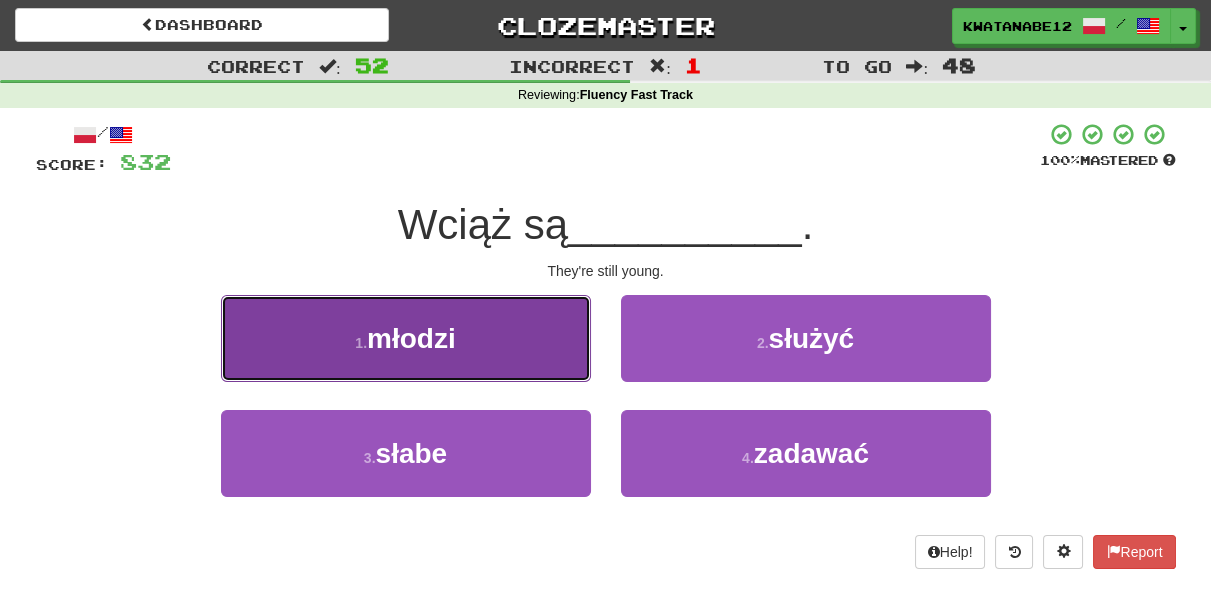 click on "1 .  młodzi" at bounding box center [406, 338] 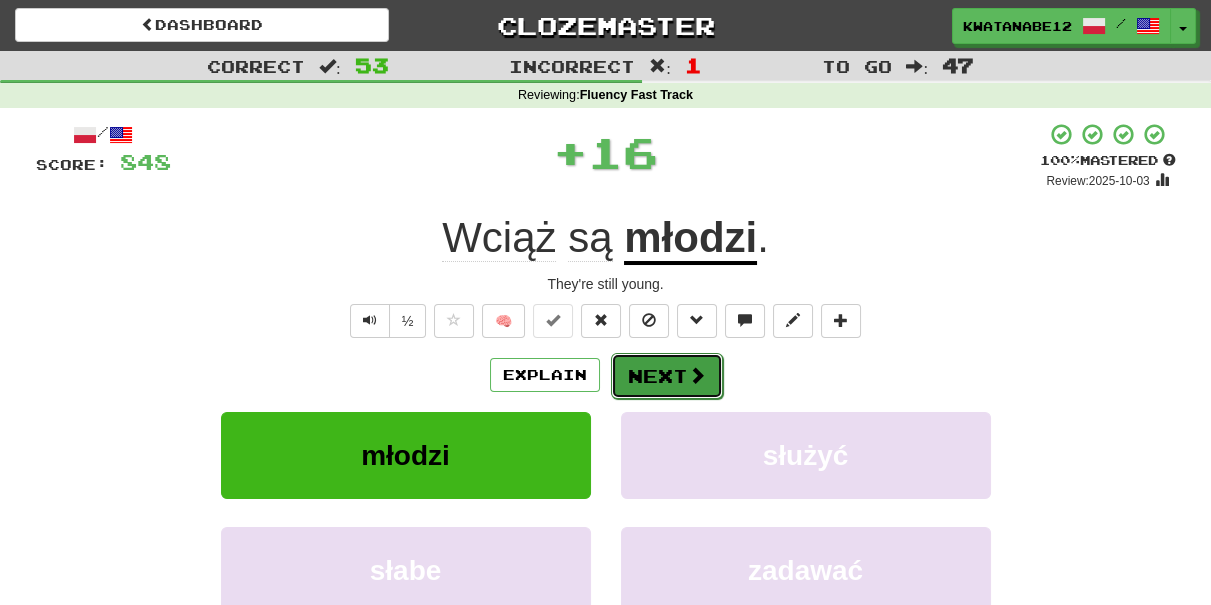 click on "Next" at bounding box center (667, 376) 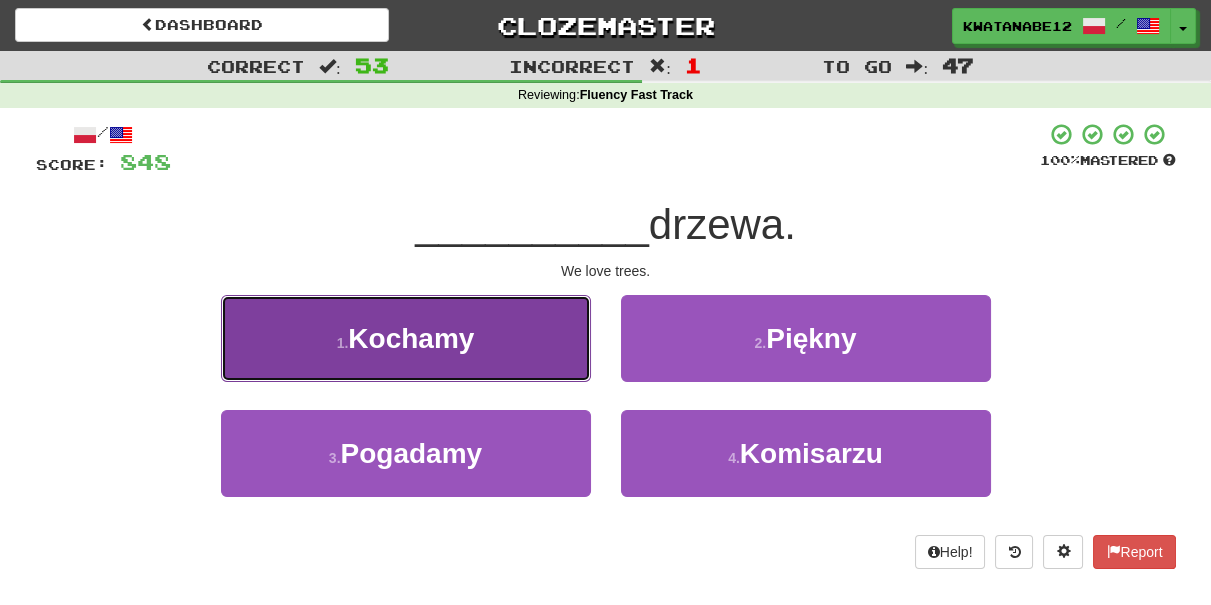 drag, startPoint x: 513, startPoint y: 339, endPoint x: 578, endPoint y: 365, distance: 70.00714 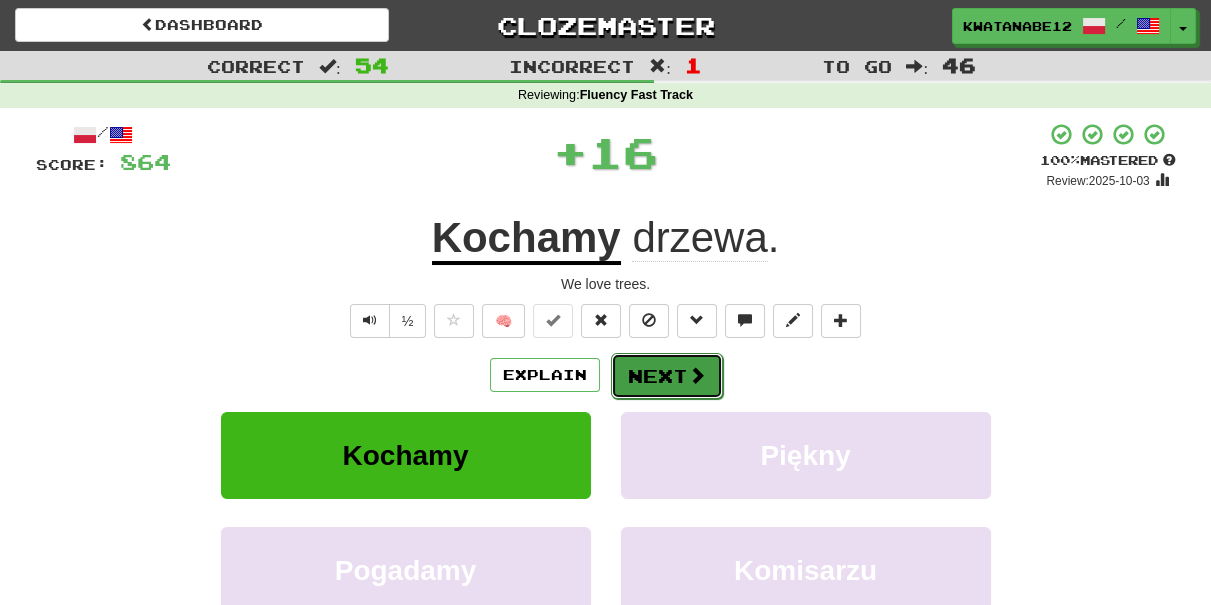 click on "Next" at bounding box center [667, 376] 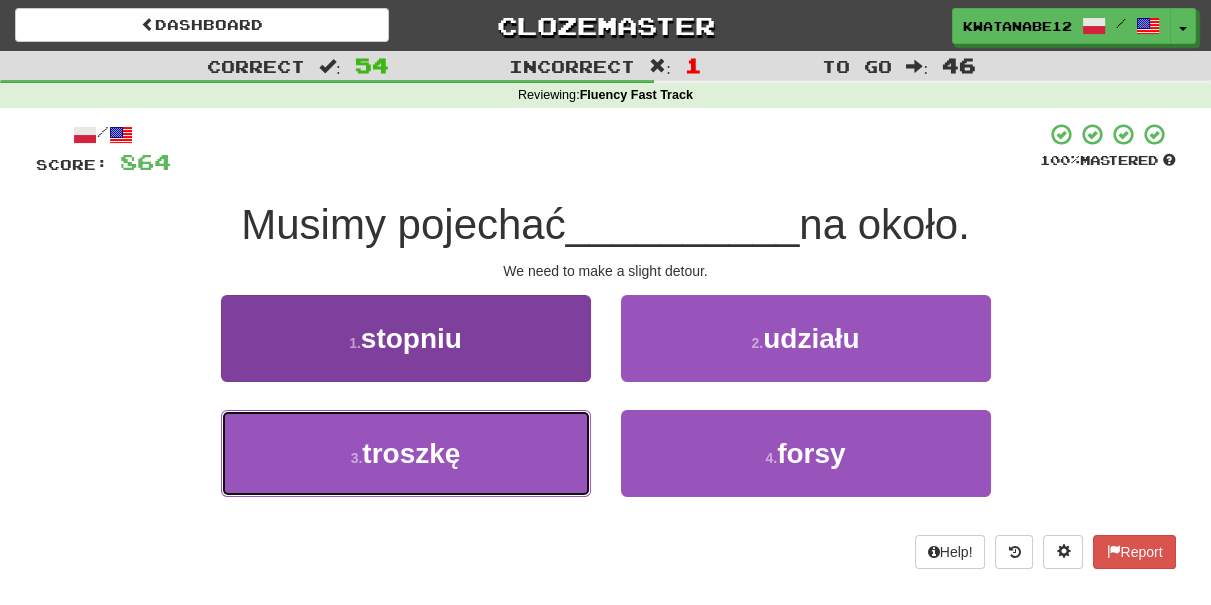 click on "3 .  troszkę" at bounding box center [406, 453] 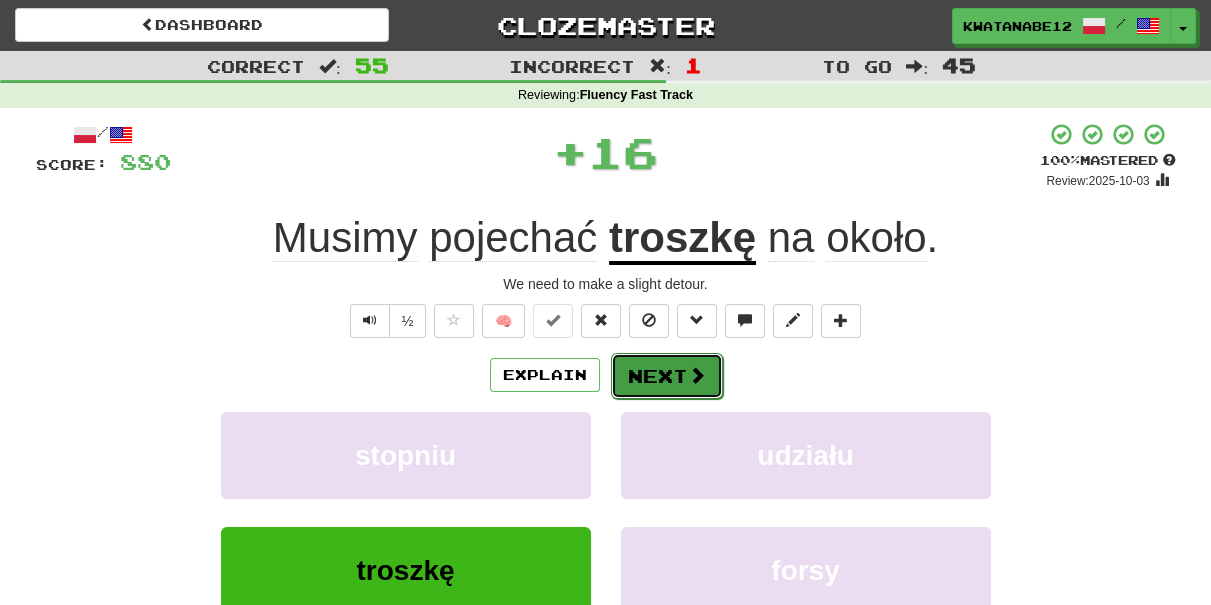 drag, startPoint x: 676, startPoint y: 370, endPoint x: 685, endPoint y: 364, distance: 10.816654 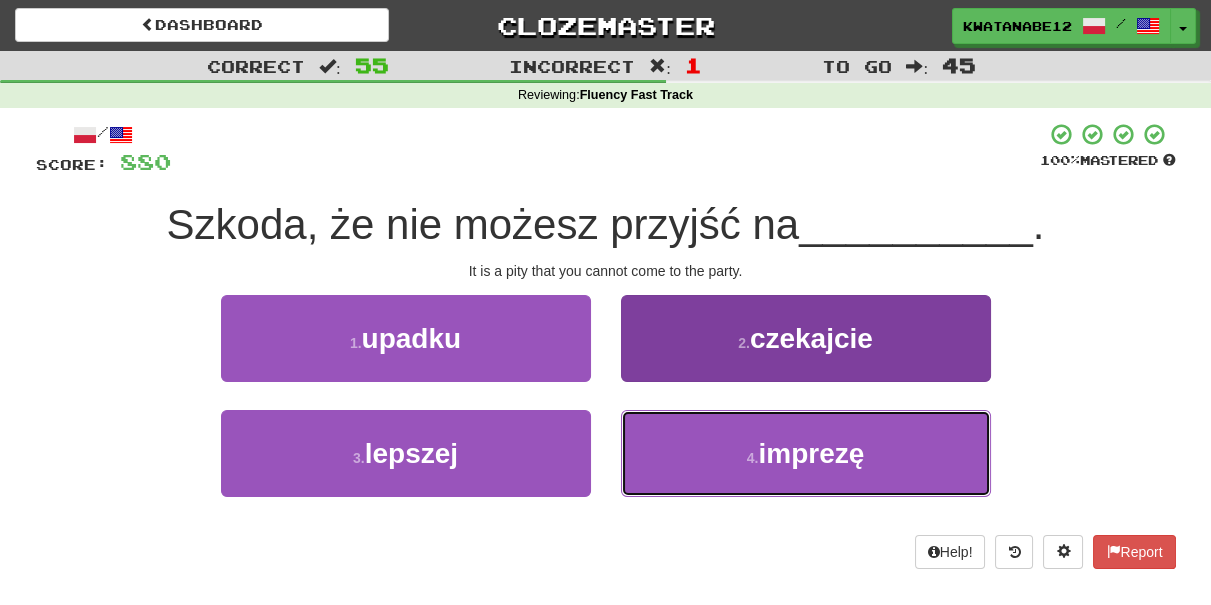 drag, startPoint x: 683, startPoint y: 444, endPoint x: 714, endPoint y: 433, distance: 32.89377 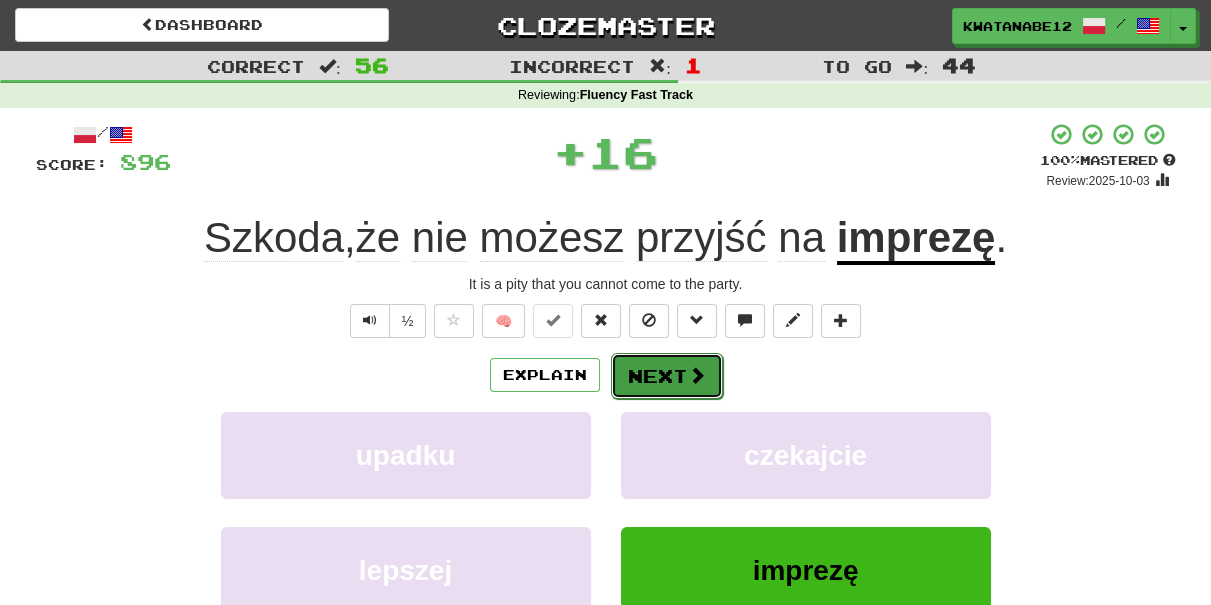 click at bounding box center [697, 375] 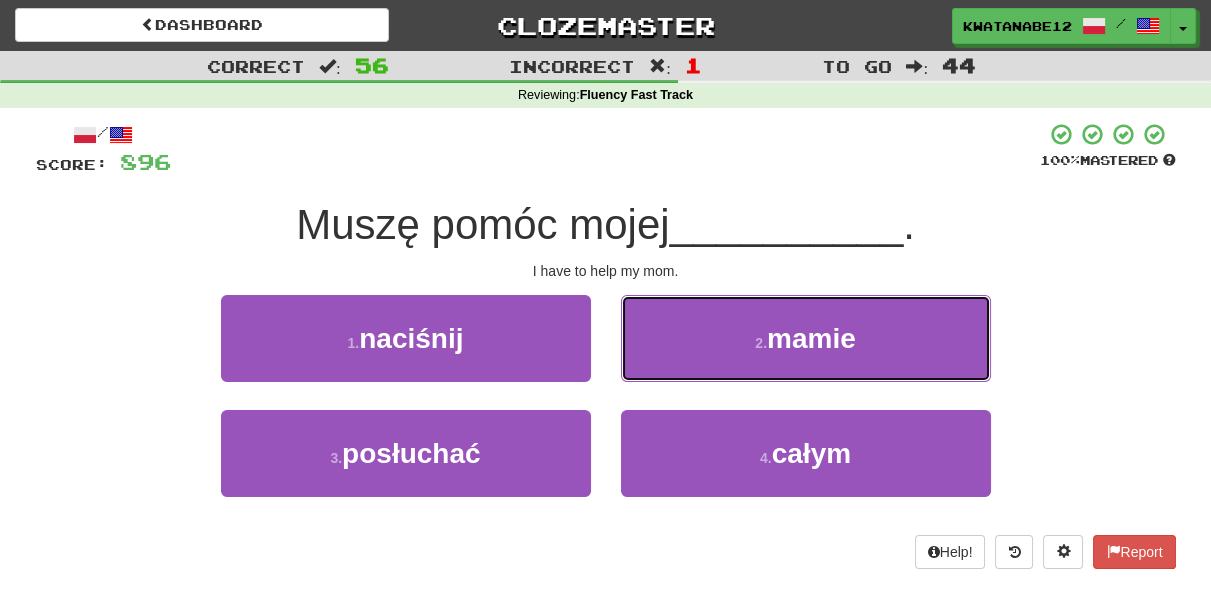 click on "2 .  mamie" at bounding box center (806, 338) 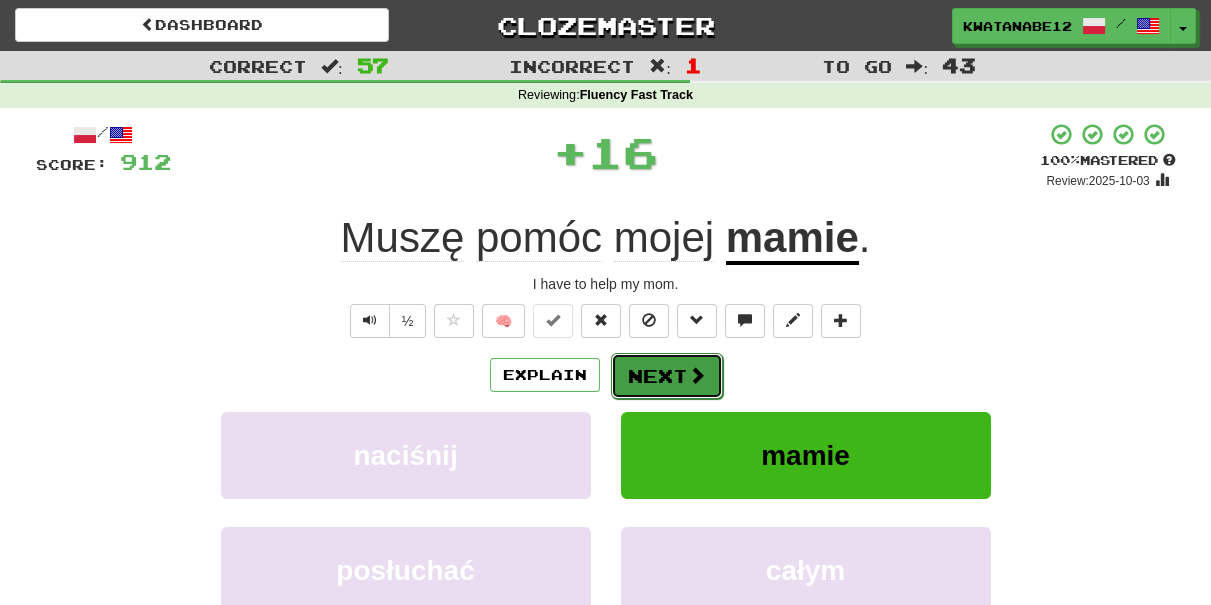 click on "Next" at bounding box center [667, 376] 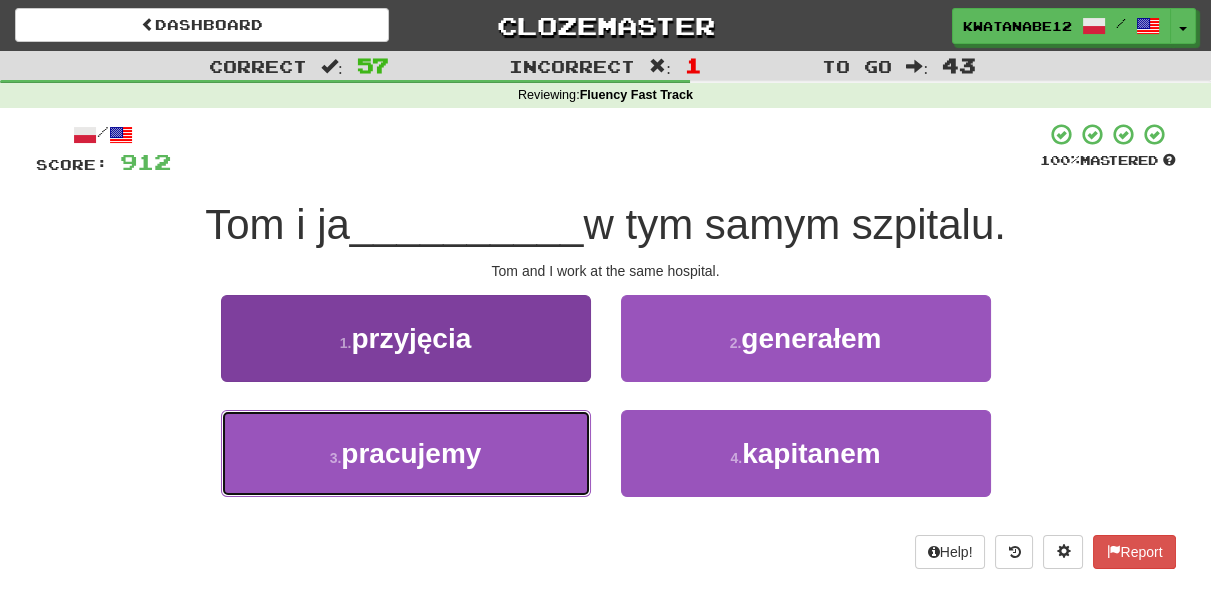 drag, startPoint x: 522, startPoint y: 449, endPoint x: 549, endPoint y: 439, distance: 28.79236 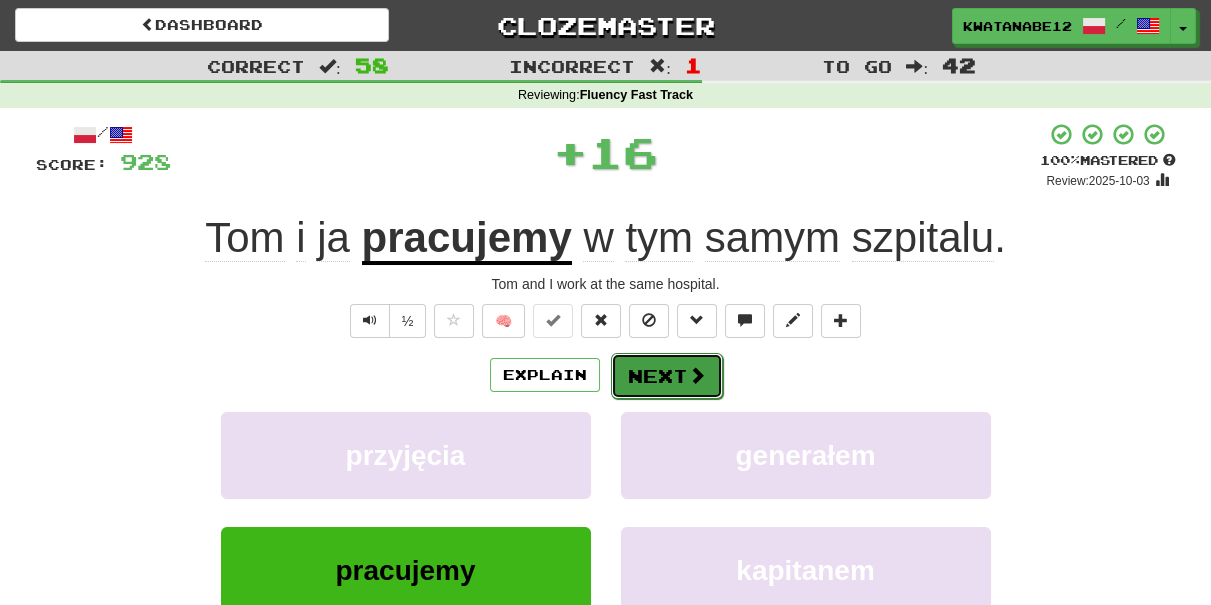 click on "Next" at bounding box center [667, 376] 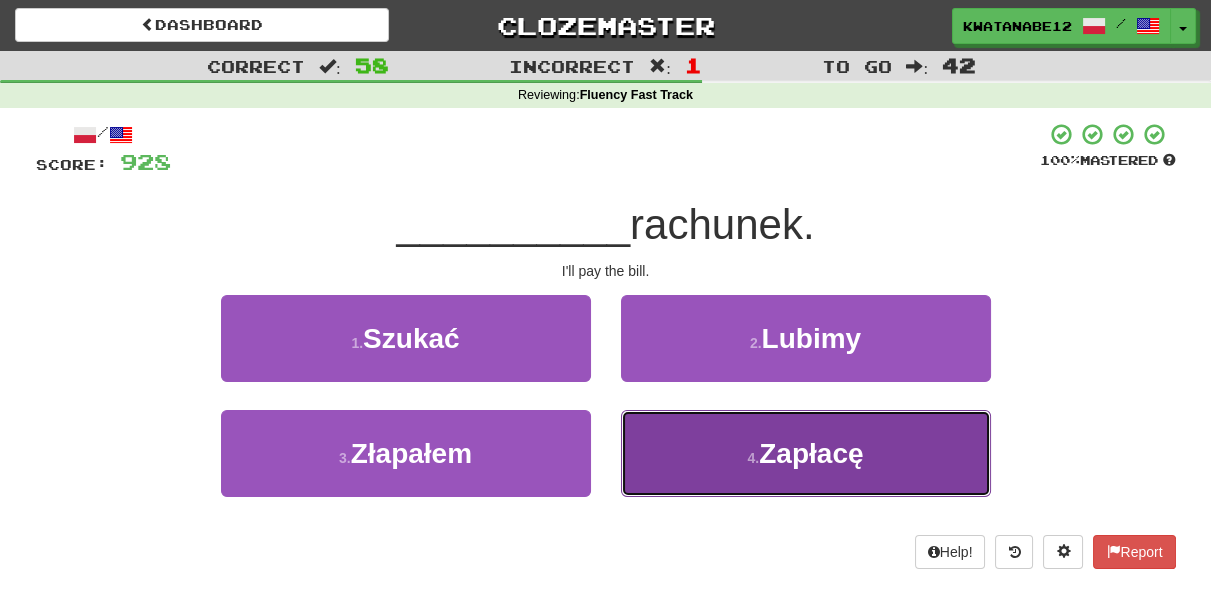 click on "4 .  Zapłacę" at bounding box center (806, 453) 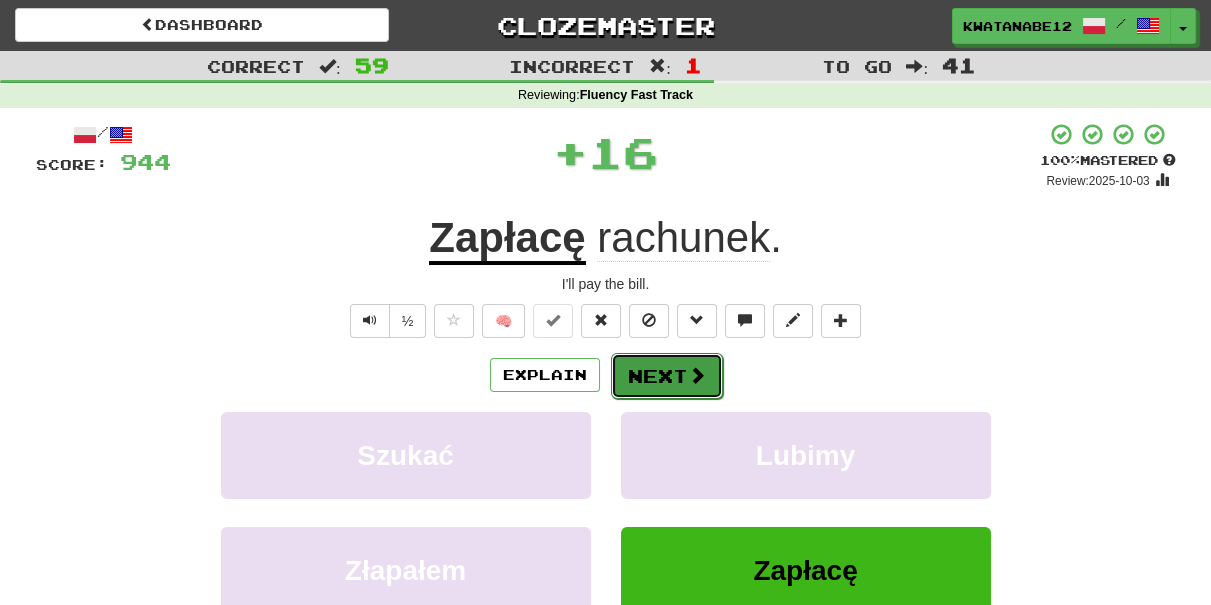 click on "Next" at bounding box center [667, 376] 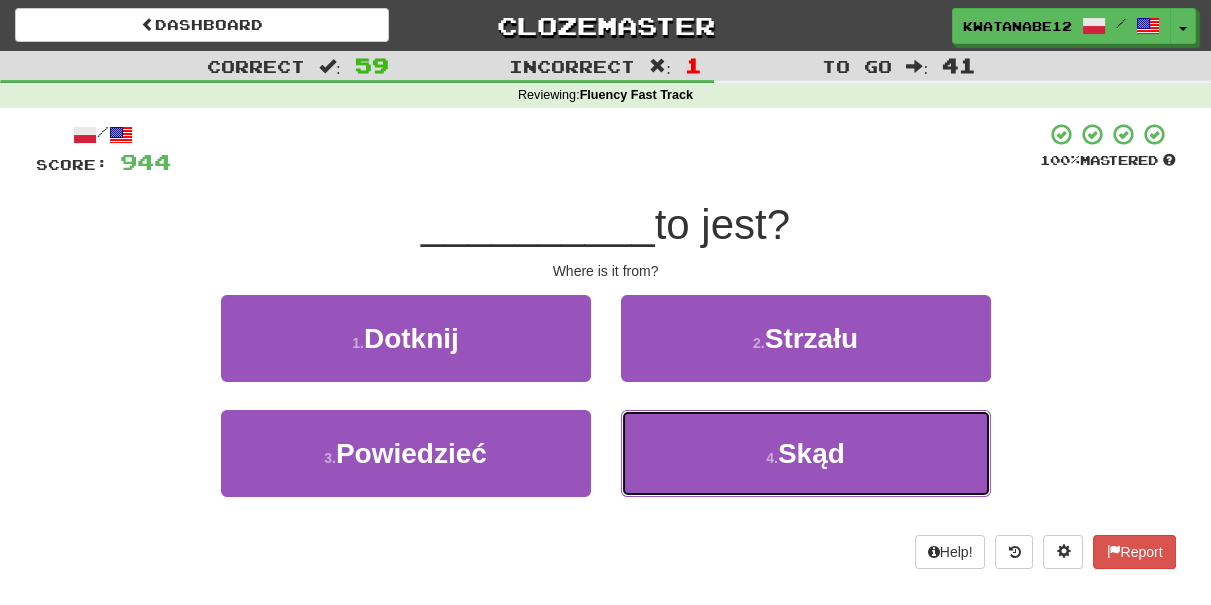 drag, startPoint x: 747, startPoint y: 434, endPoint x: 729, endPoint y: 402, distance: 36.71512 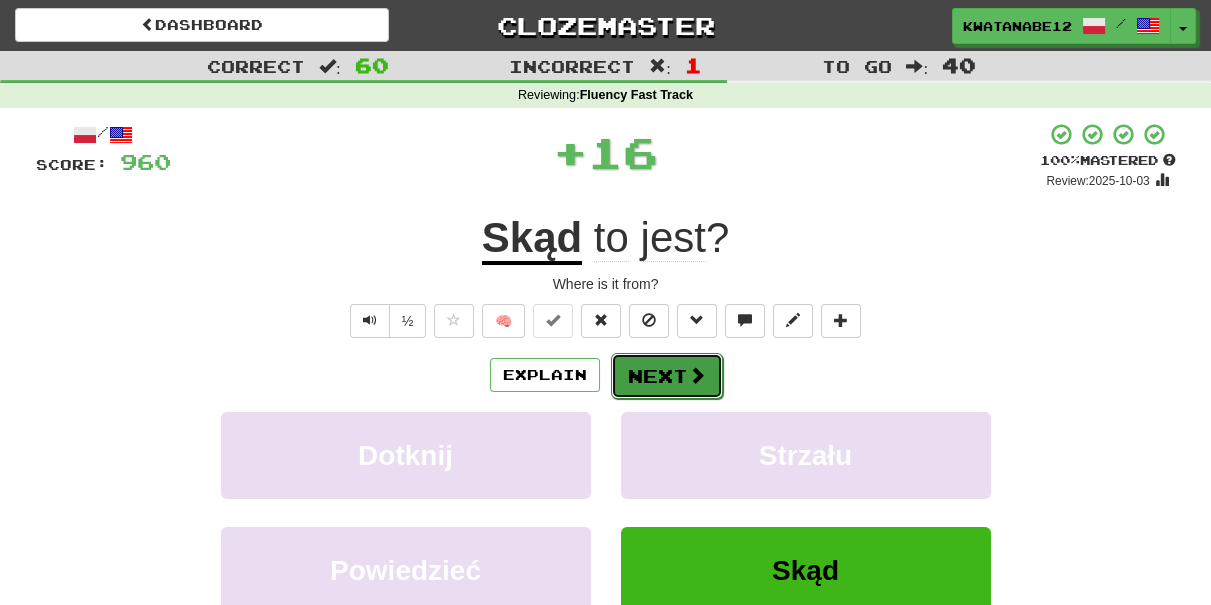 click on "Next" at bounding box center (667, 376) 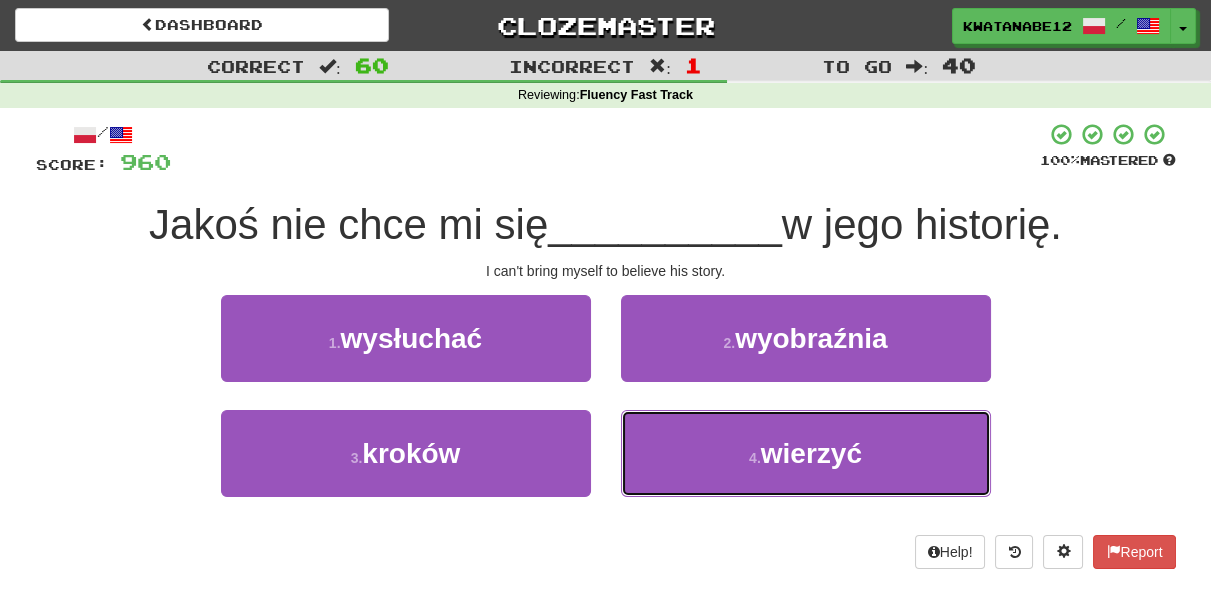 drag, startPoint x: 654, startPoint y: 444, endPoint x: 650, endPoint y: 404, distance: 40.1995 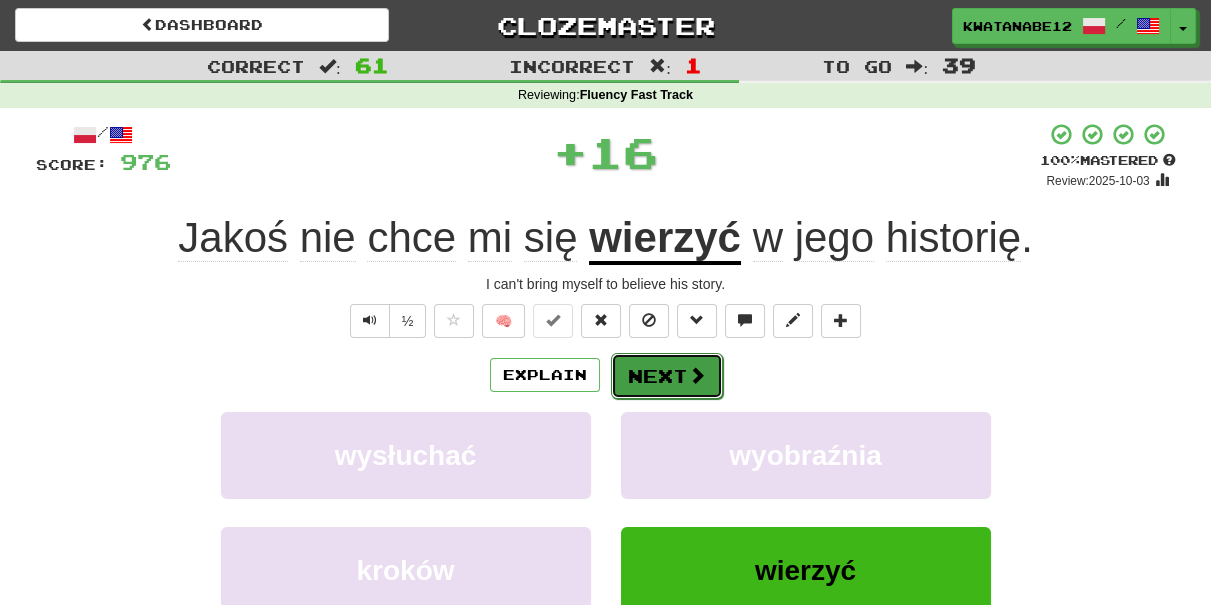 click on "Next" at bounding box center [667, 376] 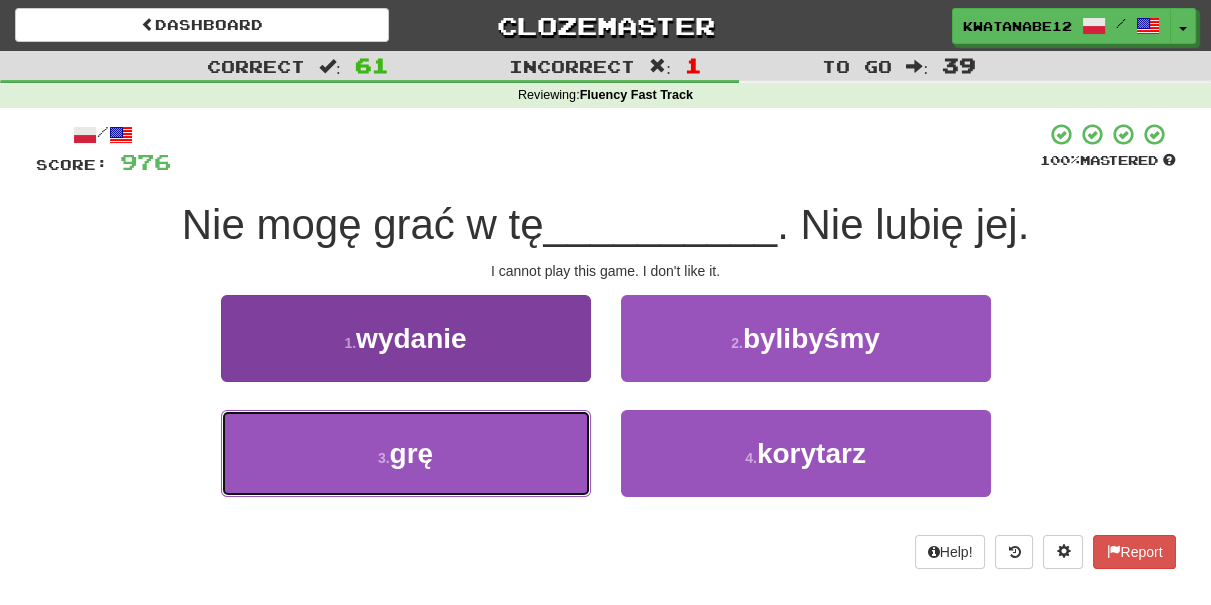 drag, startPoint x: 496, startPoint y: 439, endPoint x: 544, endPoint y: 425, distance: 50 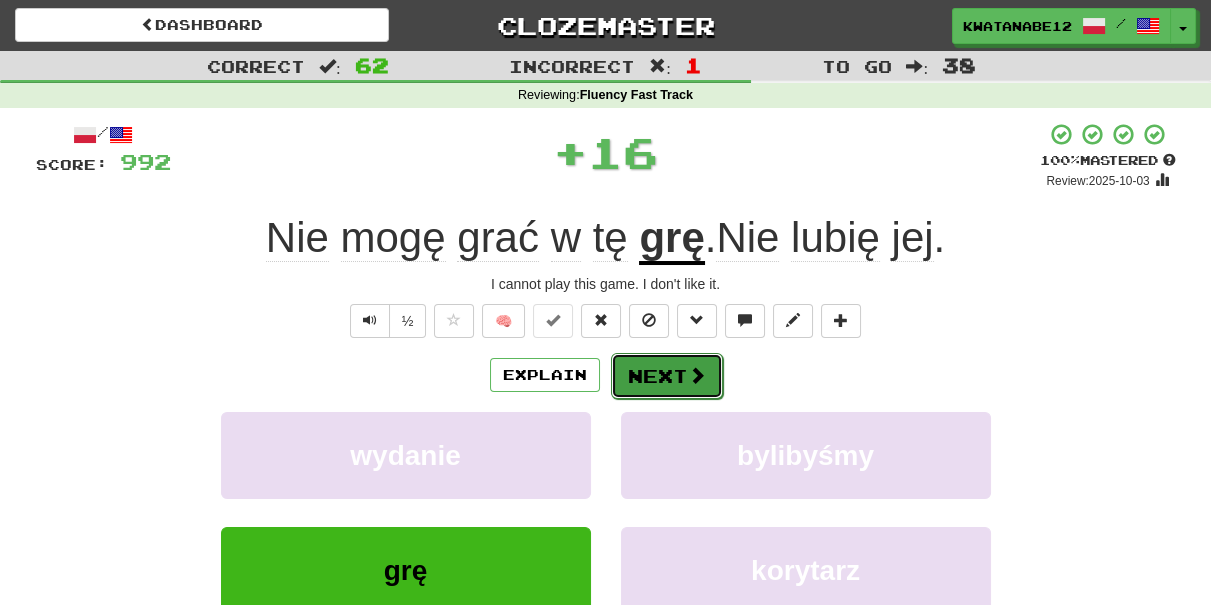 click on "Next" at bounding box center [667, 376] 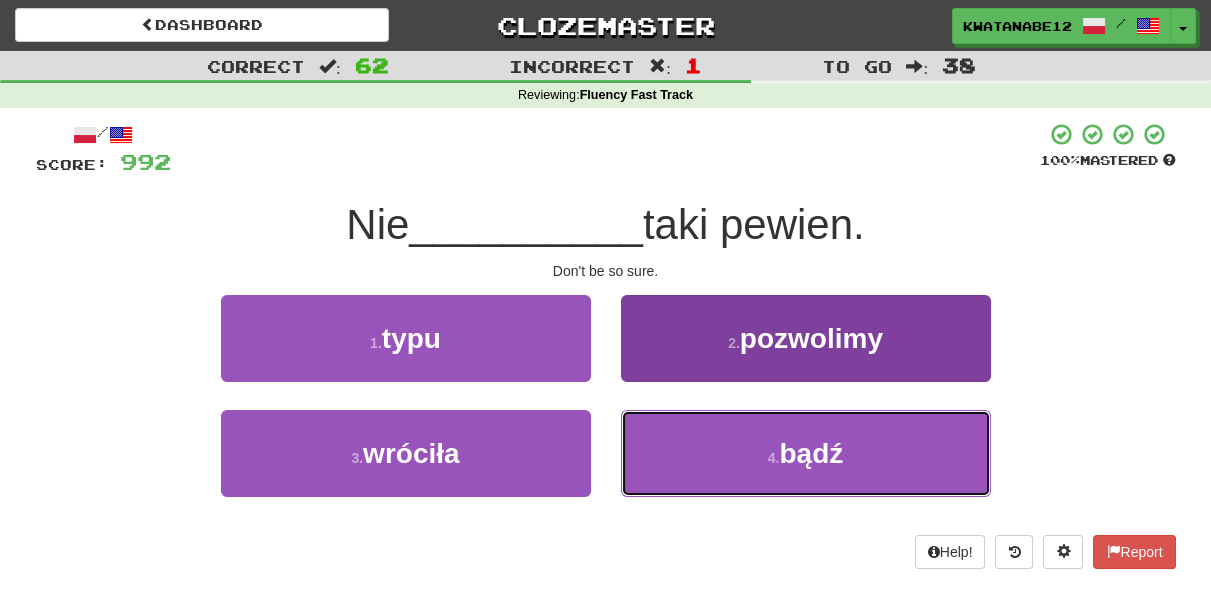 click on "4 .  bądź" at bounding box center [806, 453] 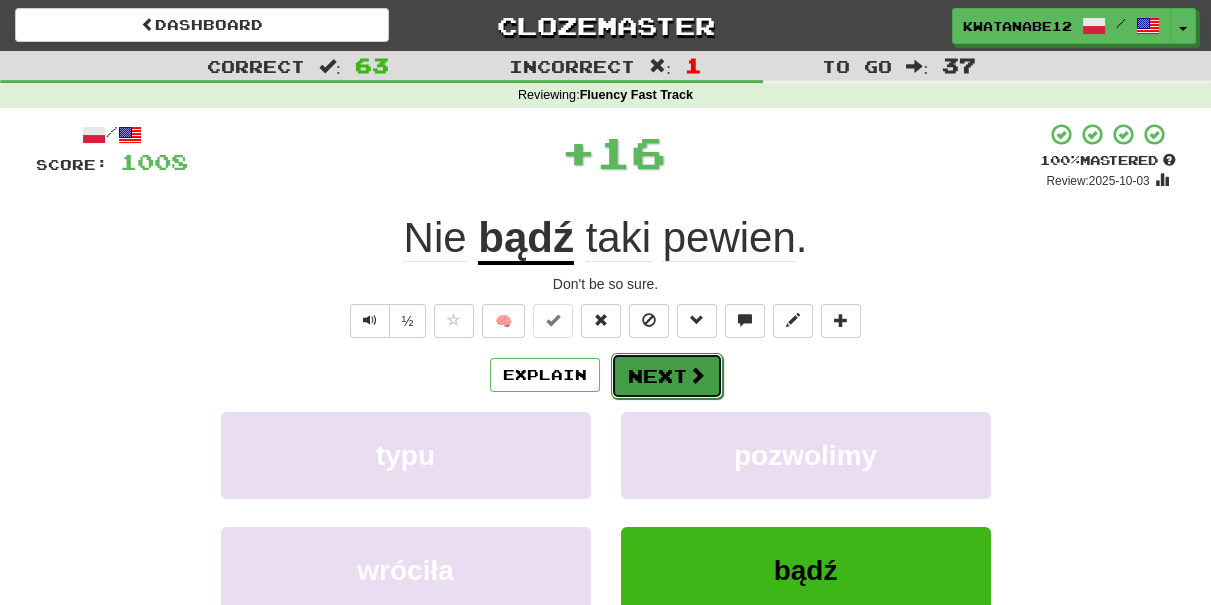 click on "Next" at bounding box center [667, 376] 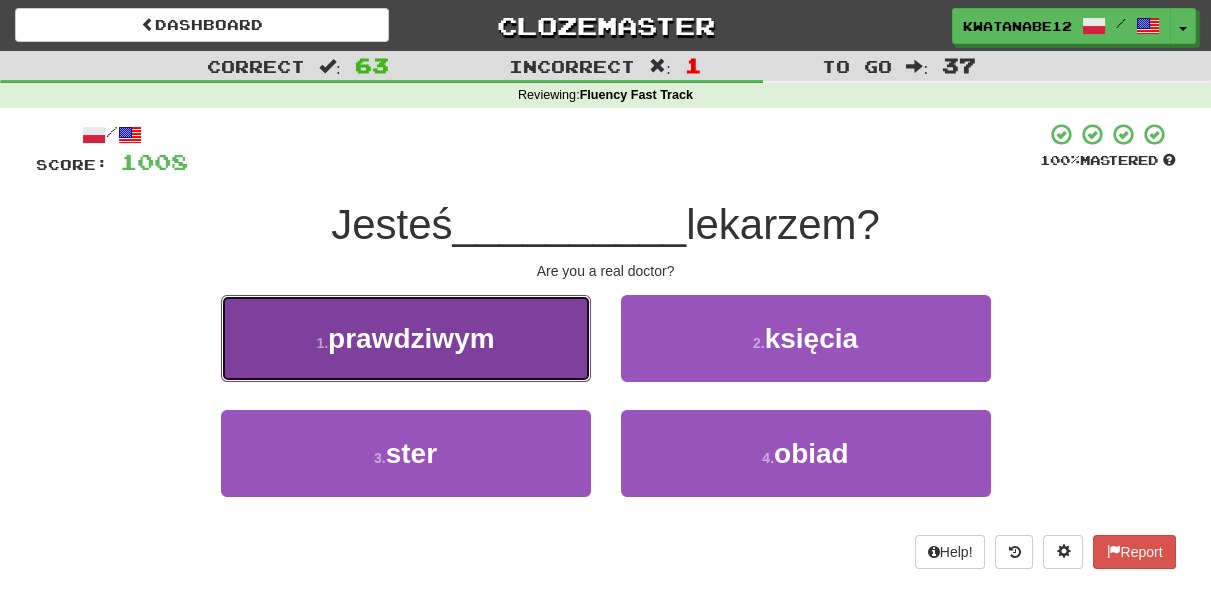click on "1 .  prawdziwym" at bounding box center [406, 338] 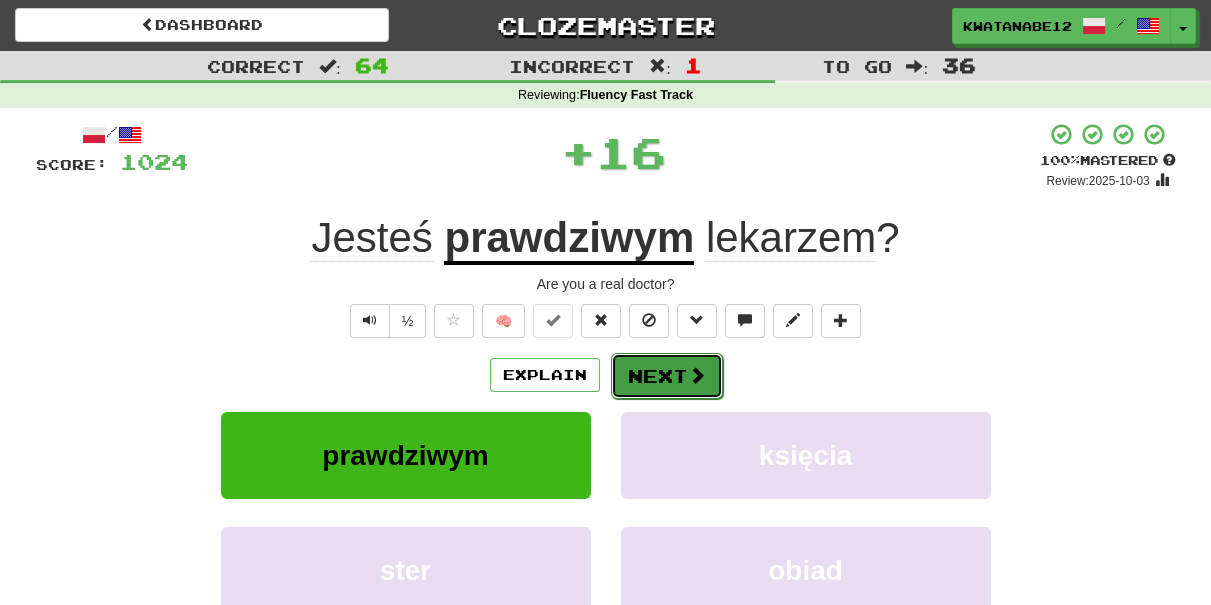 click on "Next" at bounding box center [667, 376] 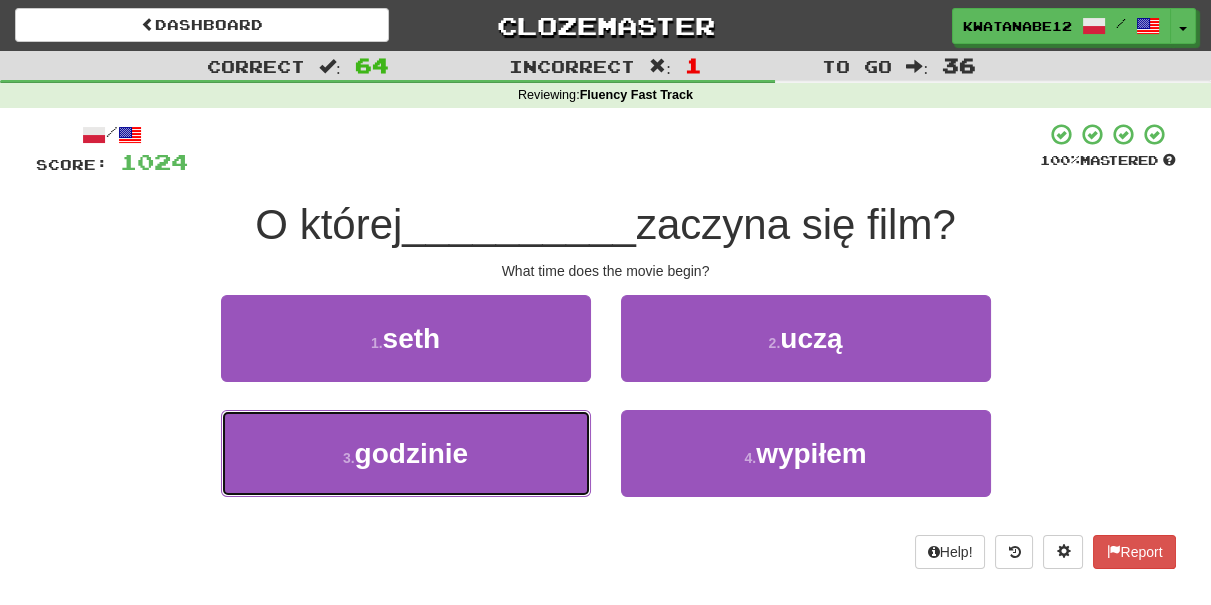 drag, startPoint x: 522, startPoint y: 471, endPoint x: 592, endPoint y: 430, distance: 81.12336 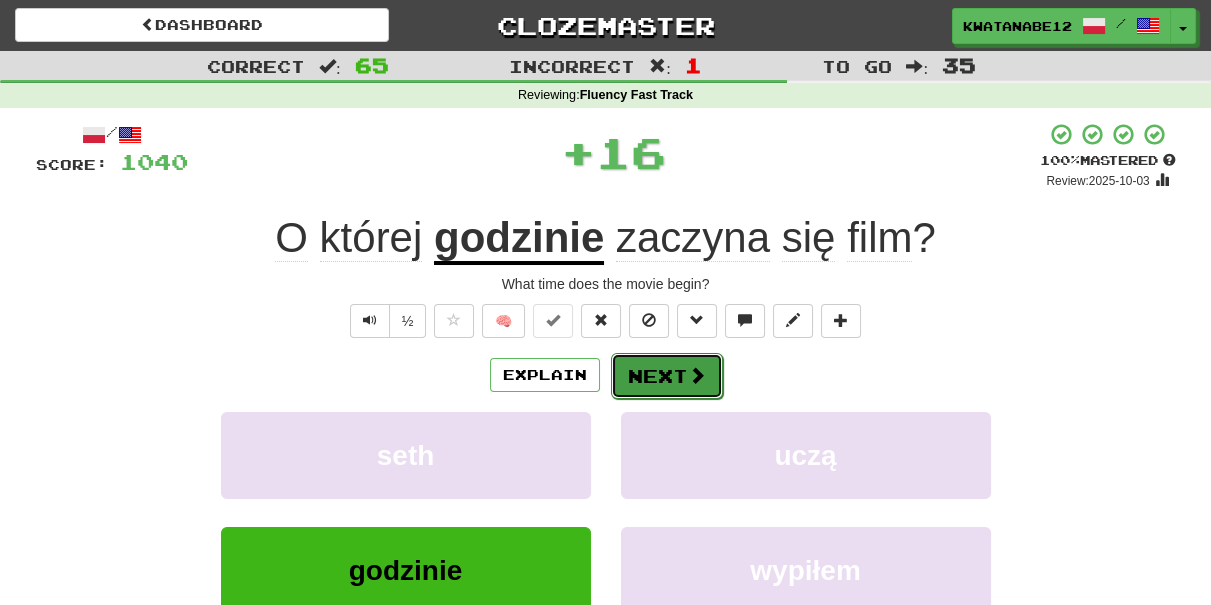 click on "Next" at bounding box center (667, 376) 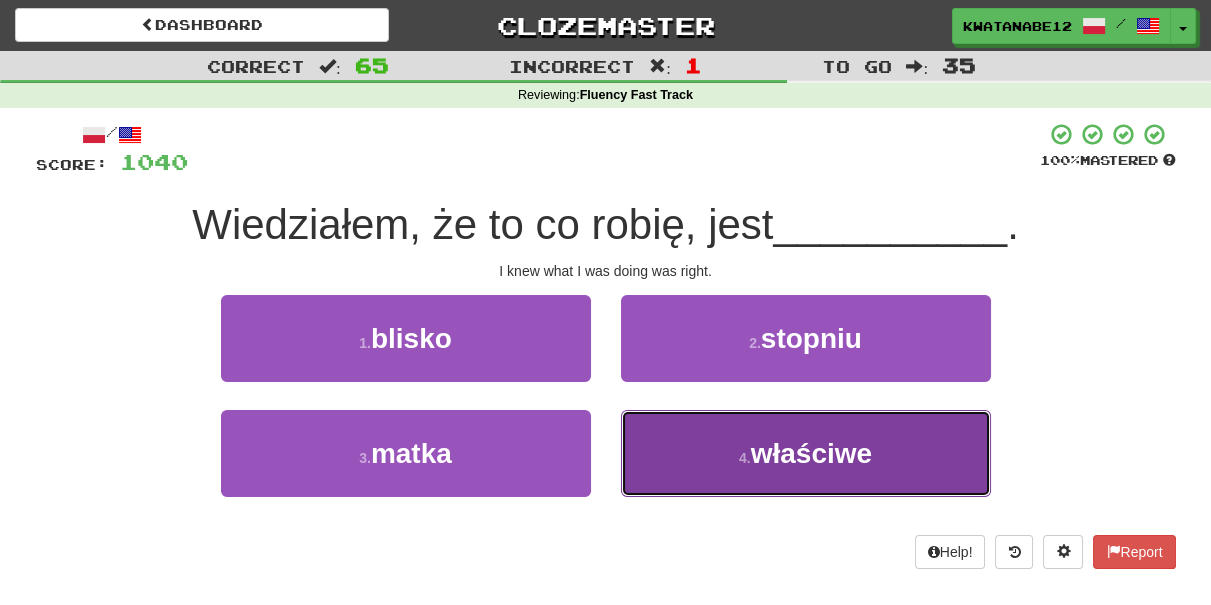click on "4 .  właściwe" at bounding box center (806, 453) 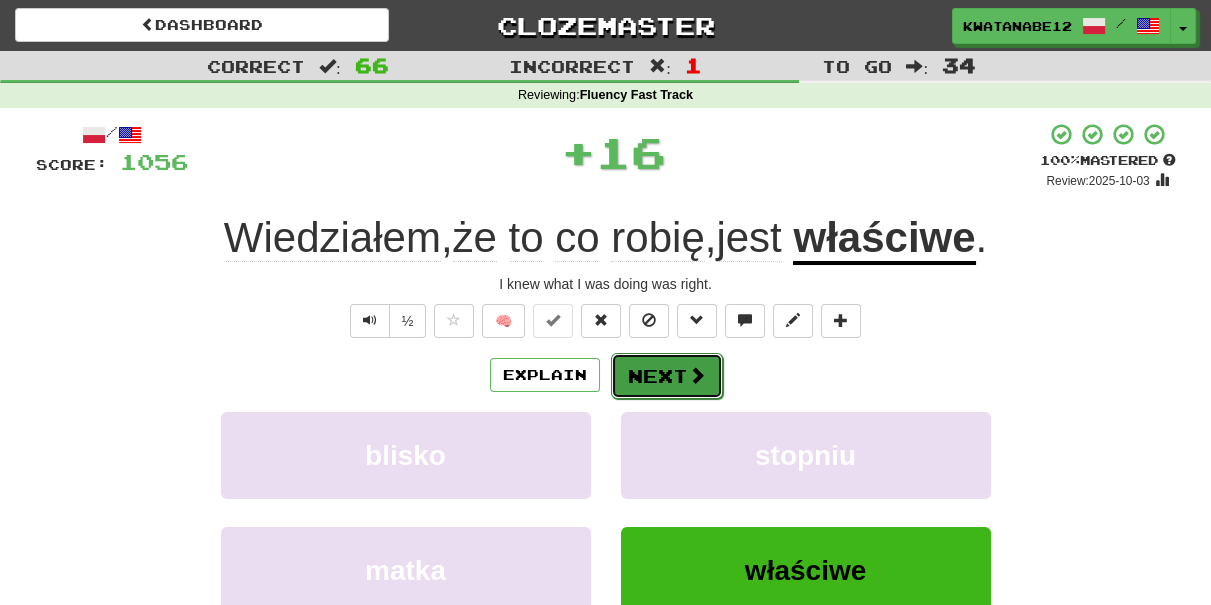 click on "Next" at bounding box center (667, 376) 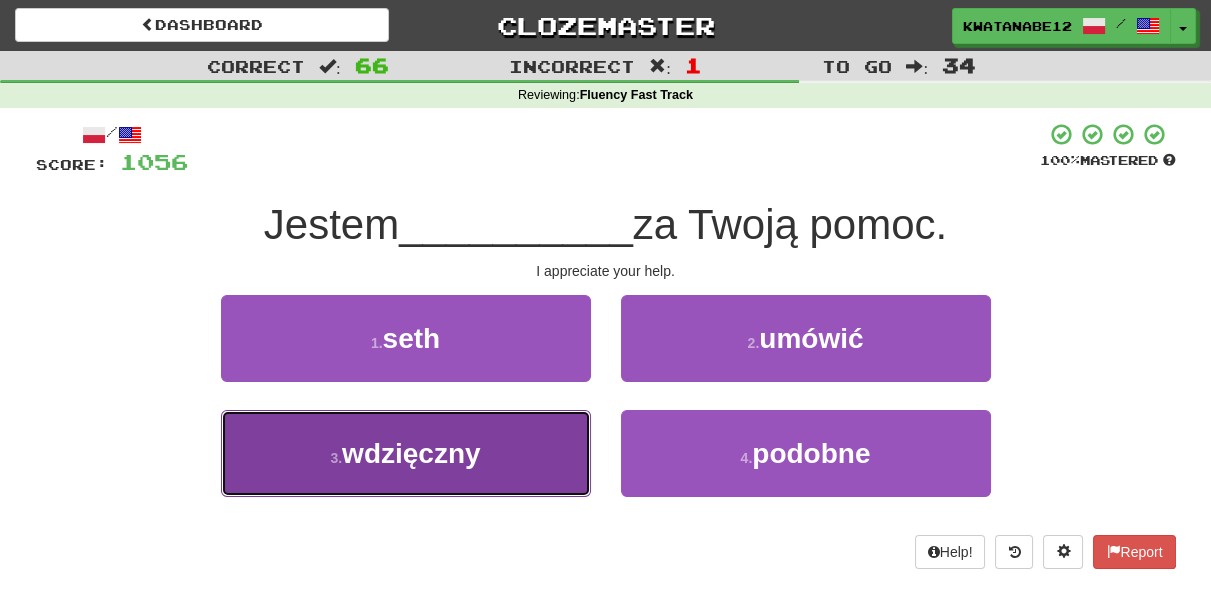 drag, startPoint x: 510, startPoint y: 451, endPoint x: 573, endPoint y: 430, distance: 66.40783 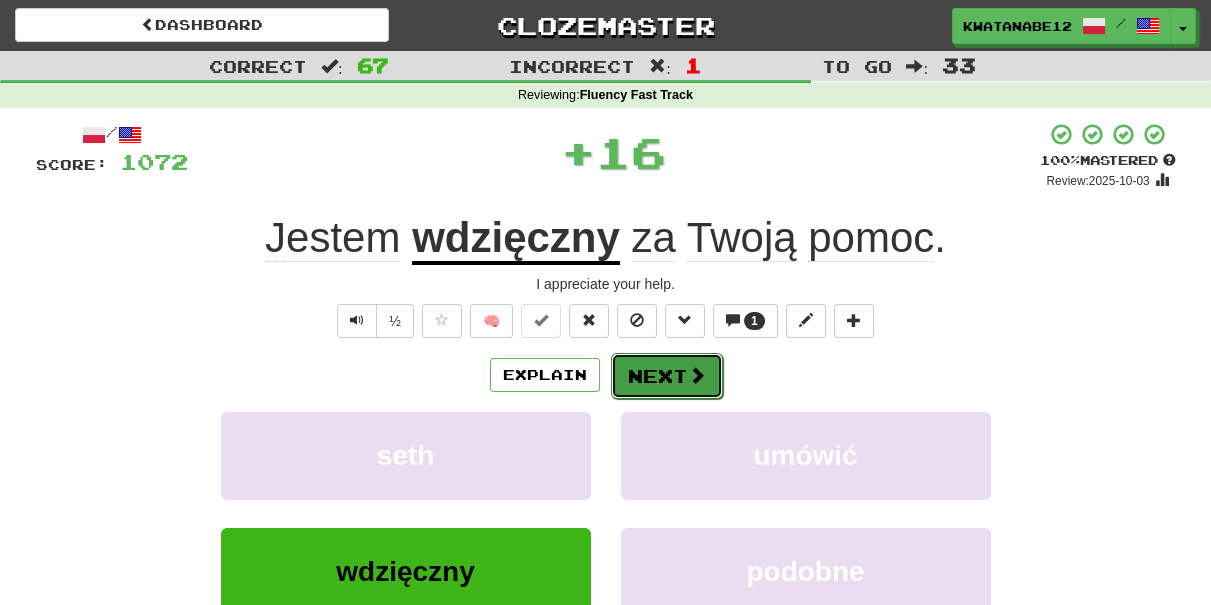 click on "Next" at bounding box center [667, 376] 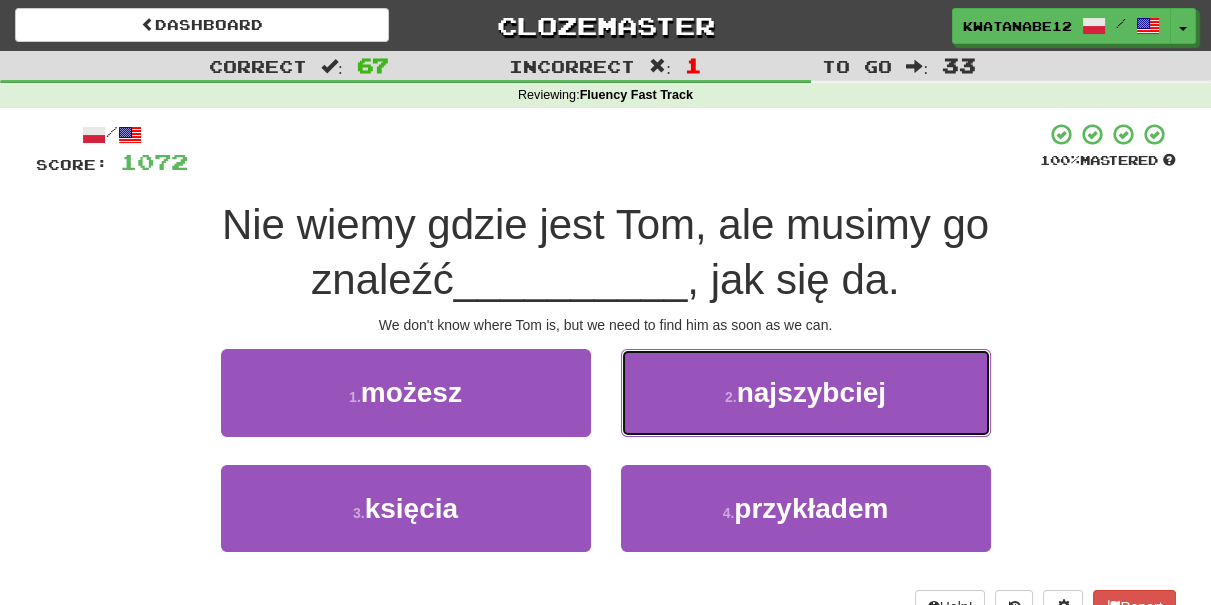 drag, startPoint x: 722, startPoint y: 373, endPoint x: 724, endPoint y: 399, distance: 26.076809 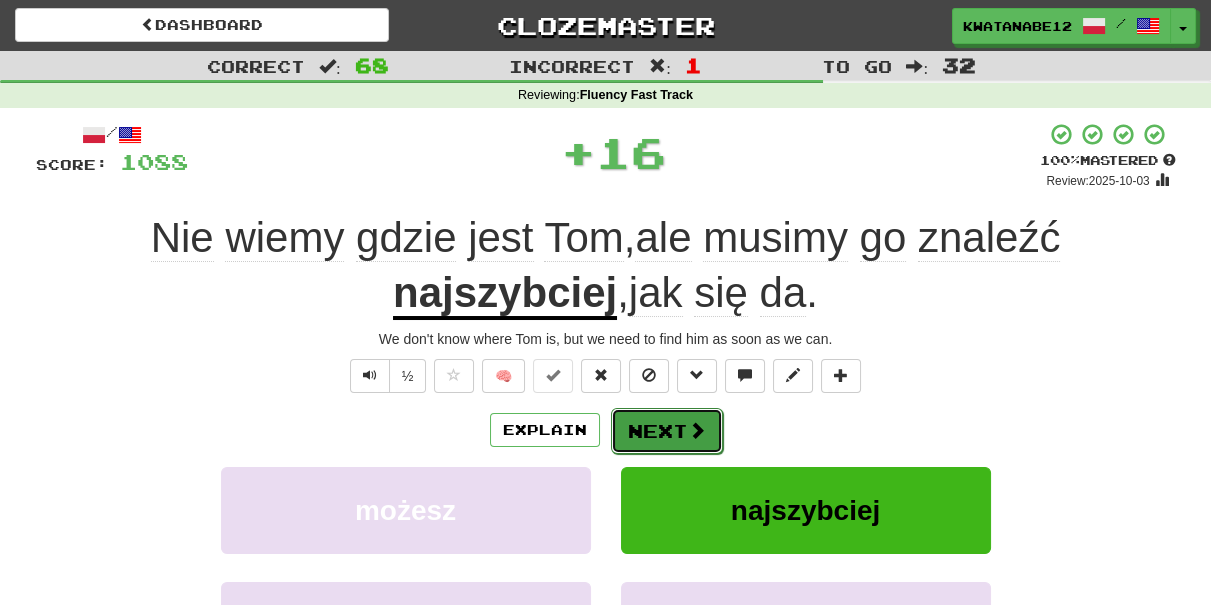click at bounding box center (697, 430) 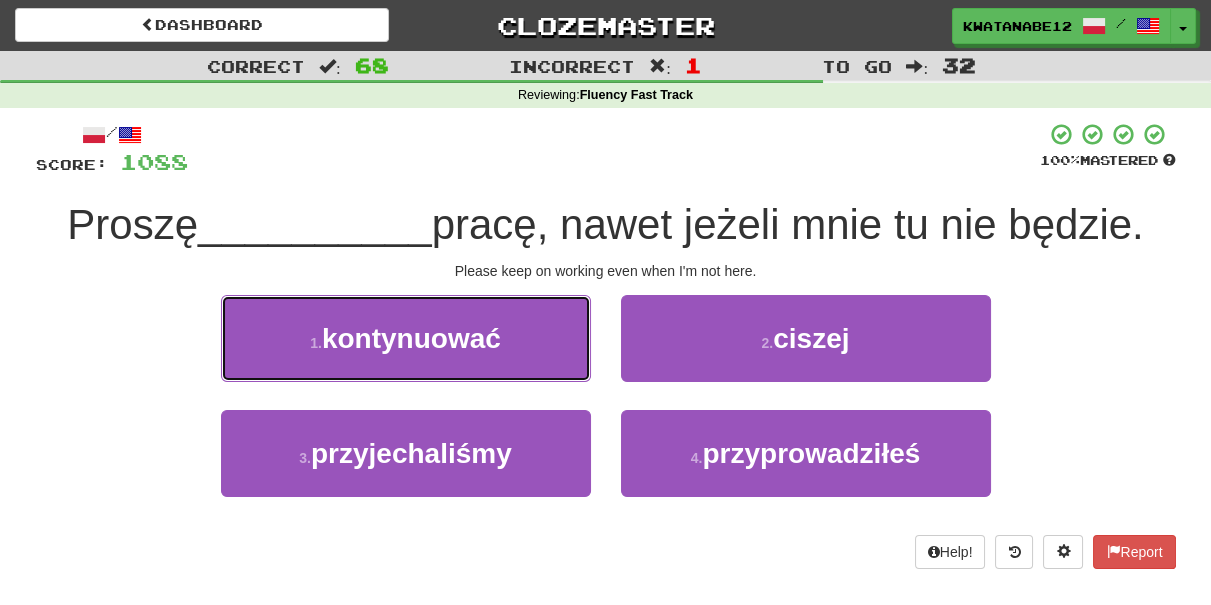 click on "1 .  kontynuować" at bounding box center [406, 338] 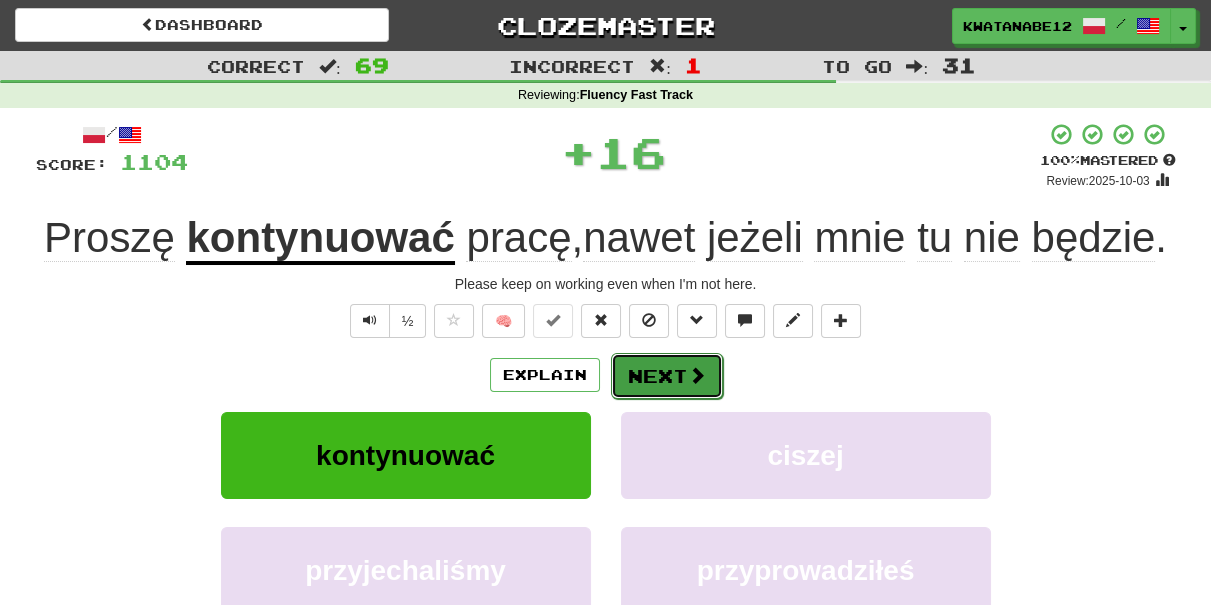 click on "Next" at bounding box center [667, 376] 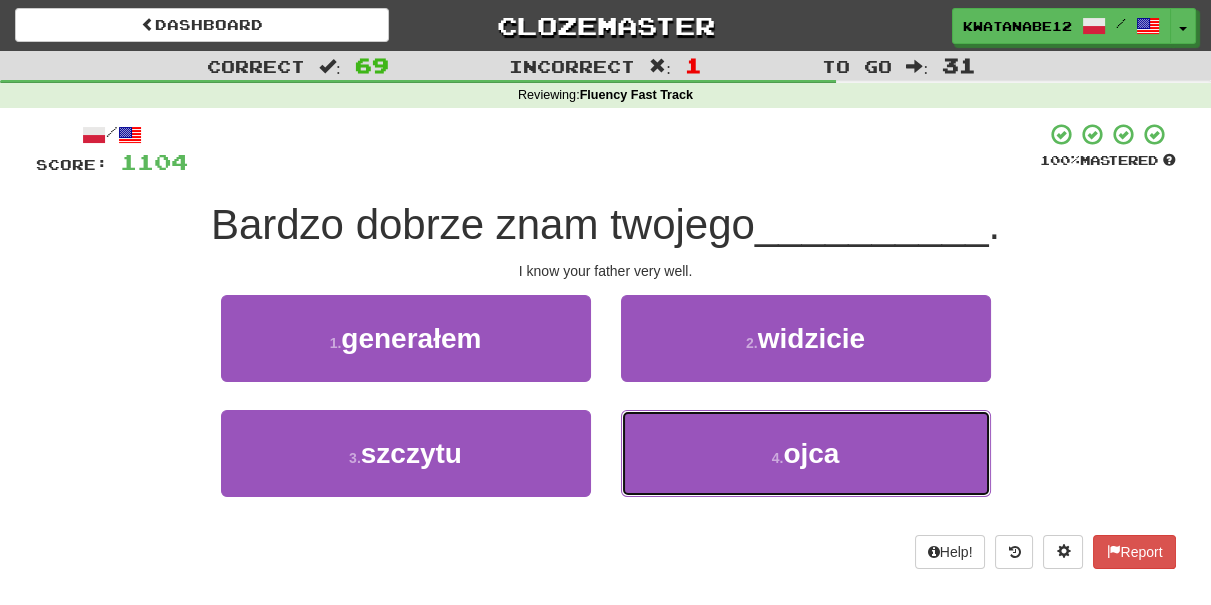drag, startPoint x: 667, startPoint y: 447, endPoint x: 666, endPoint y: 407, distance: 40.012497 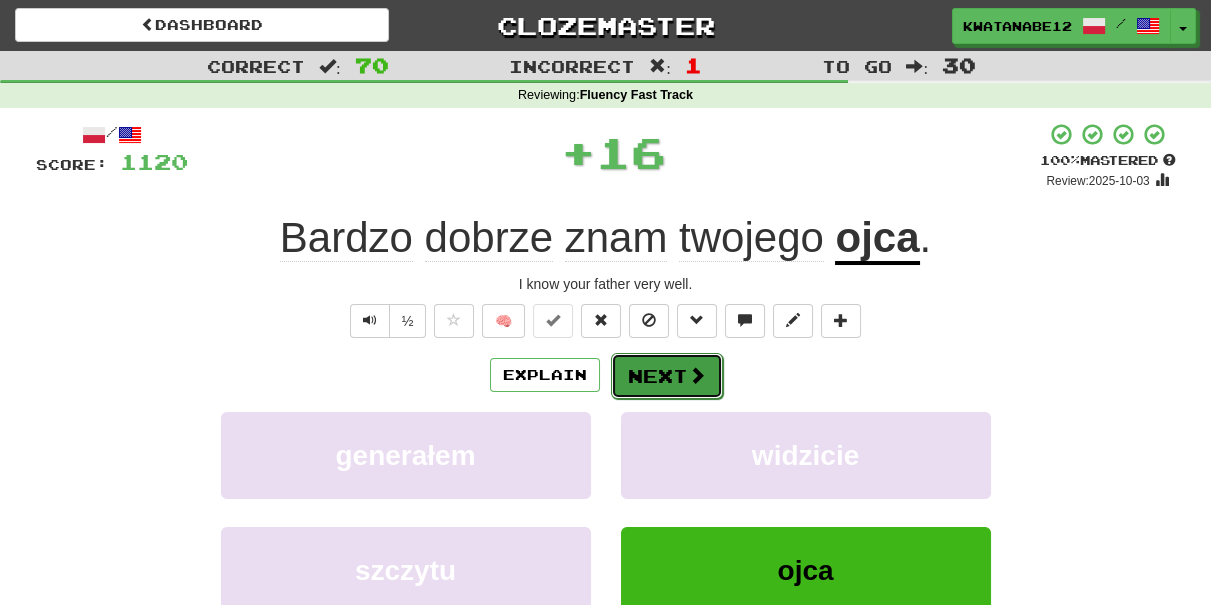 drag, startPoint x: 666, startPoint y: 407, endPoint x: 658, endPoint y: 382, distance: 26.24881 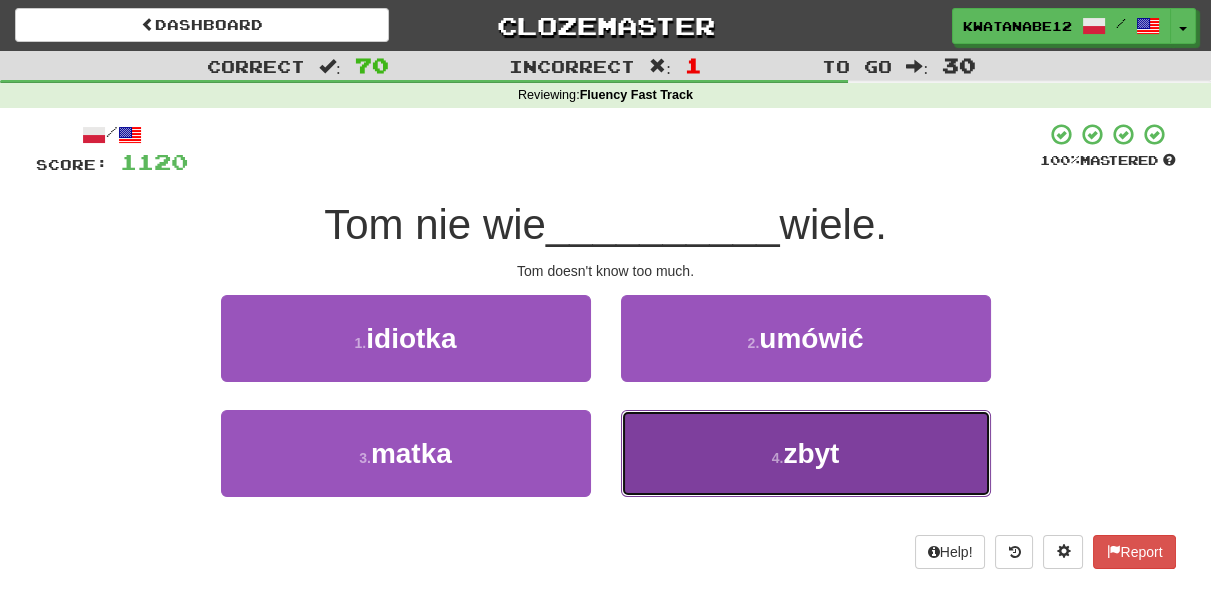 click on "4 .  zbyt" at bounding box center [806, 453] 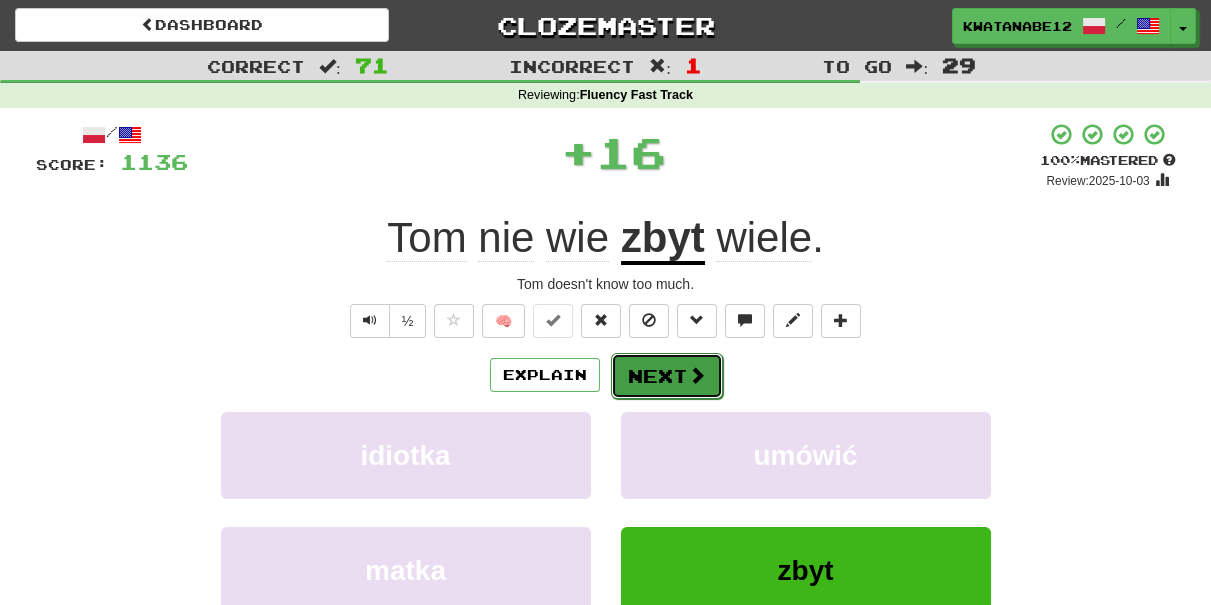 click on "Next" at bounding box center (667, 376) 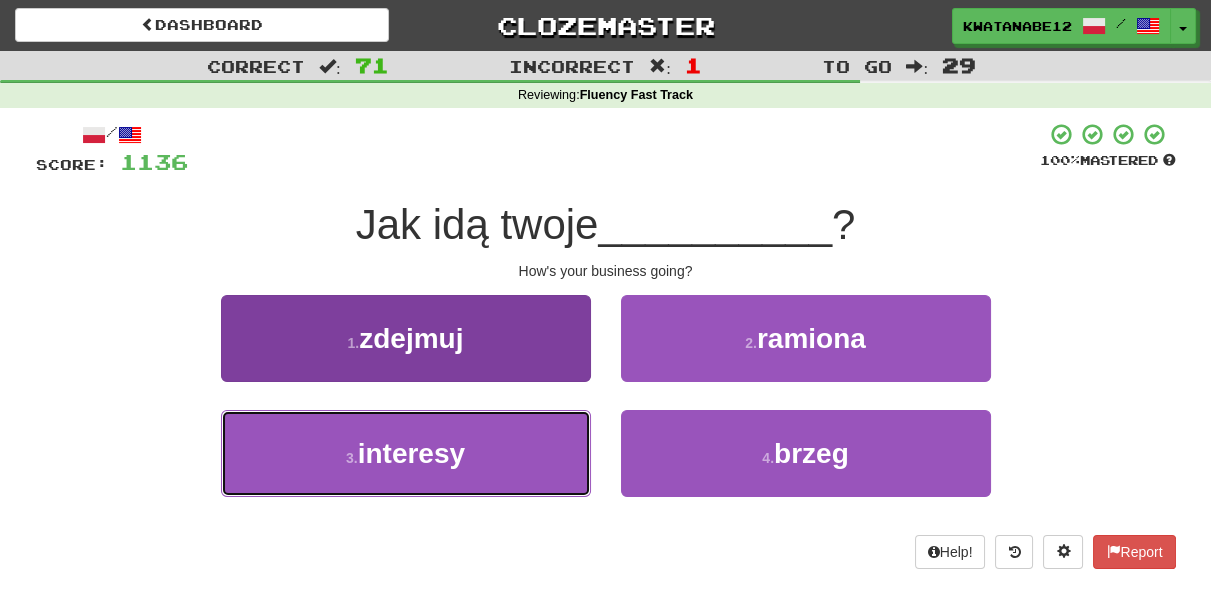 drag, startPoint x: 516, startPoint y: 449, endPoint x: 543, endPoint y: 445, distance: 27.294687 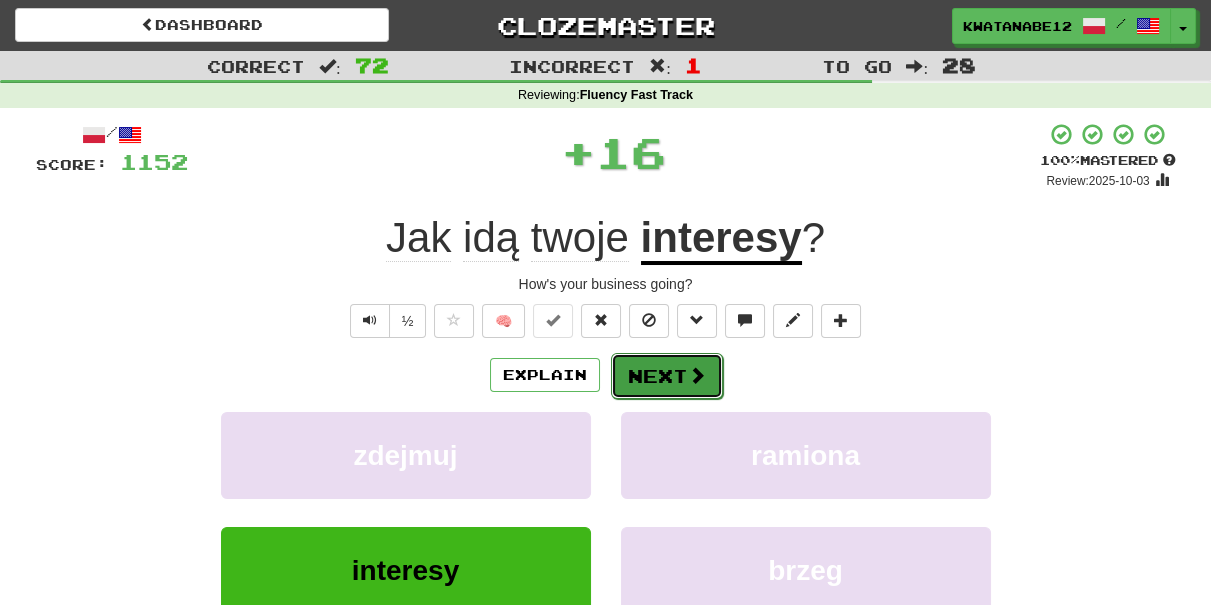click on "Next" at bounding box center [667, 376] 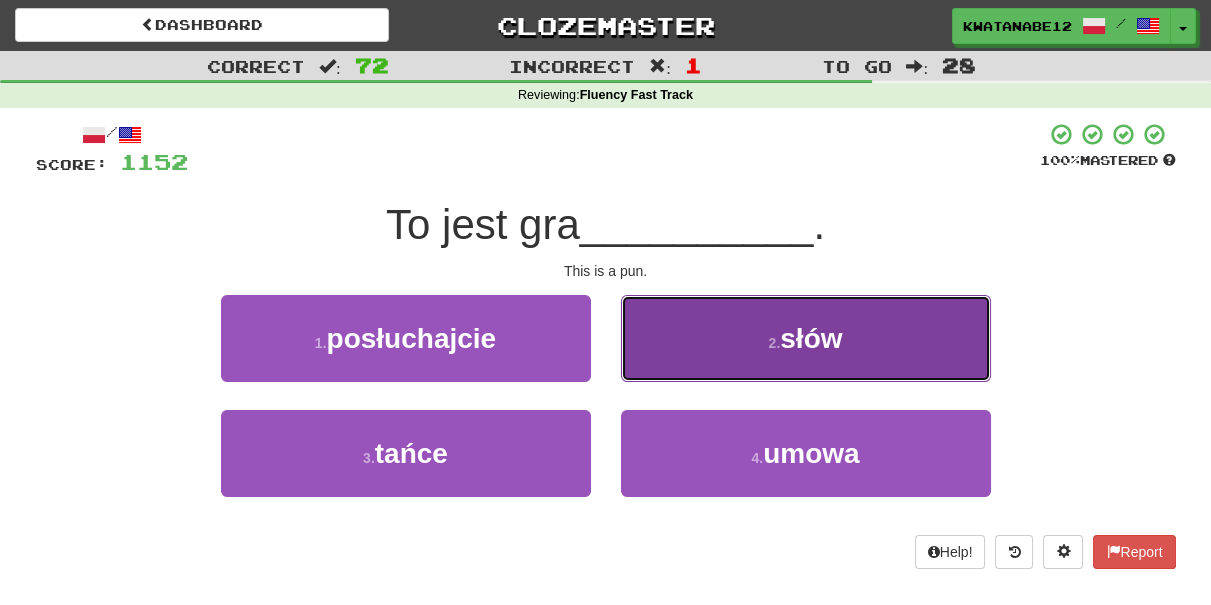 click on "2 .  słów" at bounding box center [806, 338] 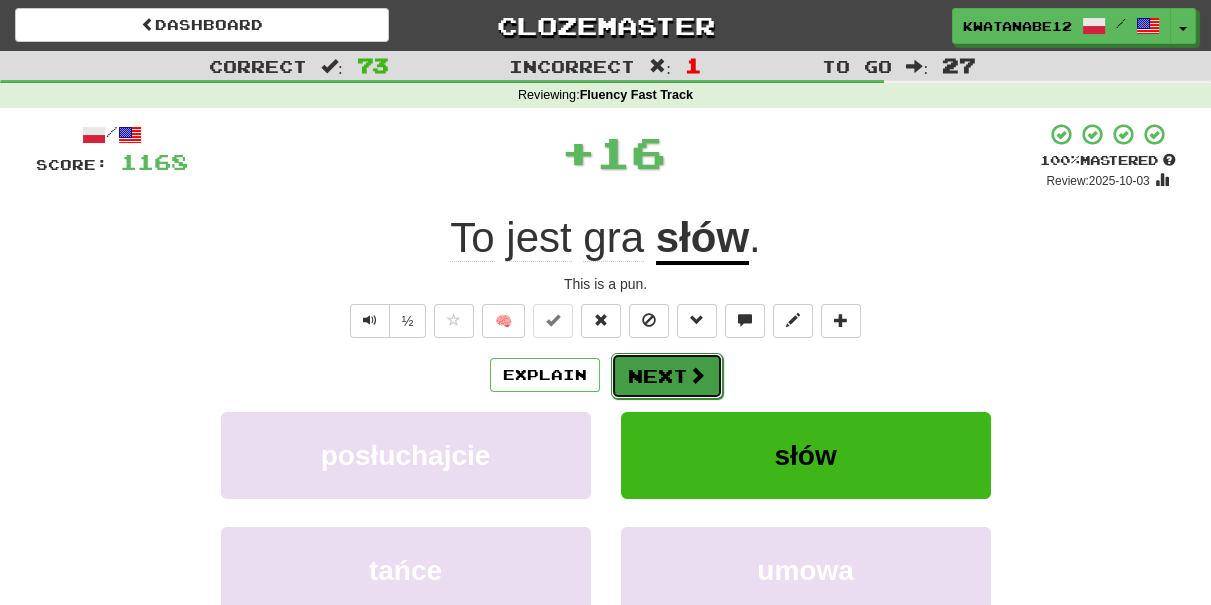 click on "Next" at bounding box center (667, 376) 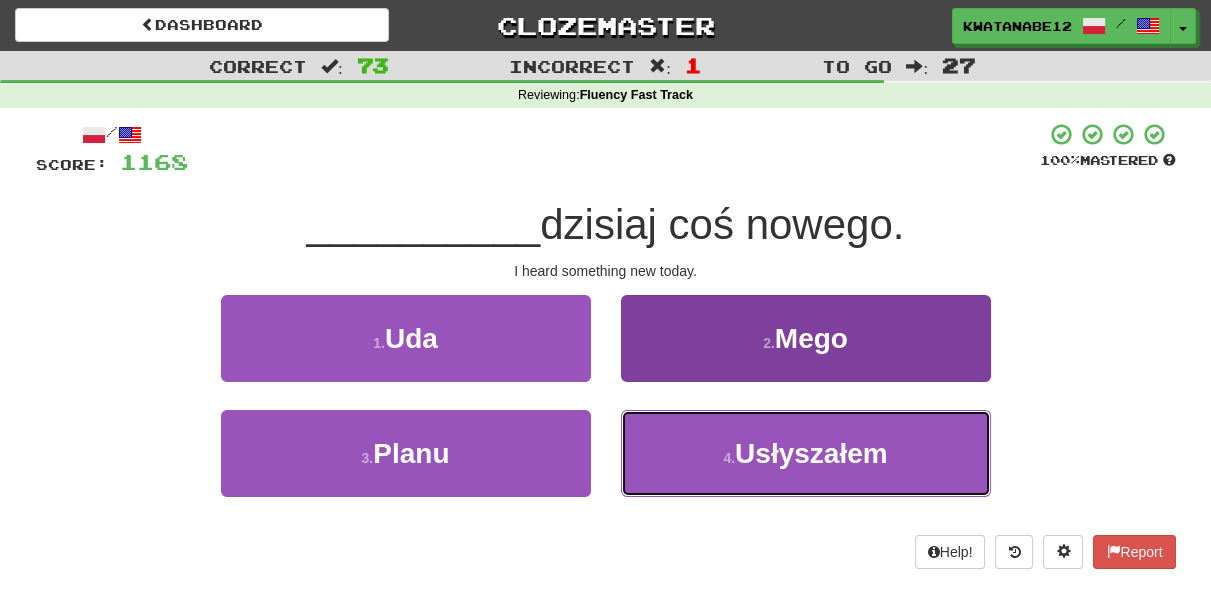 drag, startPoint x: 700, startPoint y: 422, endPoint x: 699, endPoint y: 434, distance: 12.0415945 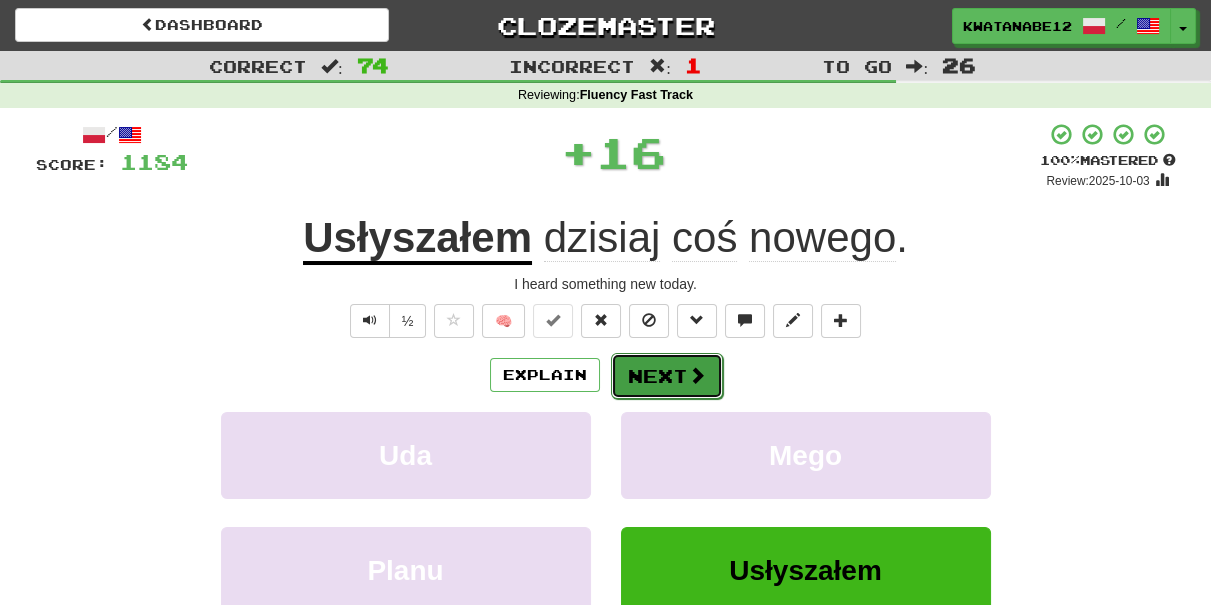 click at bounding box center [697, 375] 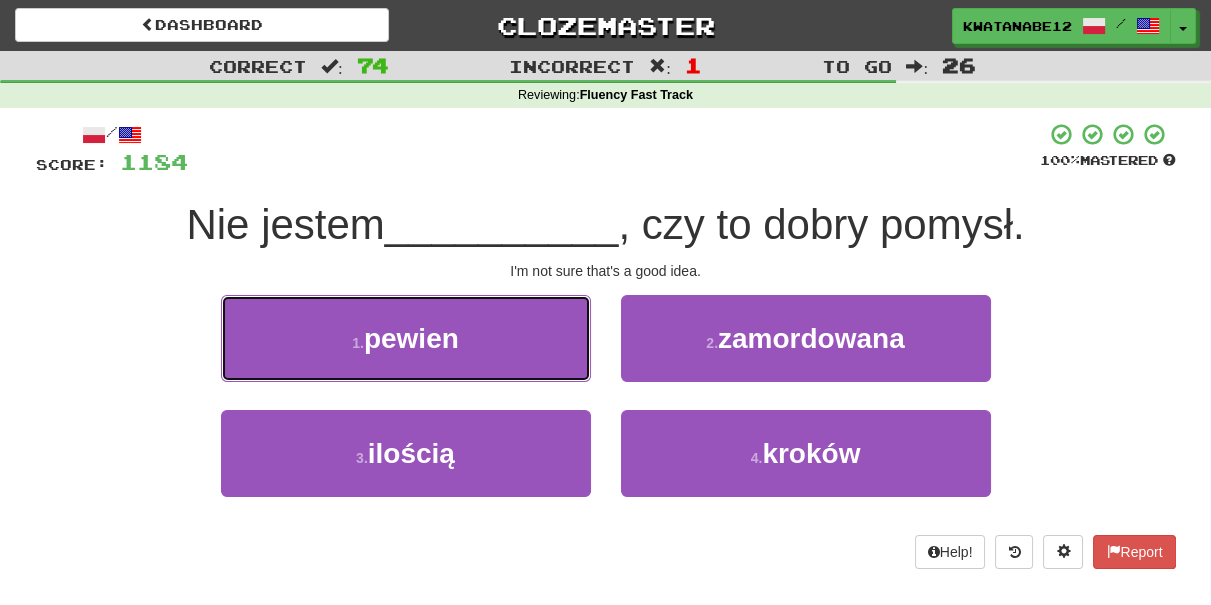 click on "1 .  pewien" at bounding box center [406, 338] 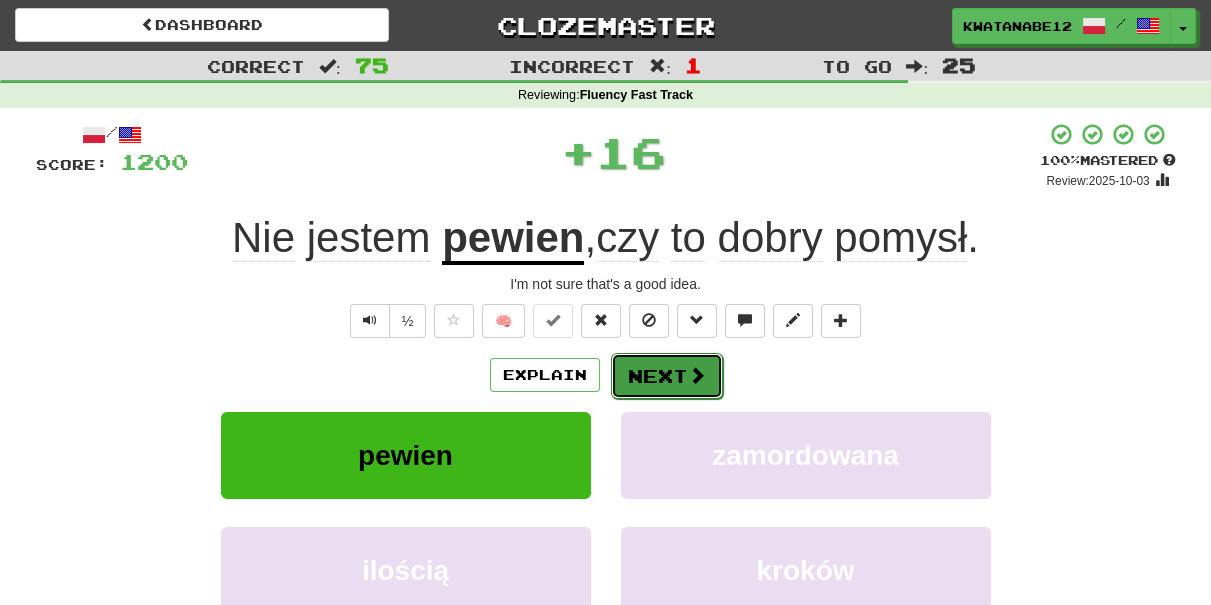 click on "Next" at bounding box center [667, 376] 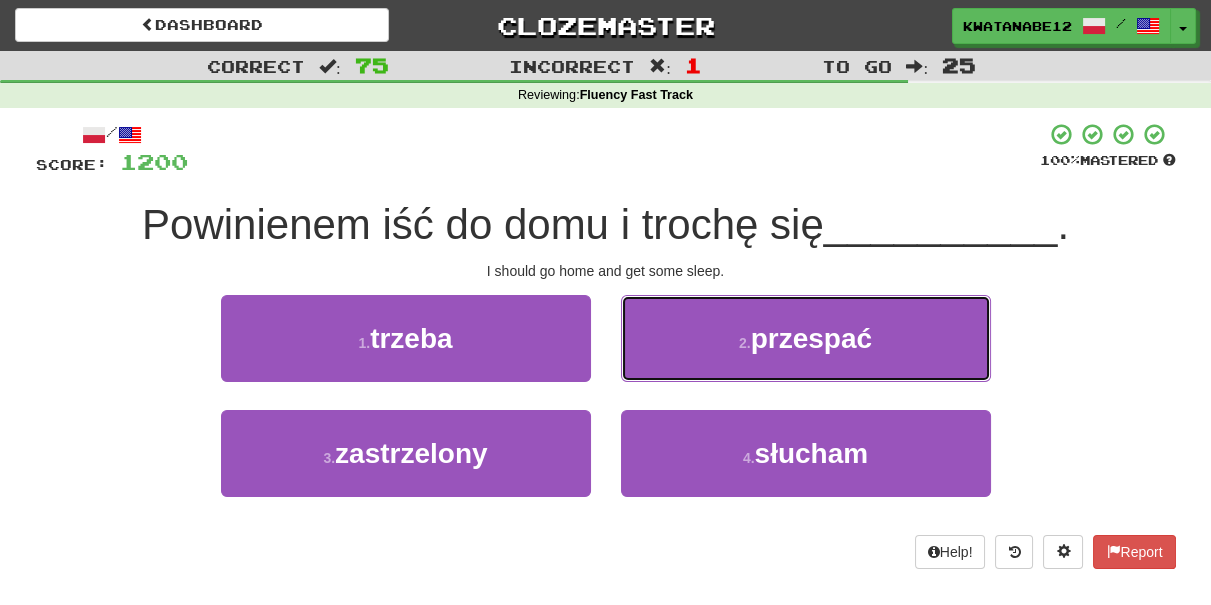 drag, startPoint x: 696, startPoint y: 327, endPoint x: 682, endPoint y: 348, distance: 25.23886 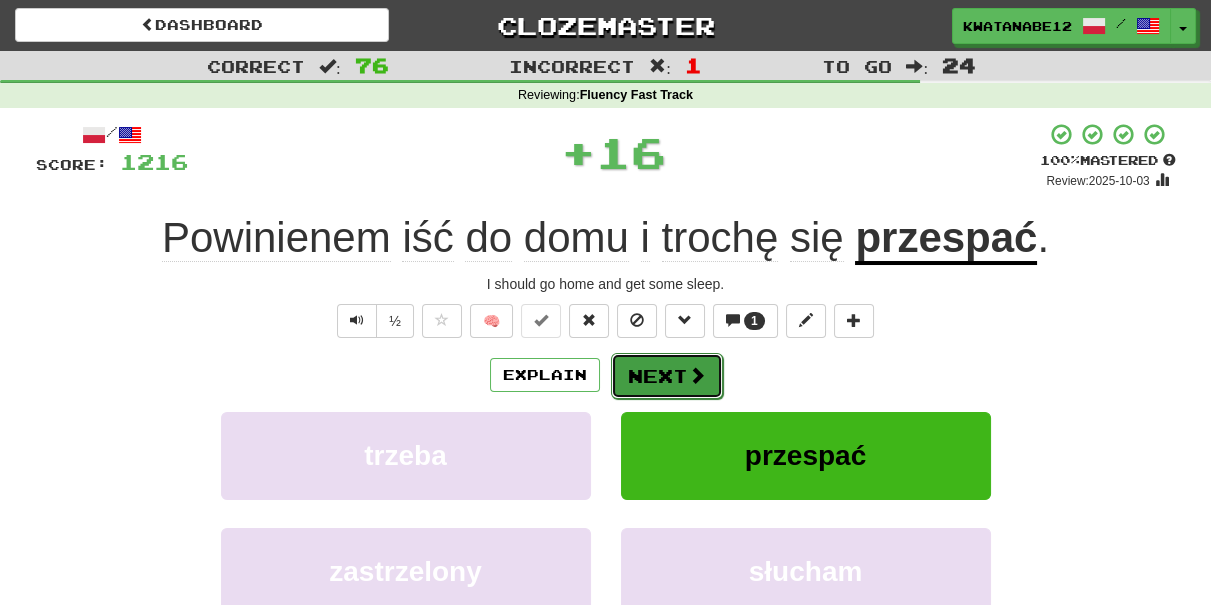 click on "Next" at bounding box center (667, 376) 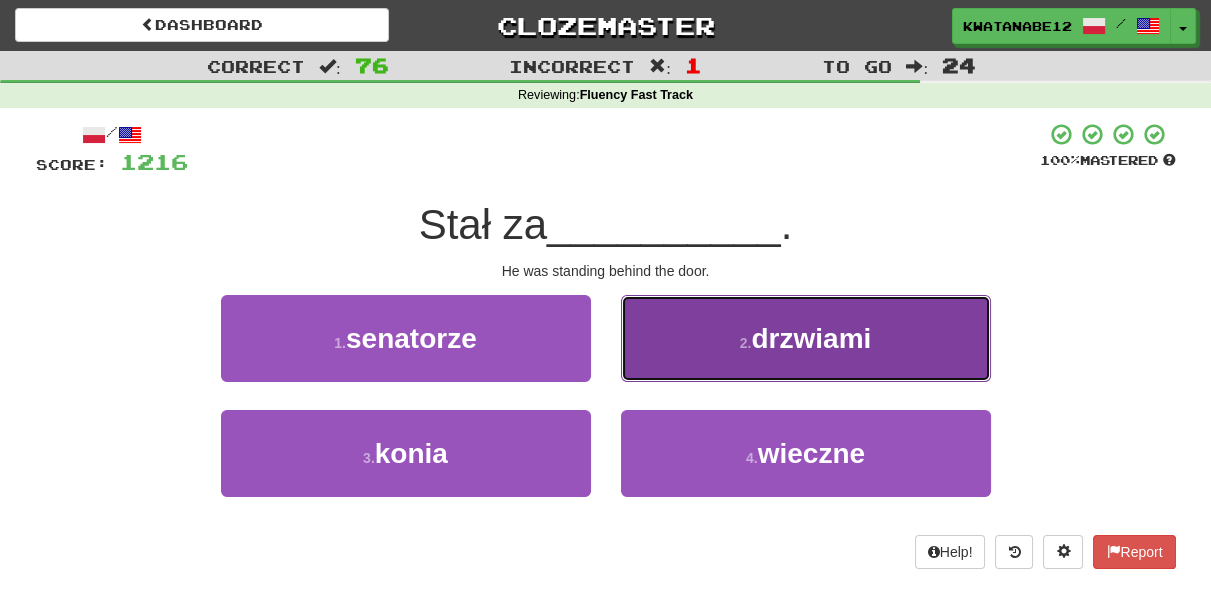 click on "2 .  drzwiami" at bounding box center [806, 338] 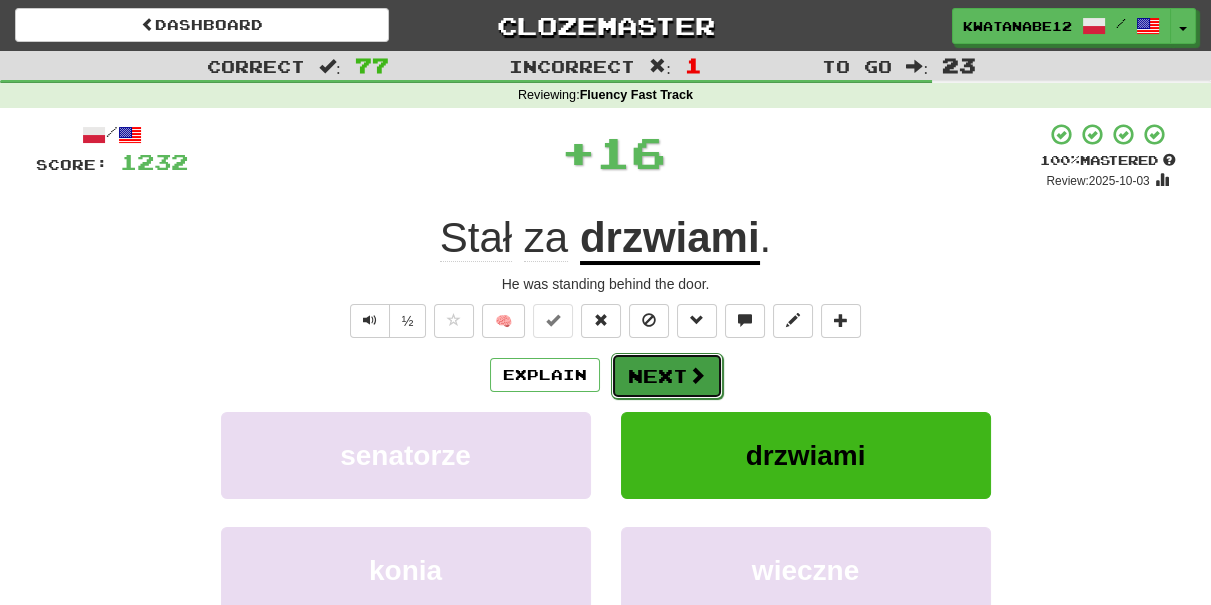 click on "Next" at bounding box center [667, 376] 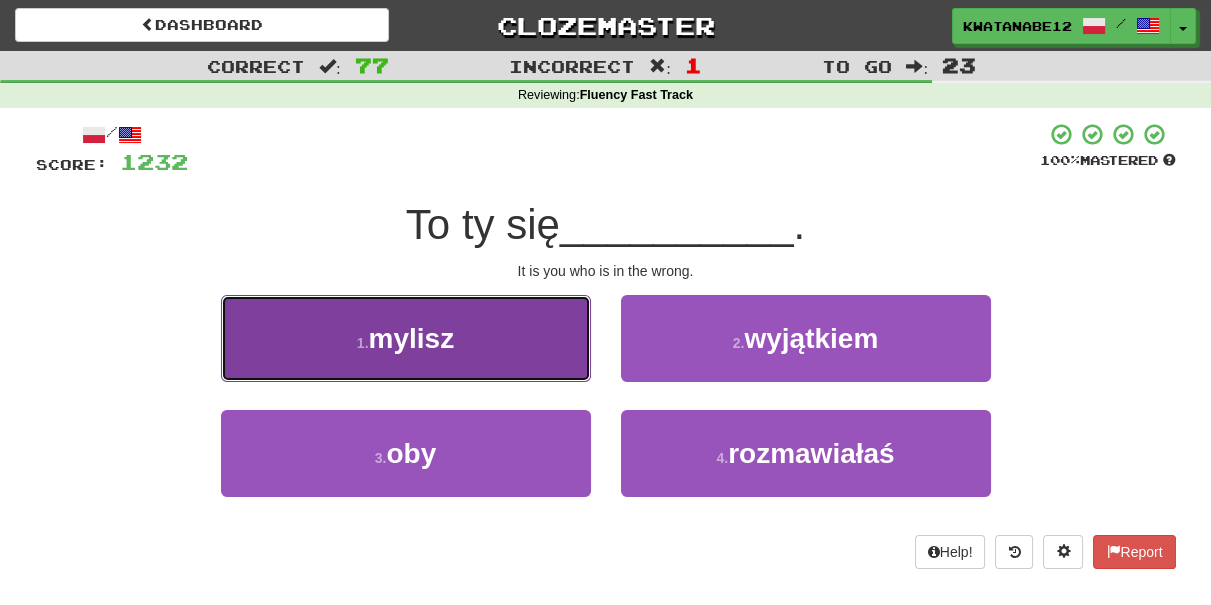 click on "1 .  mylisz" at bounding box center [406, 338] 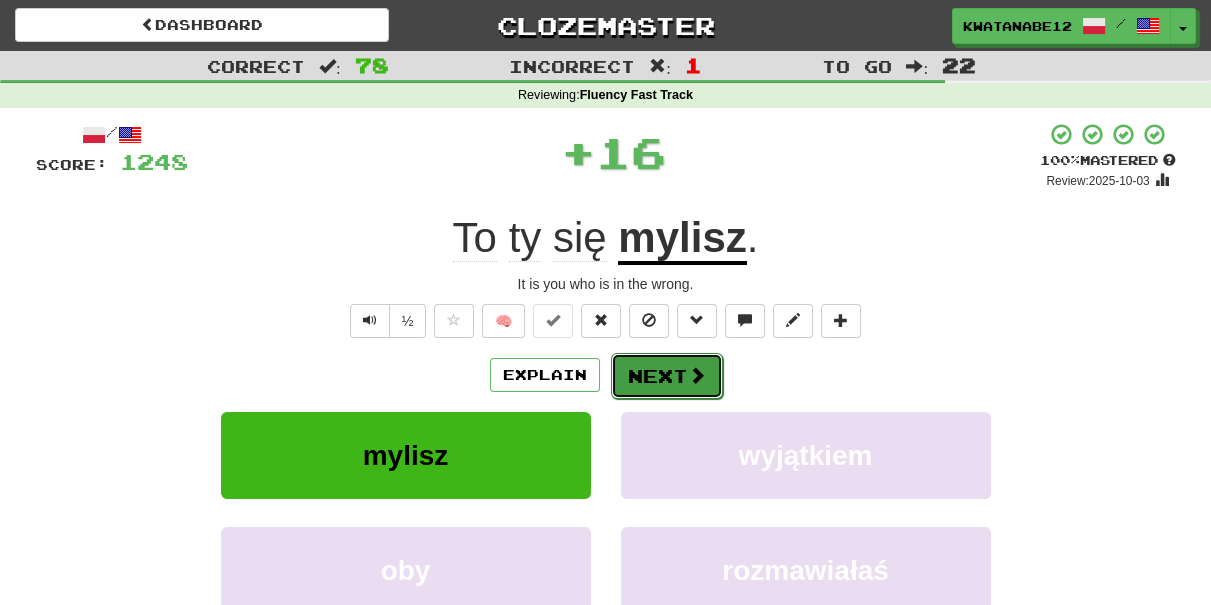 click on "Next" at bounding box center [667, 376] 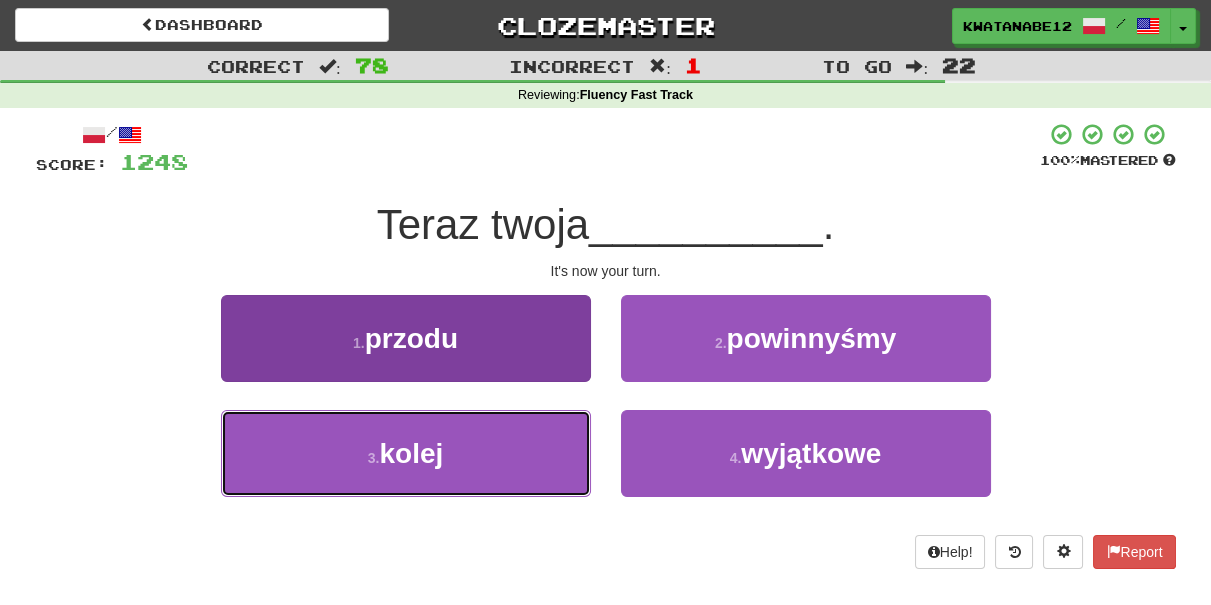 drag, startPoint x: 517, startPoint y: 450, endPoint x: 536, endPoint y: 446, distance: 19.416489 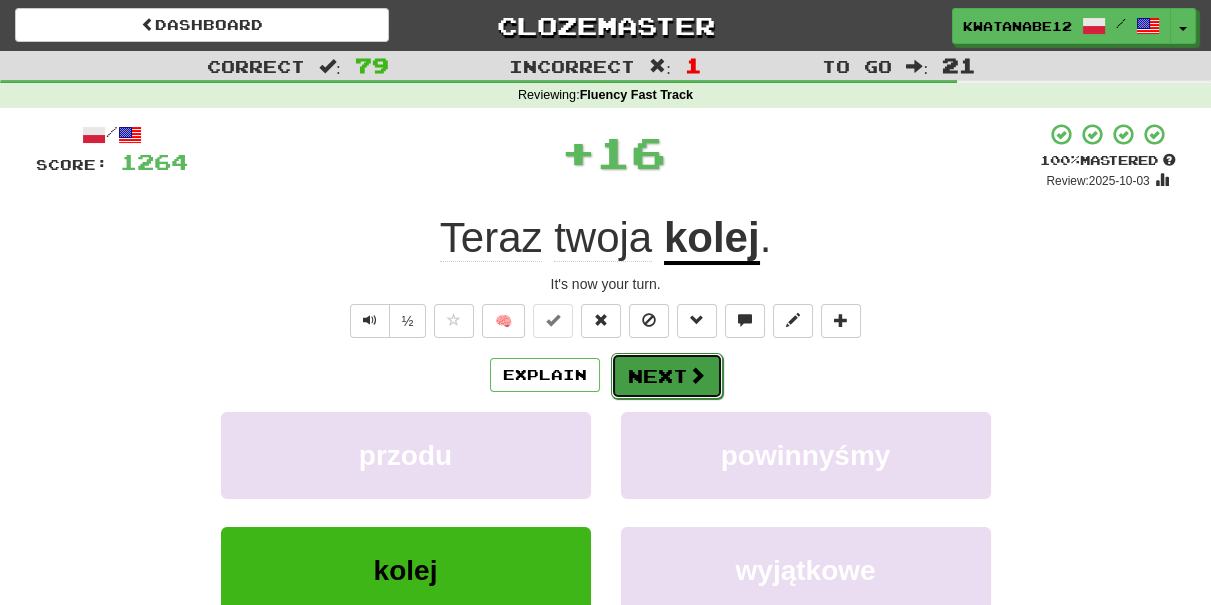 click on "Next" at bounding box center (667, 376) 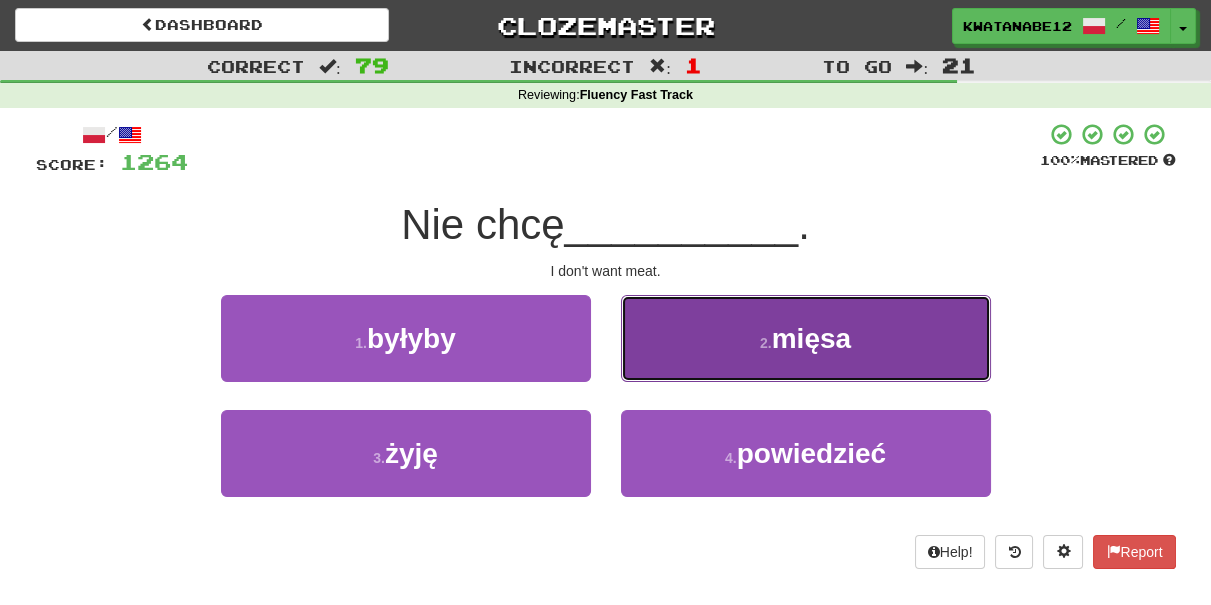 click on "2 .  mięsa" at bounding box center [806, 338] 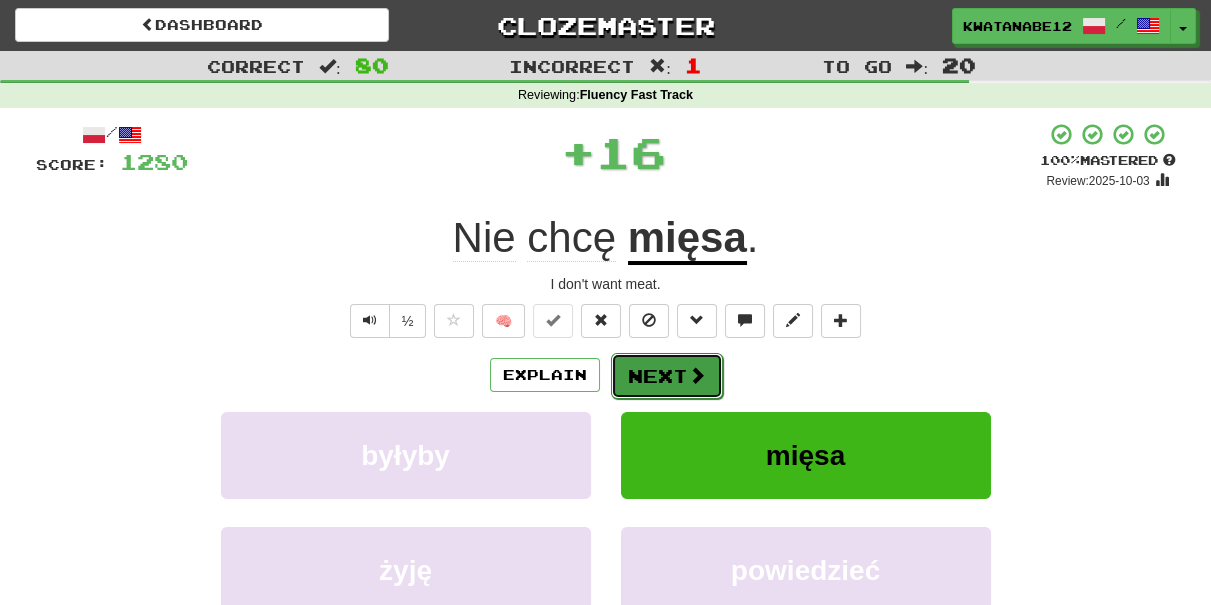 click on "Next" at bounding box center [667, 376] 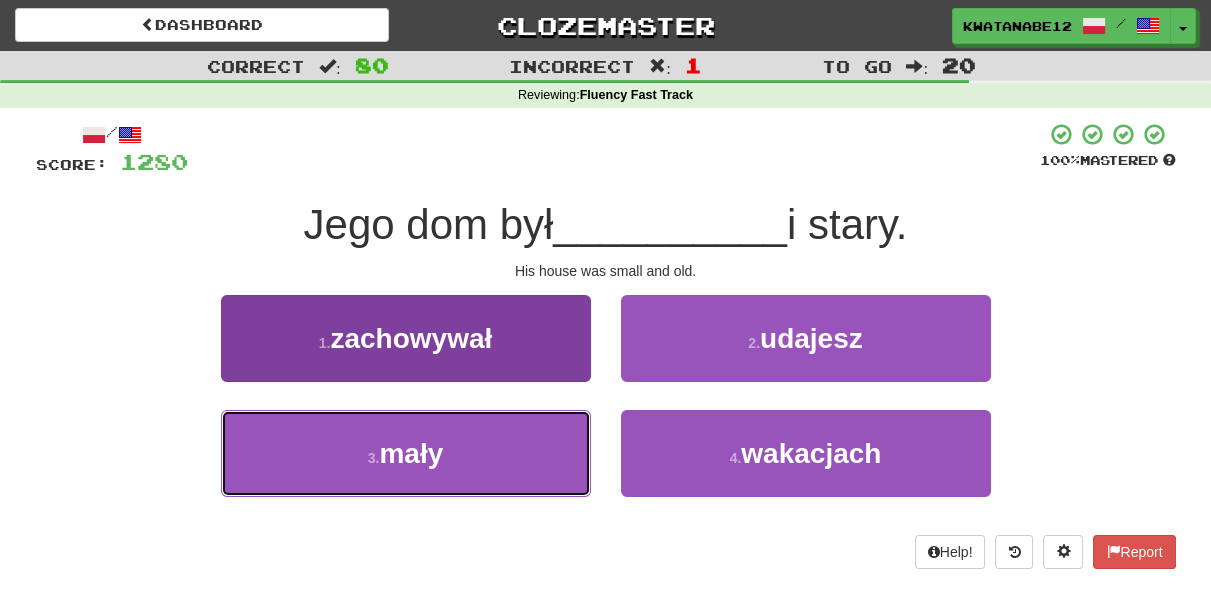 click on "3 .  mały" at bounding box center (406, 453) 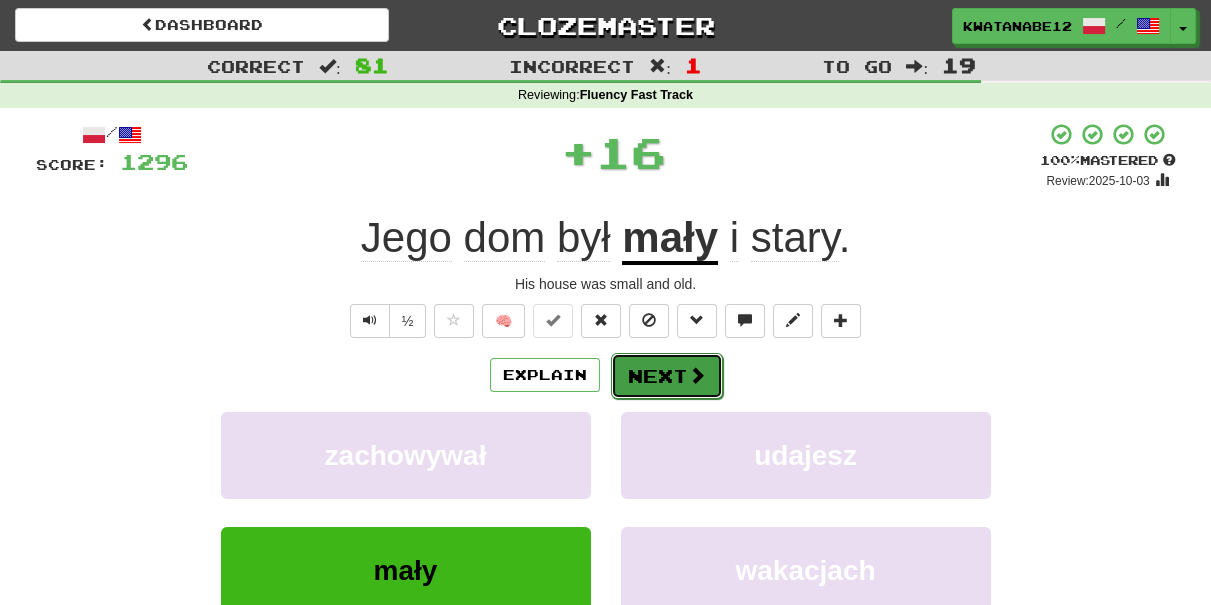 click at bounding box center [697, 375] 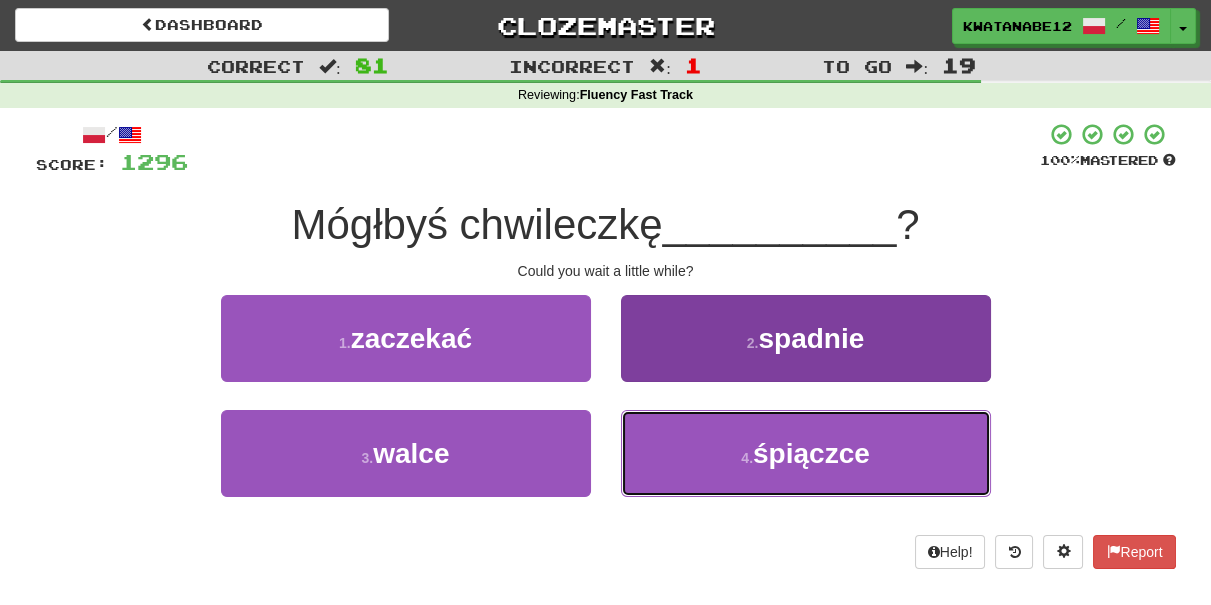 drag, startPoint x: 733, startPoint y: 454, endPoint x: 720, endPoint y: 433, distance: 24.698177 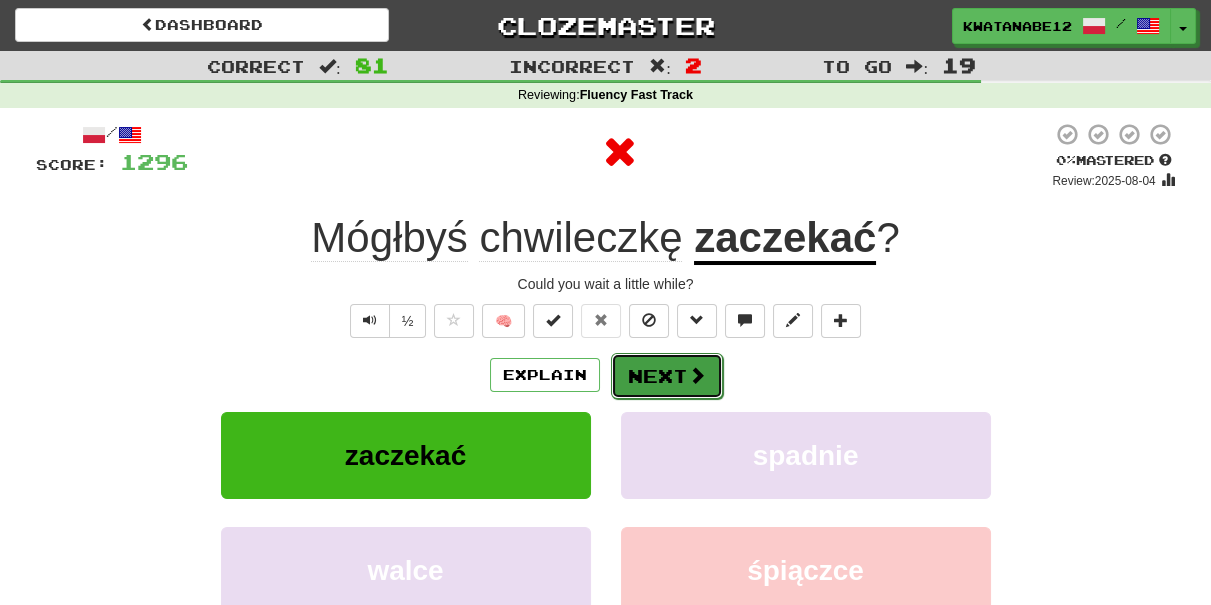 click at bounding box center [697, 375] 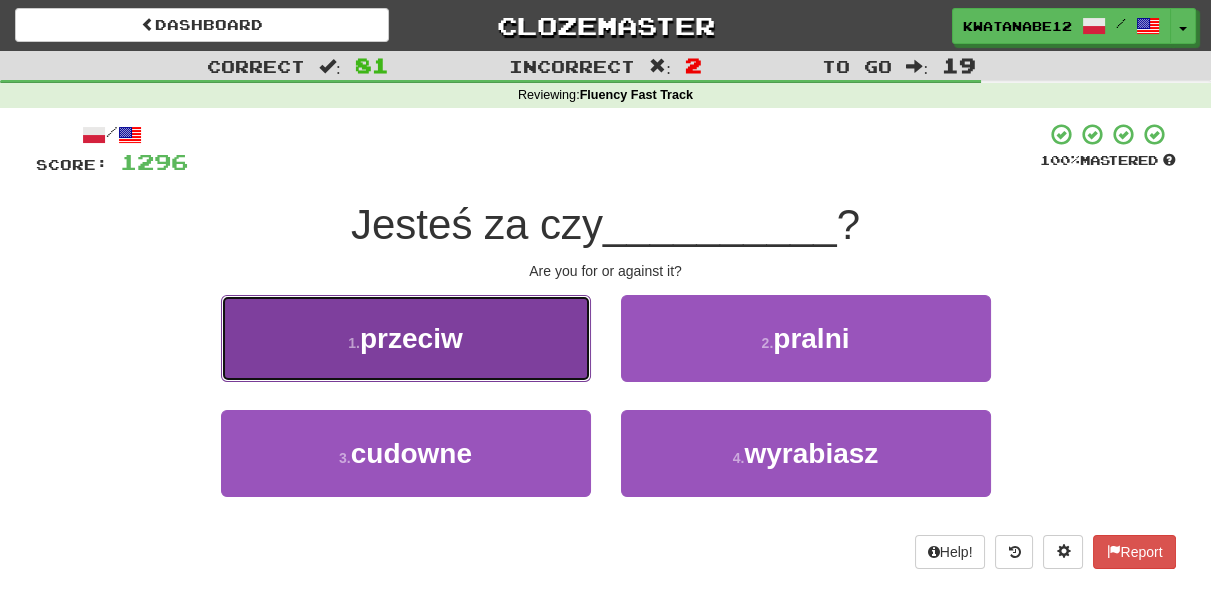 click on "1 .  przeciw" at bounding box center (406, 338) 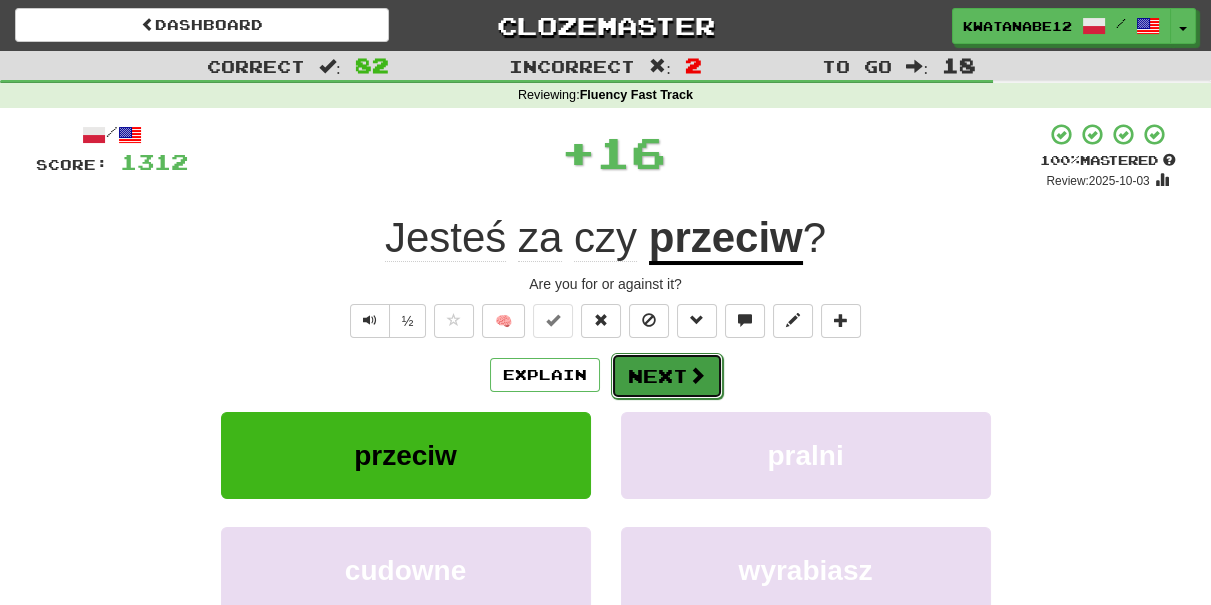 click on "Next" at bounding box center (667, 376) 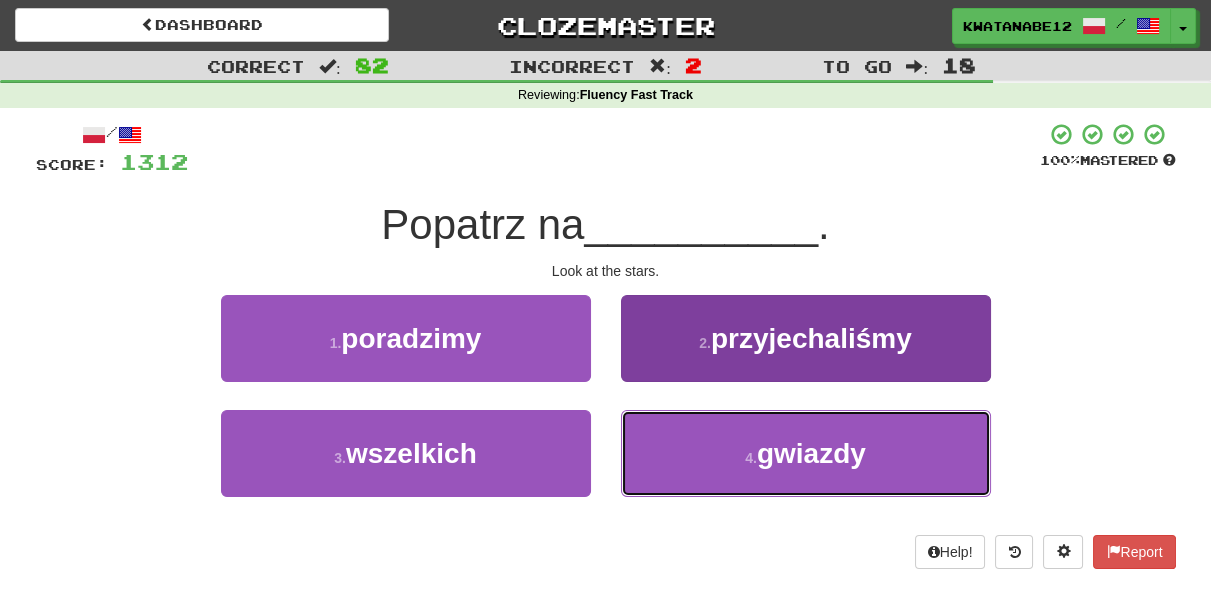drag, startPoint x: 734, startPoint y: 450, endPoint x: 717, endPoint y: 444, distance: 18.027756 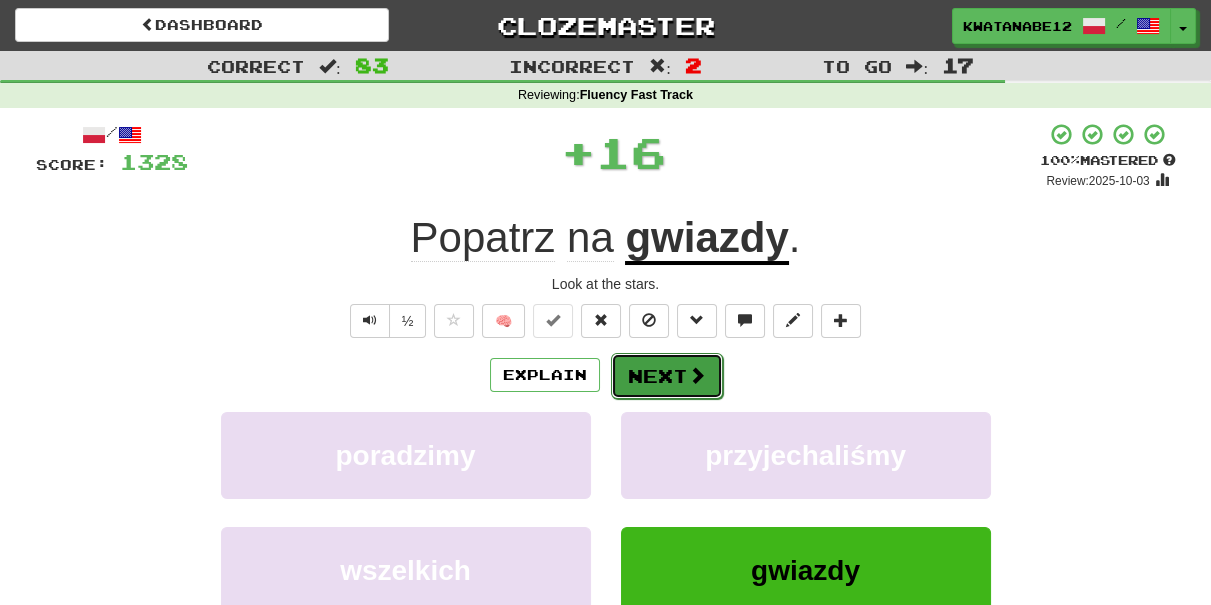 click on "Next" at bounding box center (667, 376) 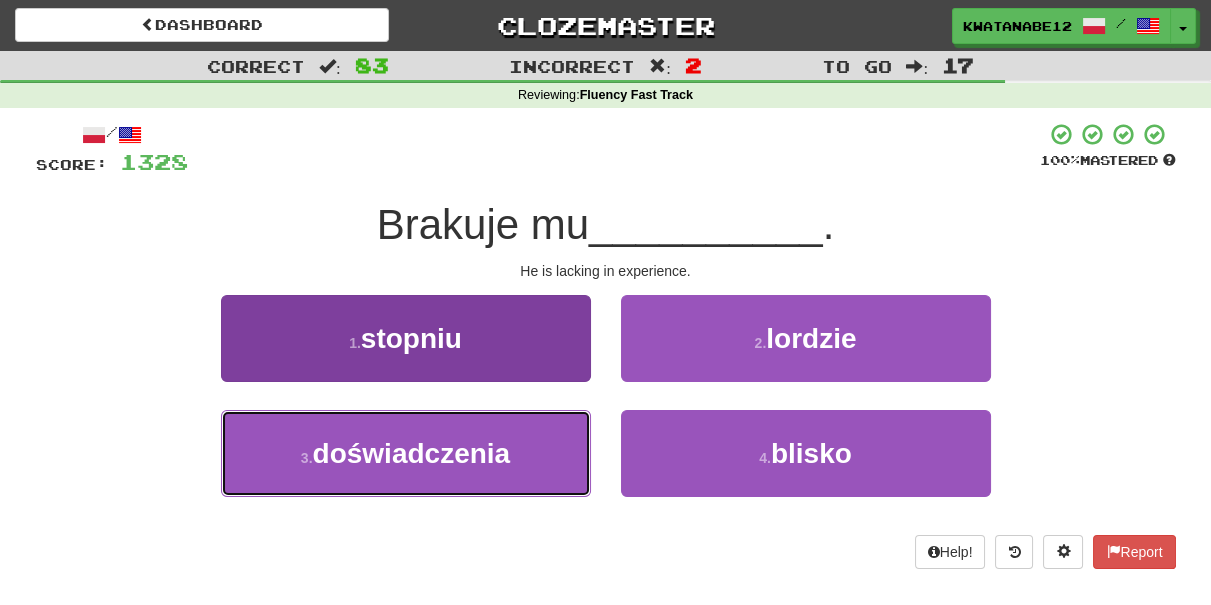 drag, startPoint x: 502, startPoint y: 442, endPoint x: 519, endPoint y: 440, distance: 17.117243 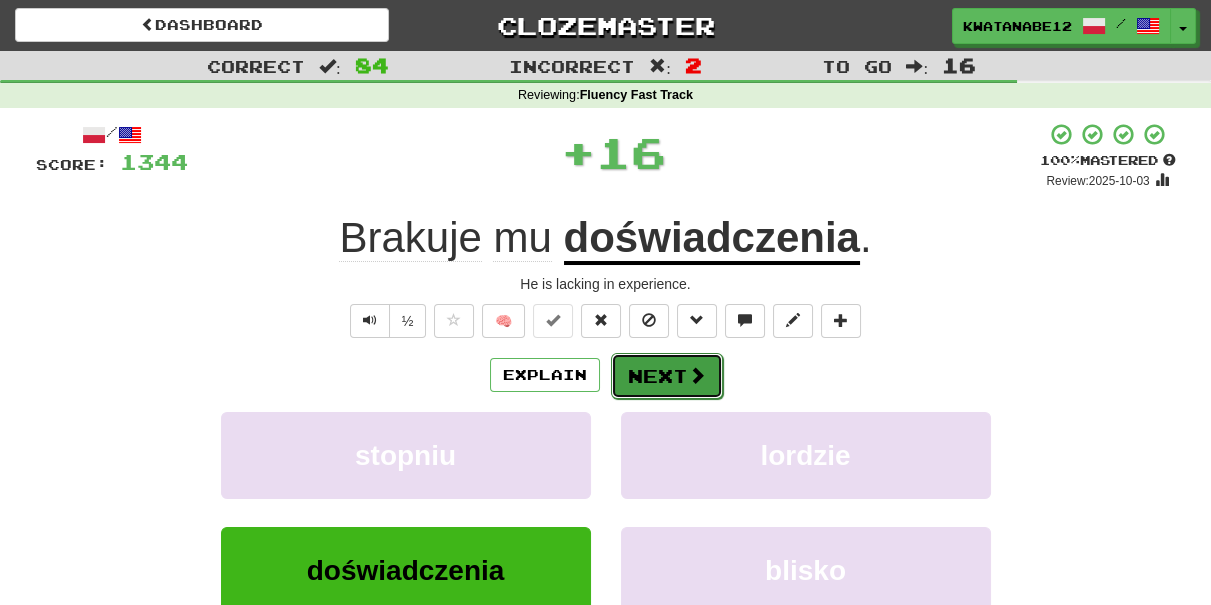 click on "Next" at bounding box center (667, 376) 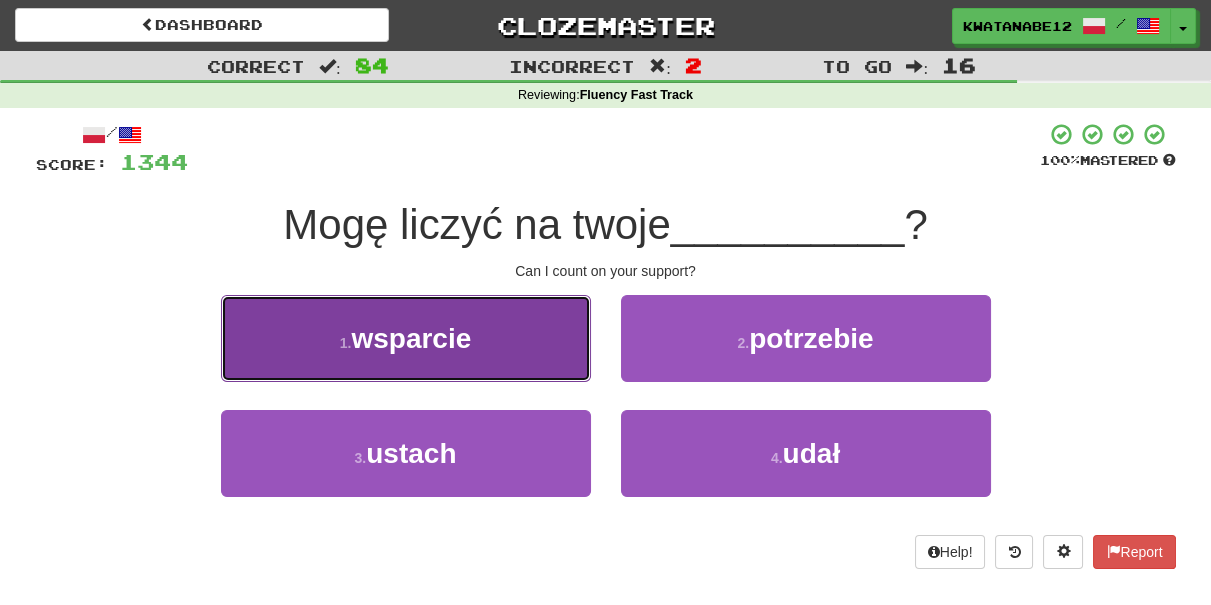 click on "1 .  wsparcie" at bounding box center [406, 338] 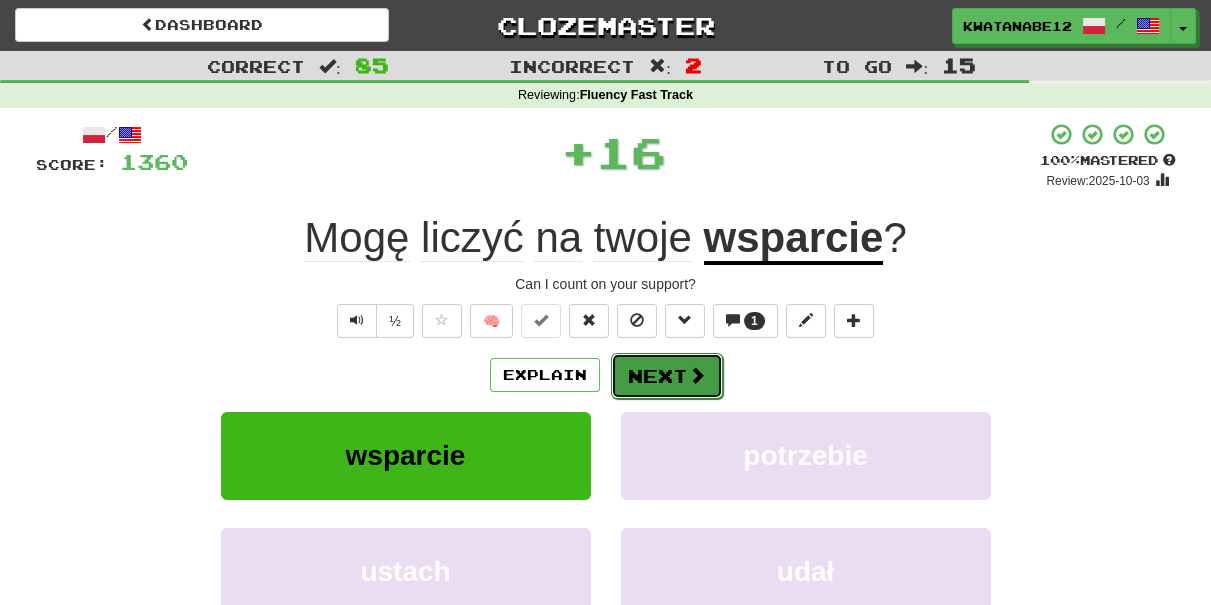 click on "Next" at bounding box center [667, 376] 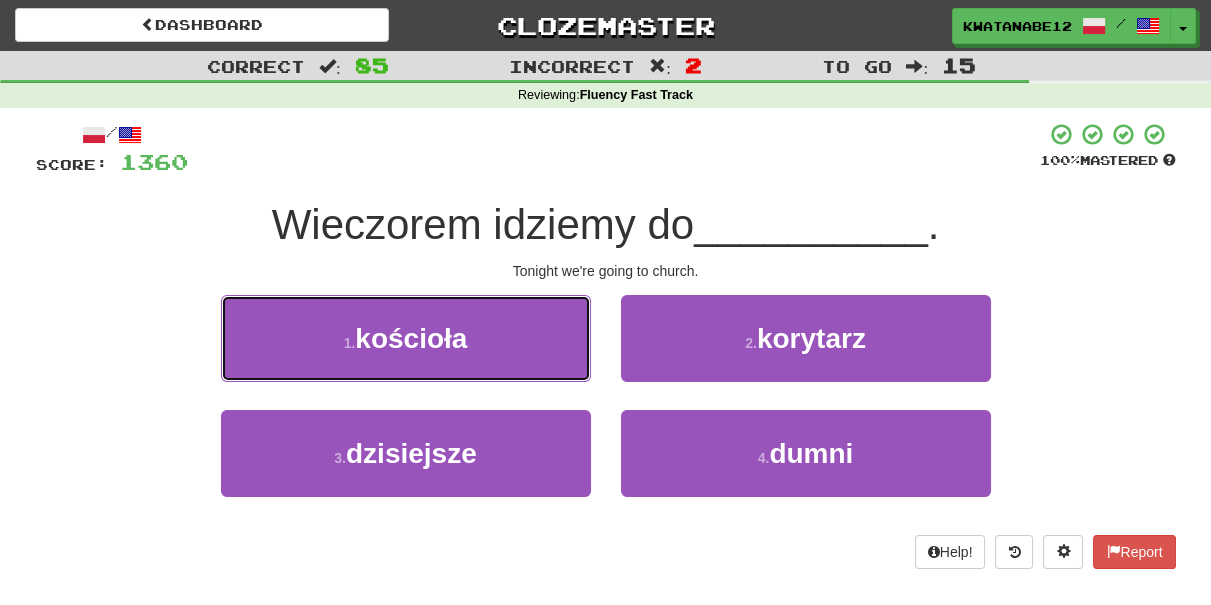 click on "1 .  kościoła" at bounding box center [406, 338] 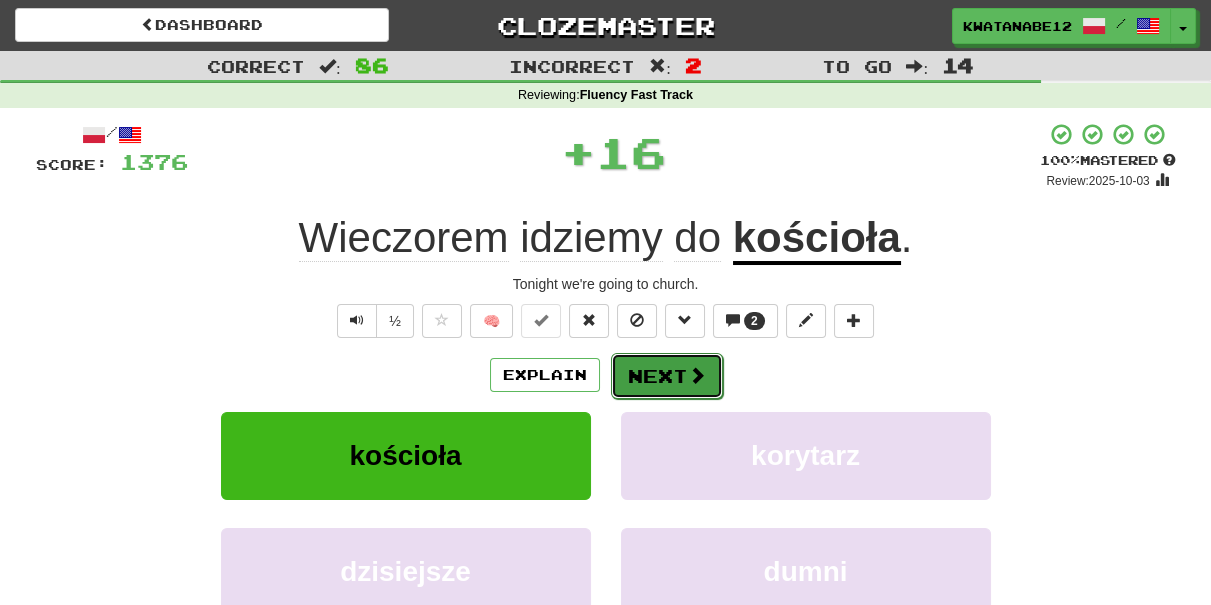 click on "Next" at bounding box center [667, 376] 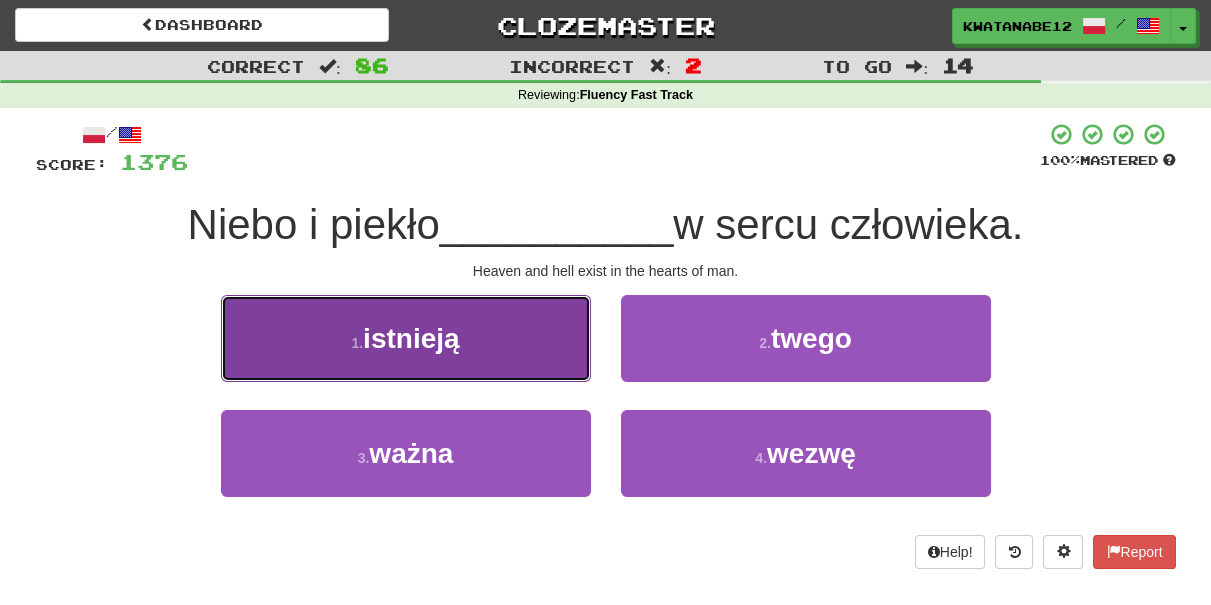 click on "1 .  istnieją" at bounding box center (406, 338) 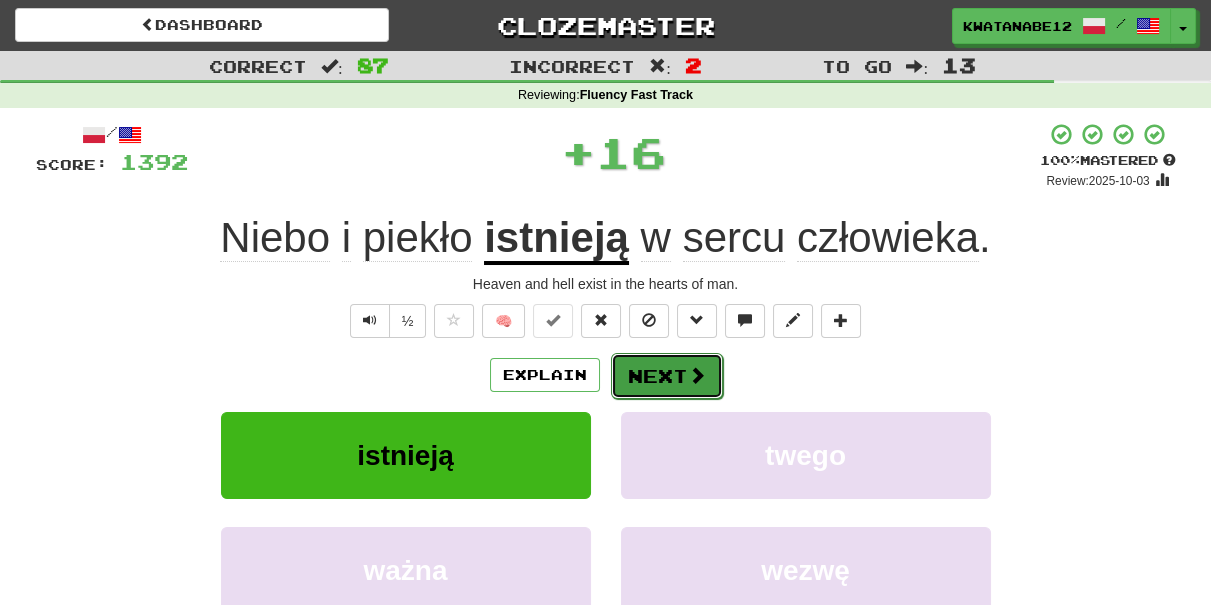 click at bounding box center (697, 375) 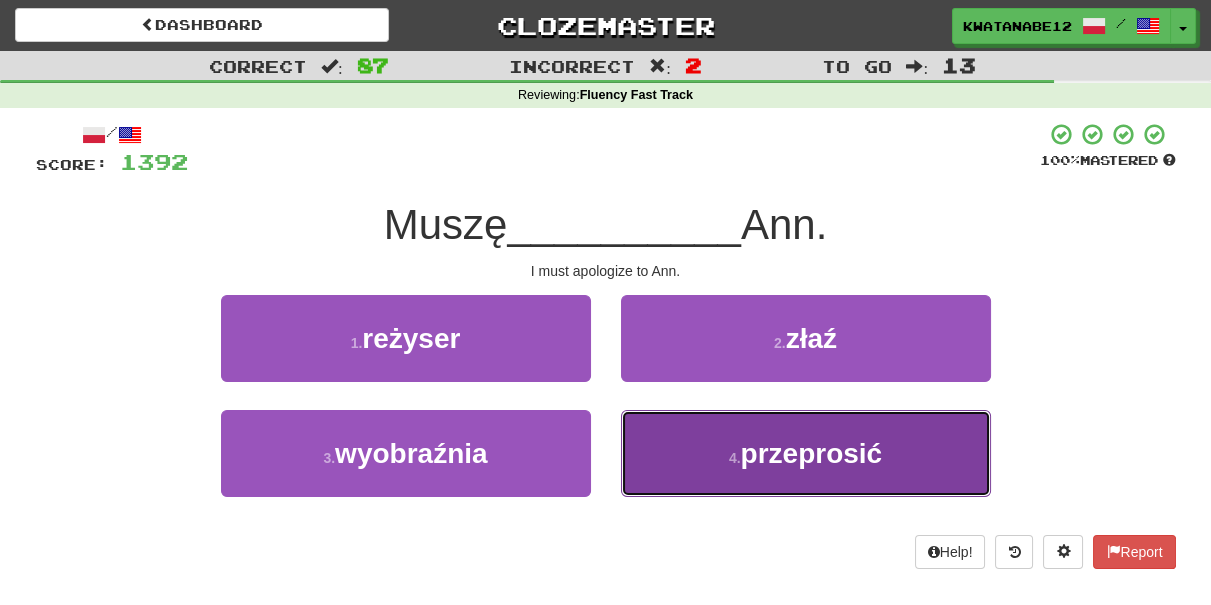 click on "4 .  przeprosić" at bounding box center [806, 453] 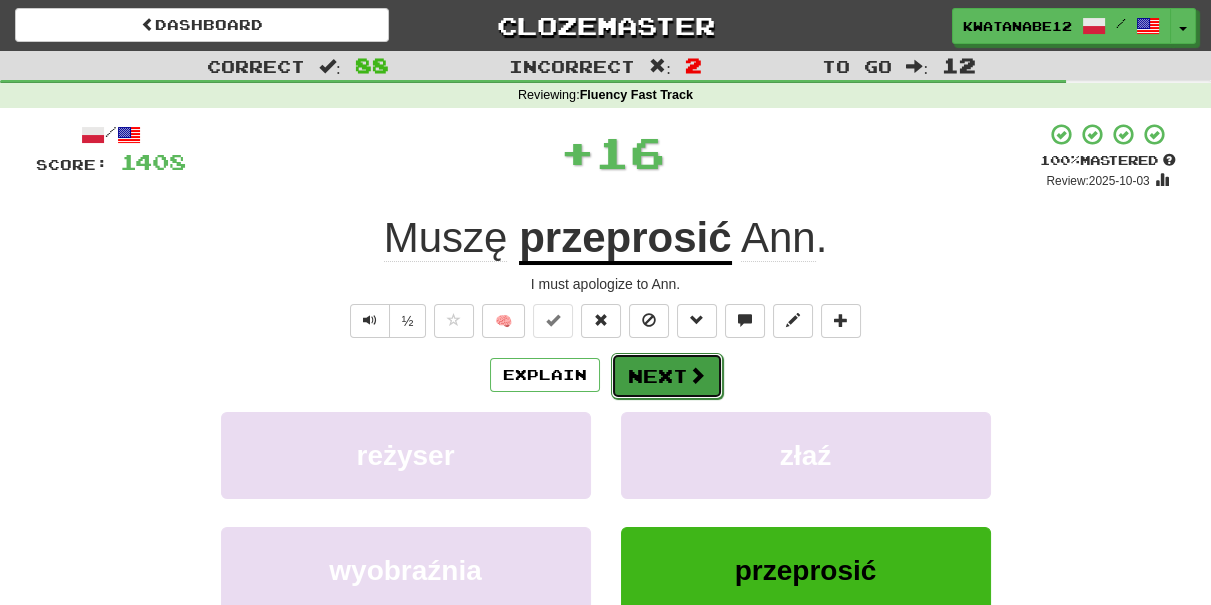 click on "Next" at bounding box center [667, 376] 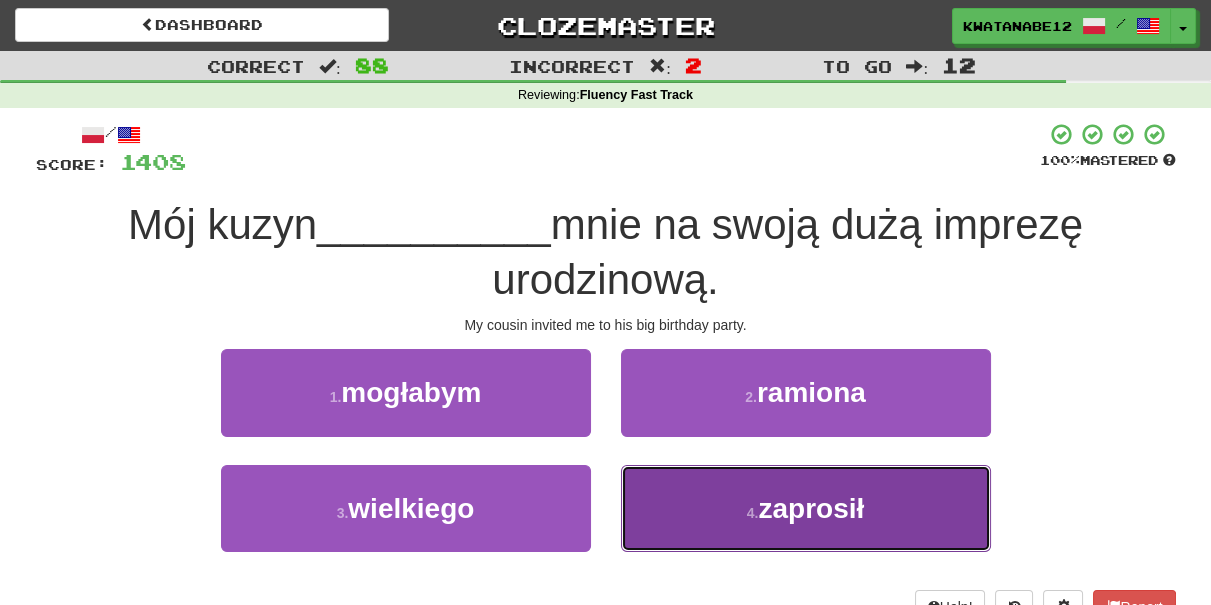 click on "4 .  zaprosił" at bounding box center (806, 508) 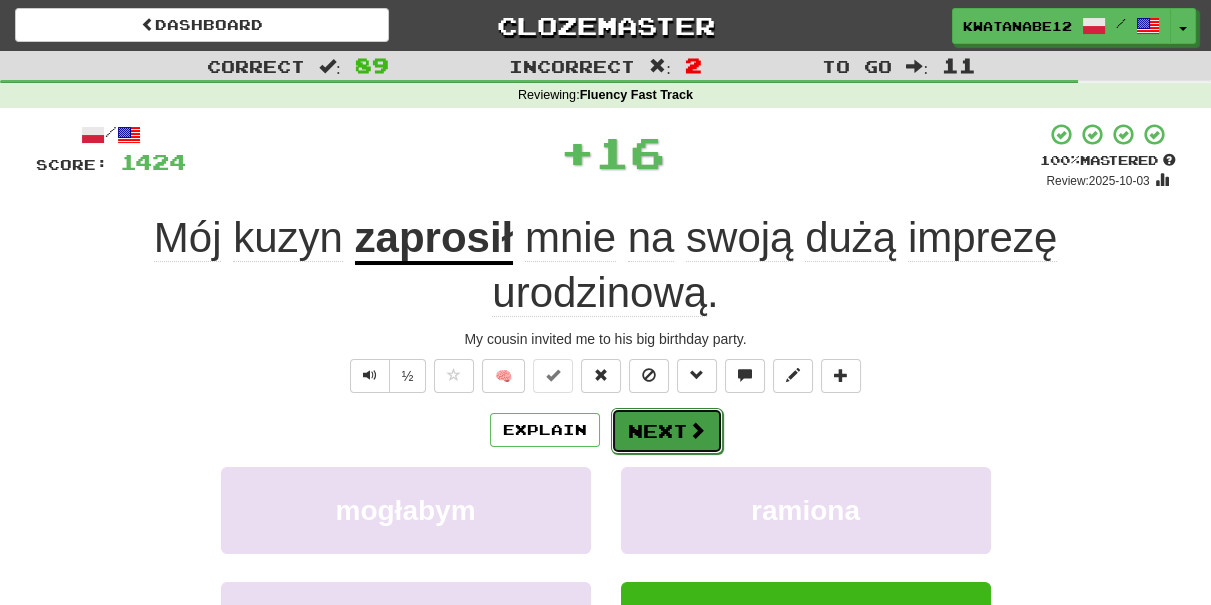 click on "Next" at bounding box center (667, 431) 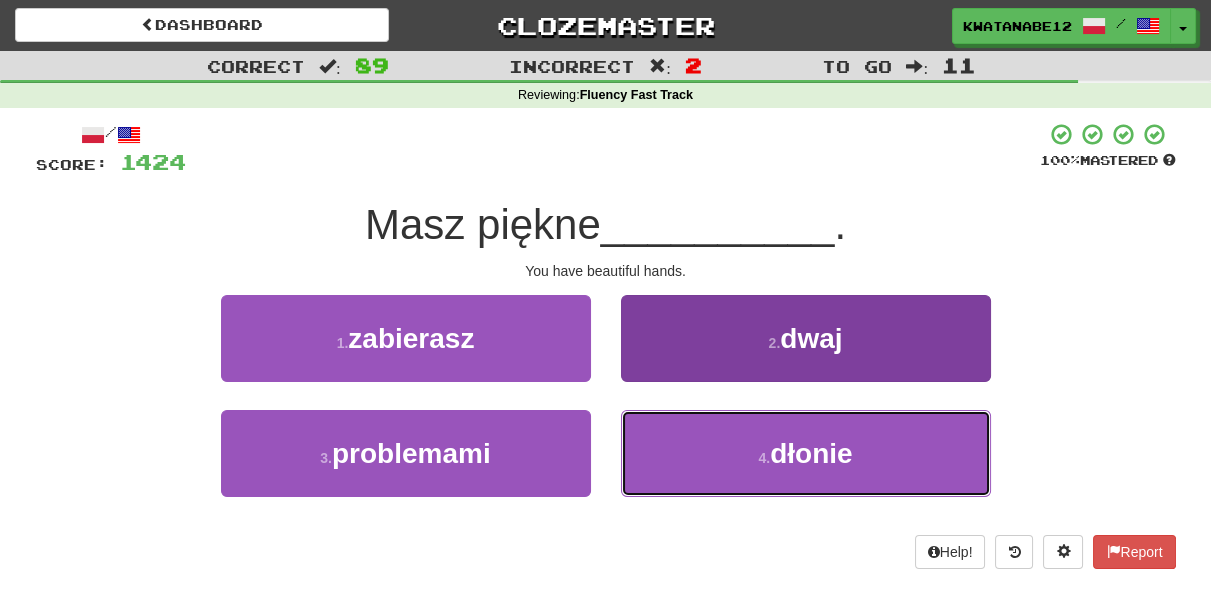 click on "4 .  dłonie" at bounding box center (806, 453) 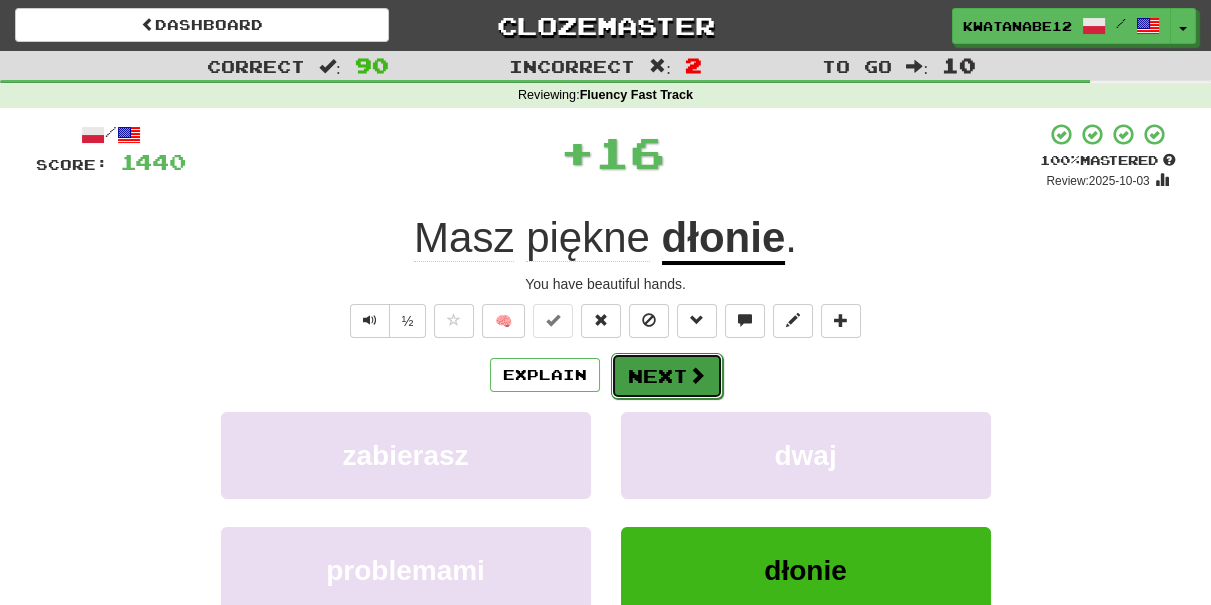 drag, startPoint x: 663, startPoint y: 384, endPoint x: 668, endPoint y: 374, distance: 11.18034 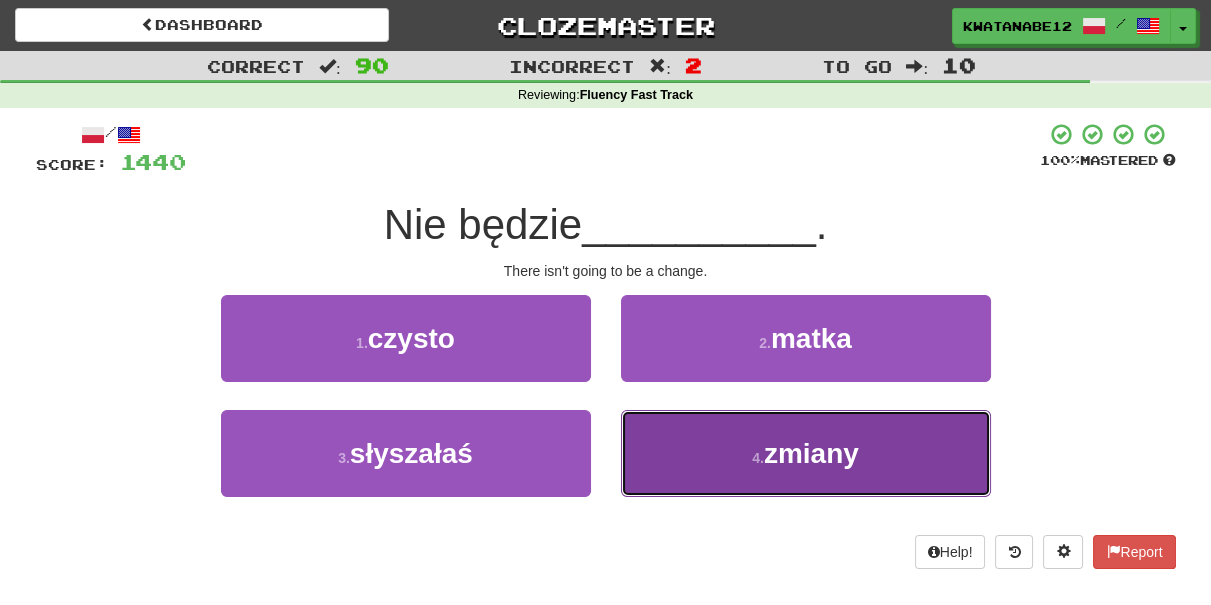 click on "4 .  zmiany" at bounding box center [806, 453] 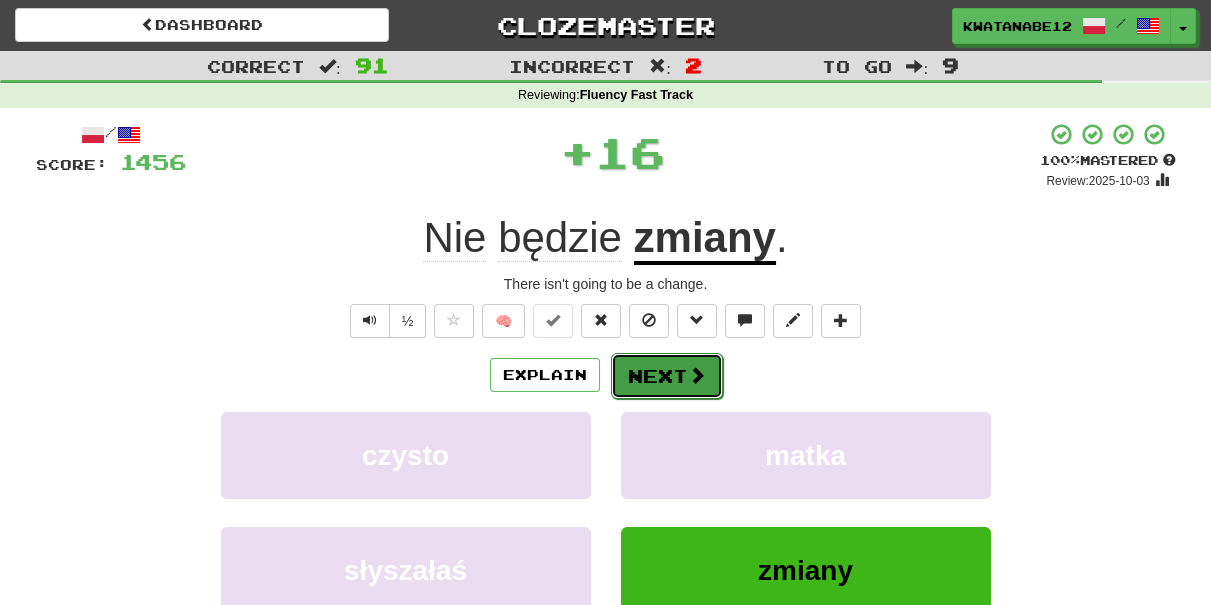 click on "Next" at bounding box center [667, 376] 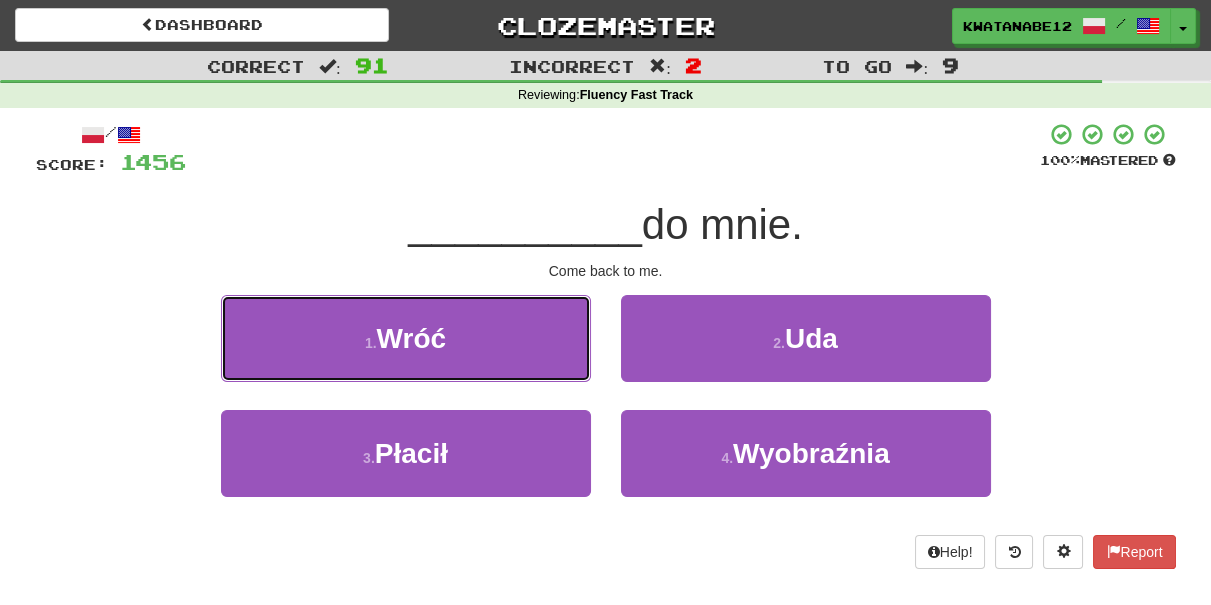drag, startPoint x: 551, startPoint y: 340, endPoint x: 663, endPoint y: 349, distance: 112.36102 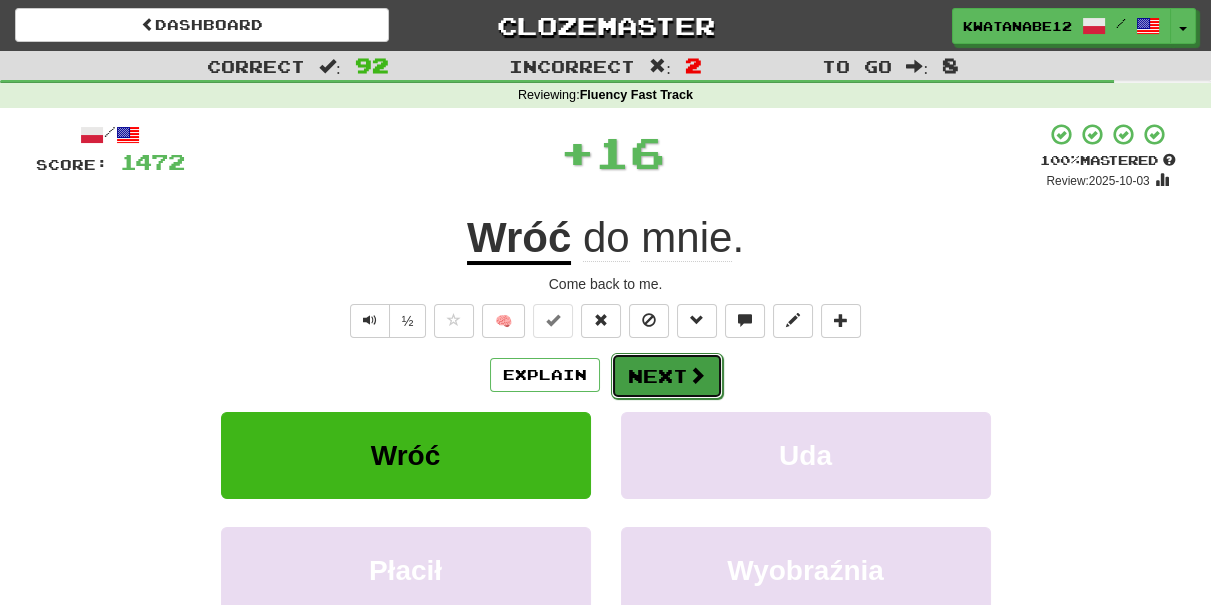 click on "Next" at bounding box center [667, 376] 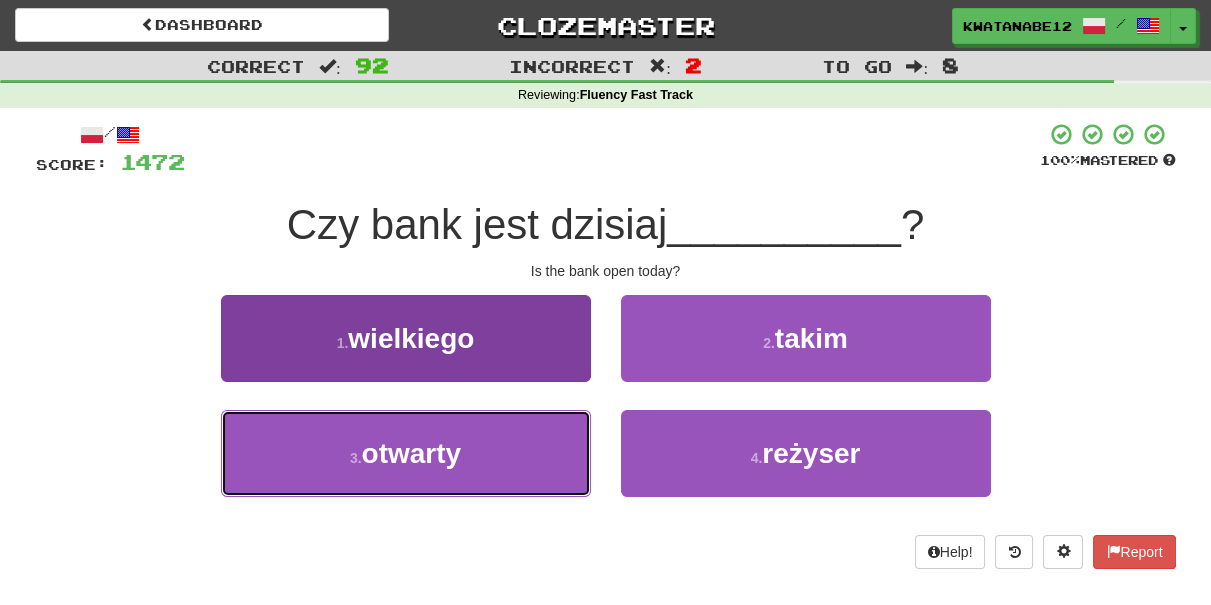 drag, startPoint x: 530, startPoint y: 436, endPoint x: 589, endPoint y: 419, distance: 61.400326 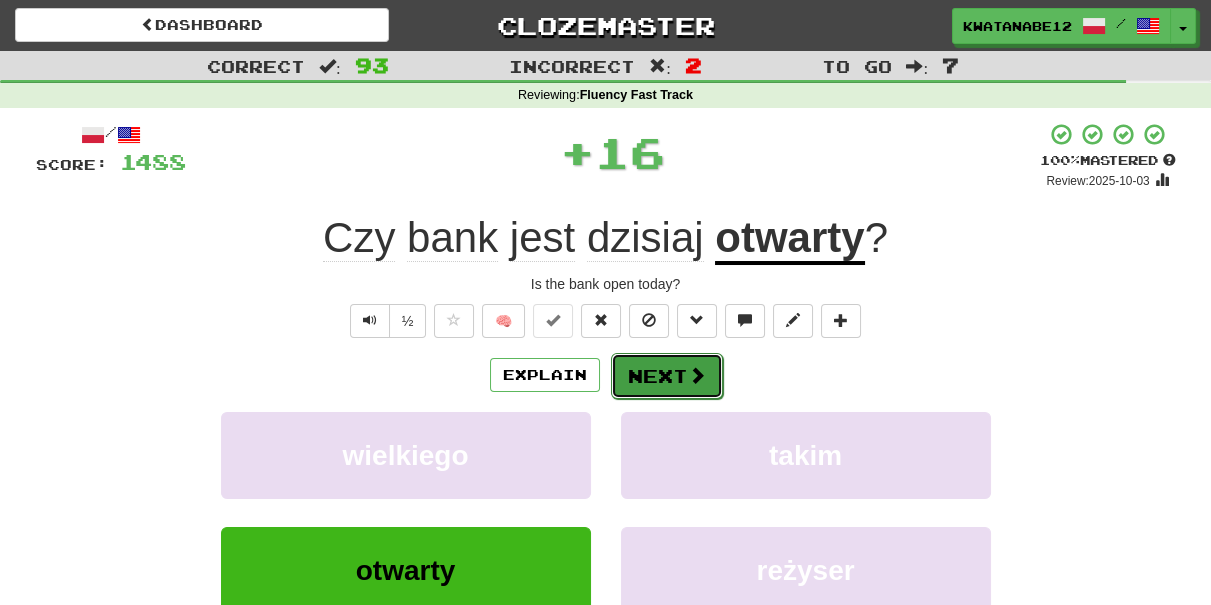 click on "Next" at bounding box center (667, 376) 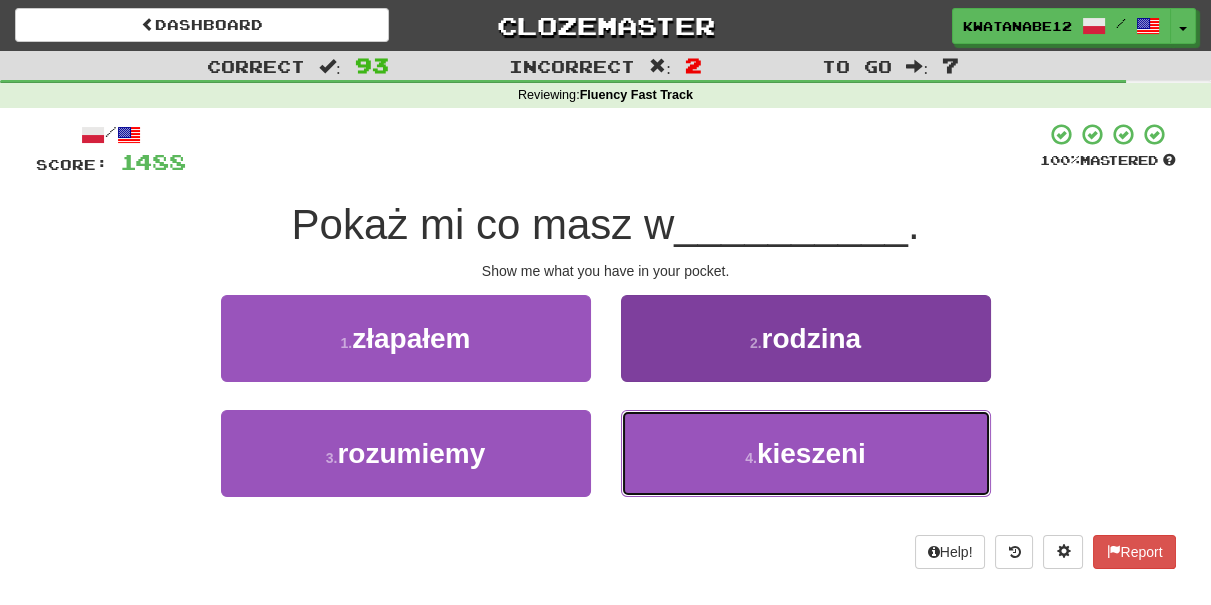 click on "4 .  kieszeni" at bounding box center (806, 453) 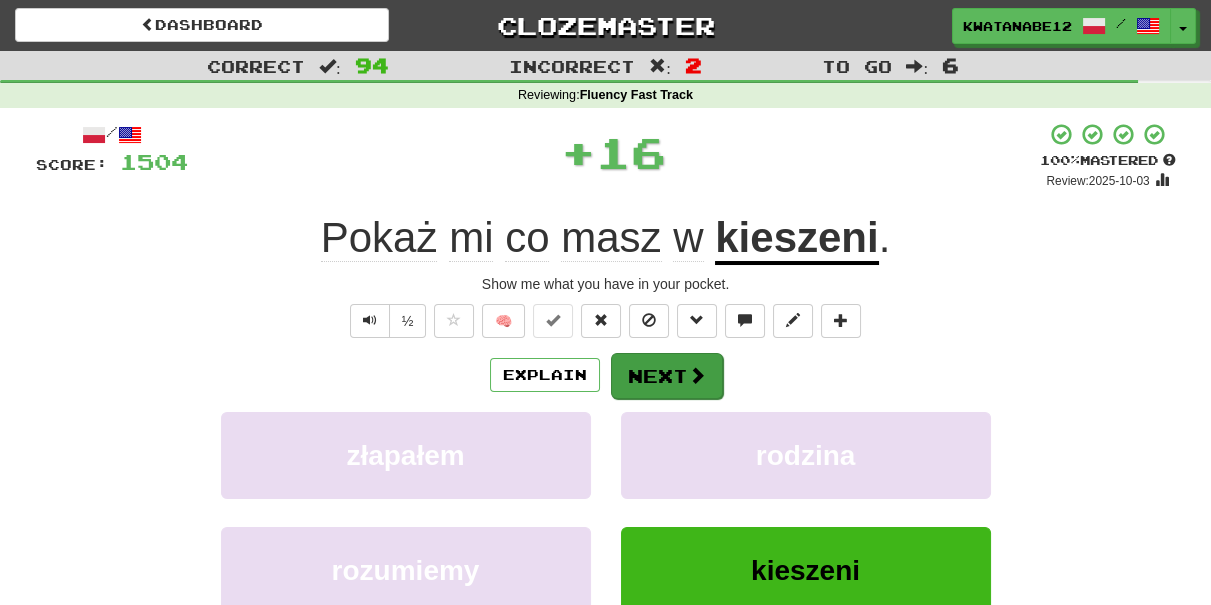 drag, startPoint x: 673, startPoint y: 396, endPoint x: 673, endPoint y: 385, distance: 11 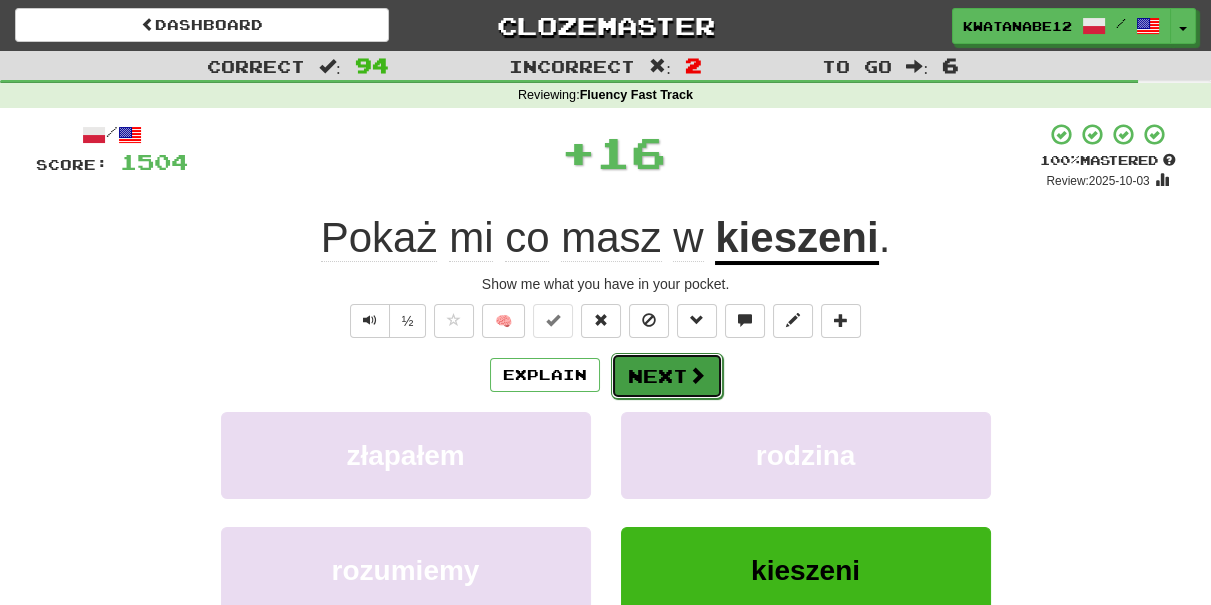 click at bounding box center [697, 375] 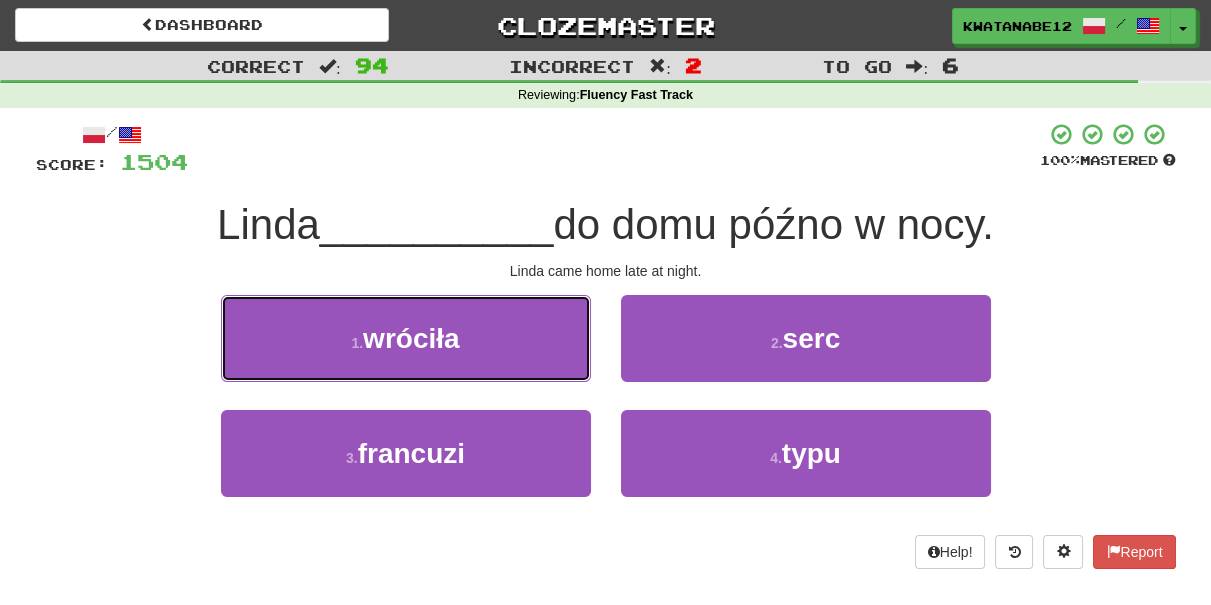 drag, startPoint x: 552, startPoint y: 346, endPoint x: 573, endPoint y: 348, distance: 21.095022 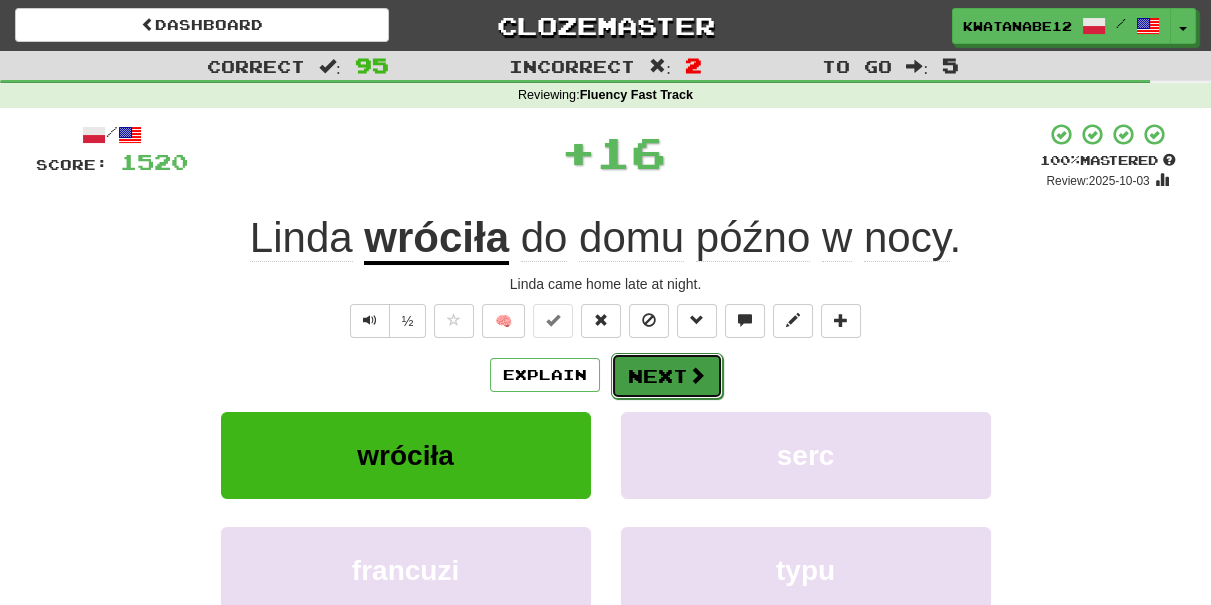 click on "Next" at bounding box center [667, 376] 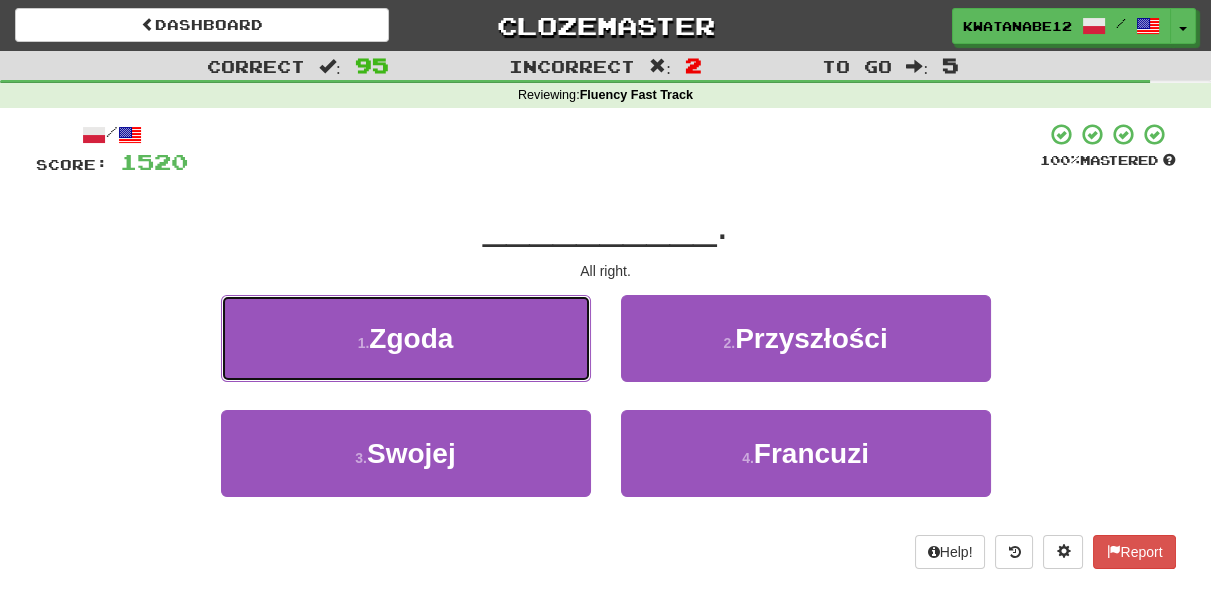drag, startPoint x: 538, startPoint y: 348, endPoint x: 554, endPoint y: 349, distance: 16.03122 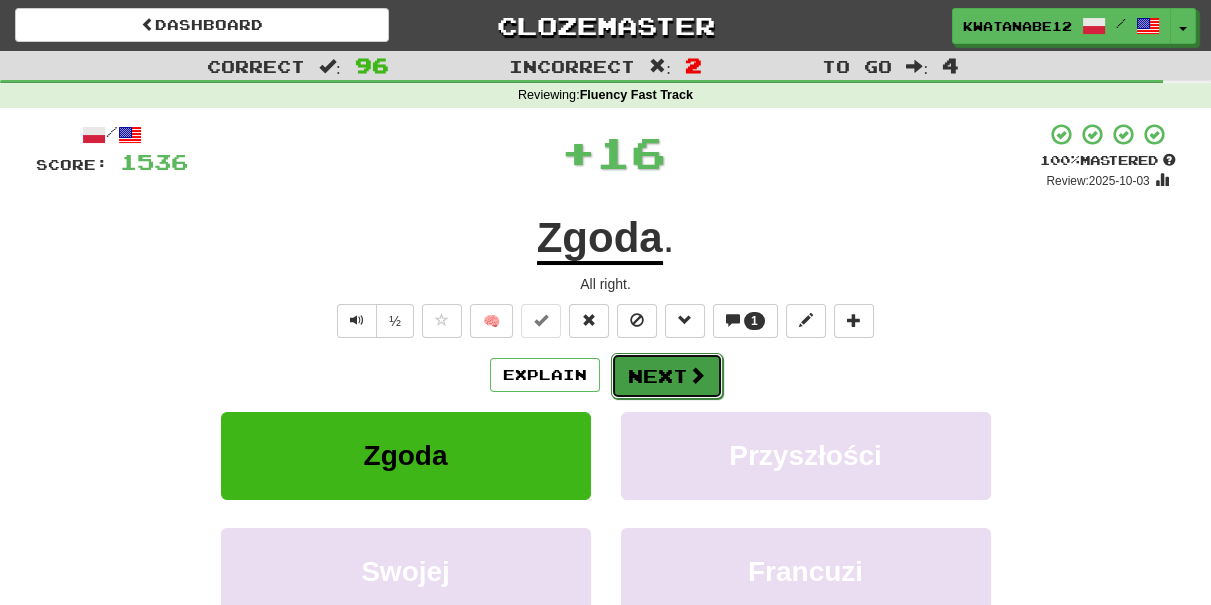 click on "Next" at bounding box center [667, 376] 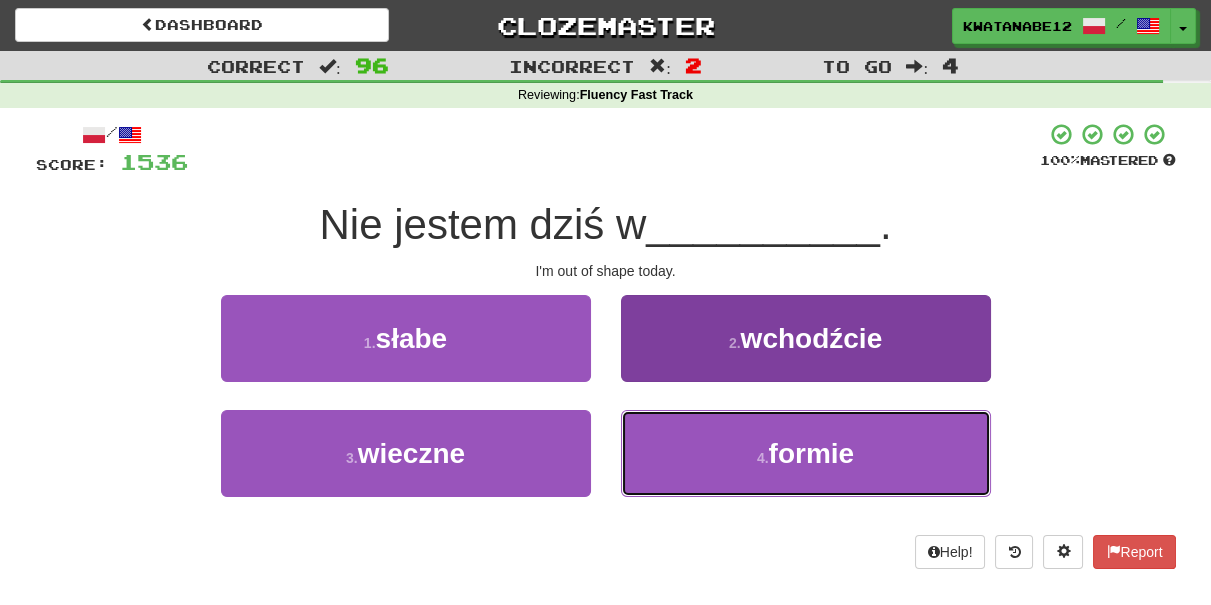 click on "4 .  formie" at bounding box center [806, 453] 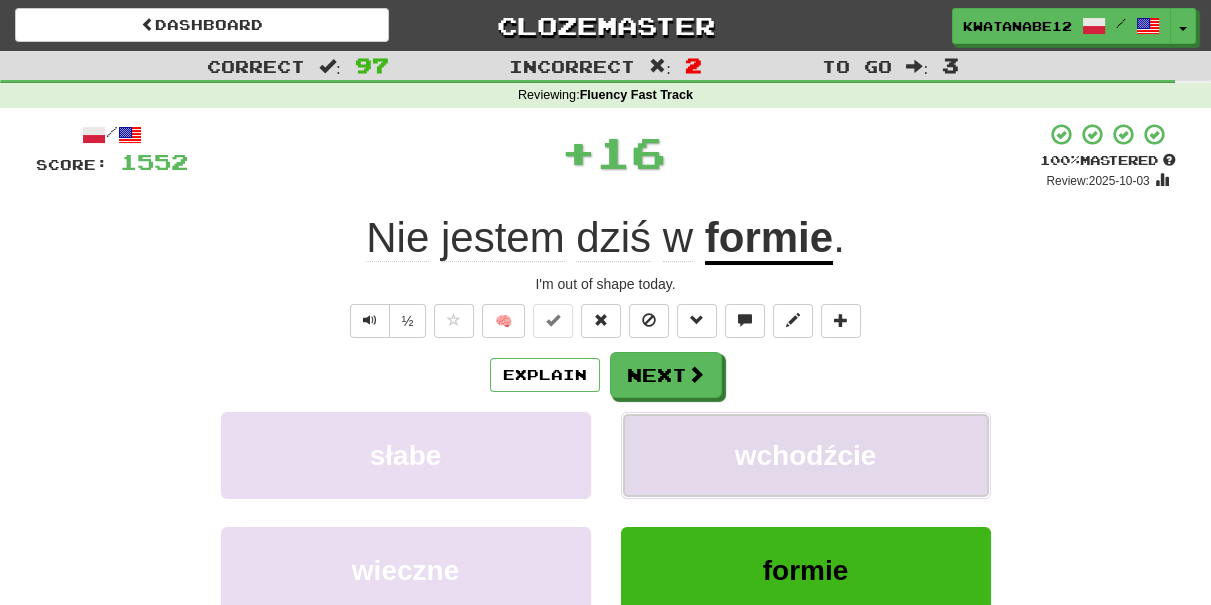 click on "wchodźcie" at bounding box center [806, 455] 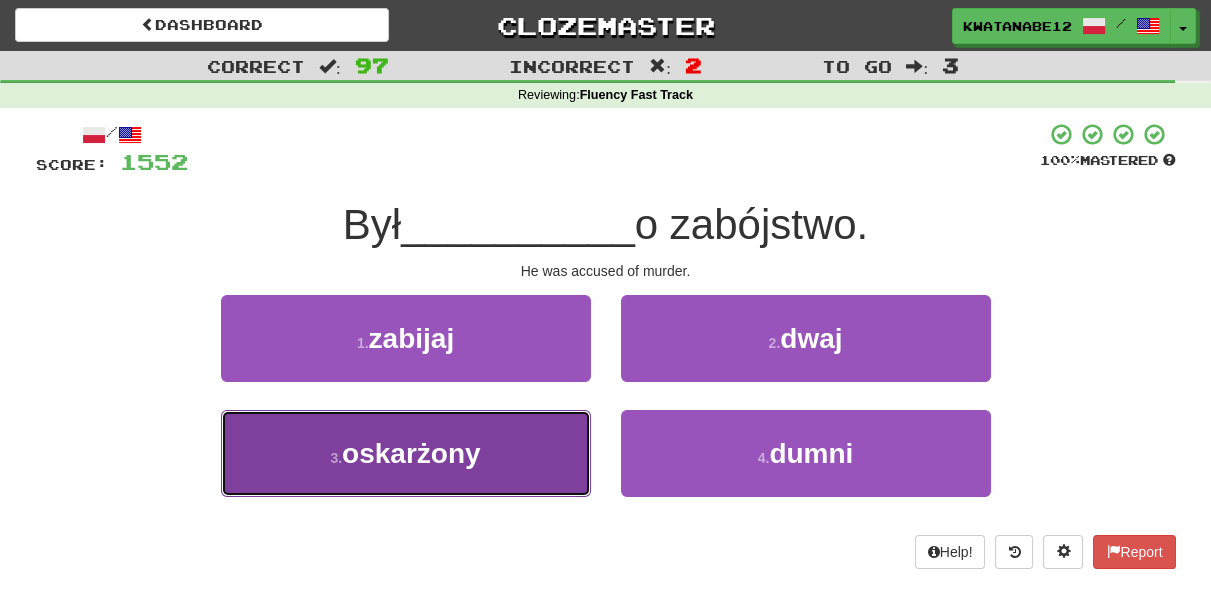 drag, startPoint x: 488, startPoint y: 439, endPoint x: 508, endPoint y: 439, distance: 20 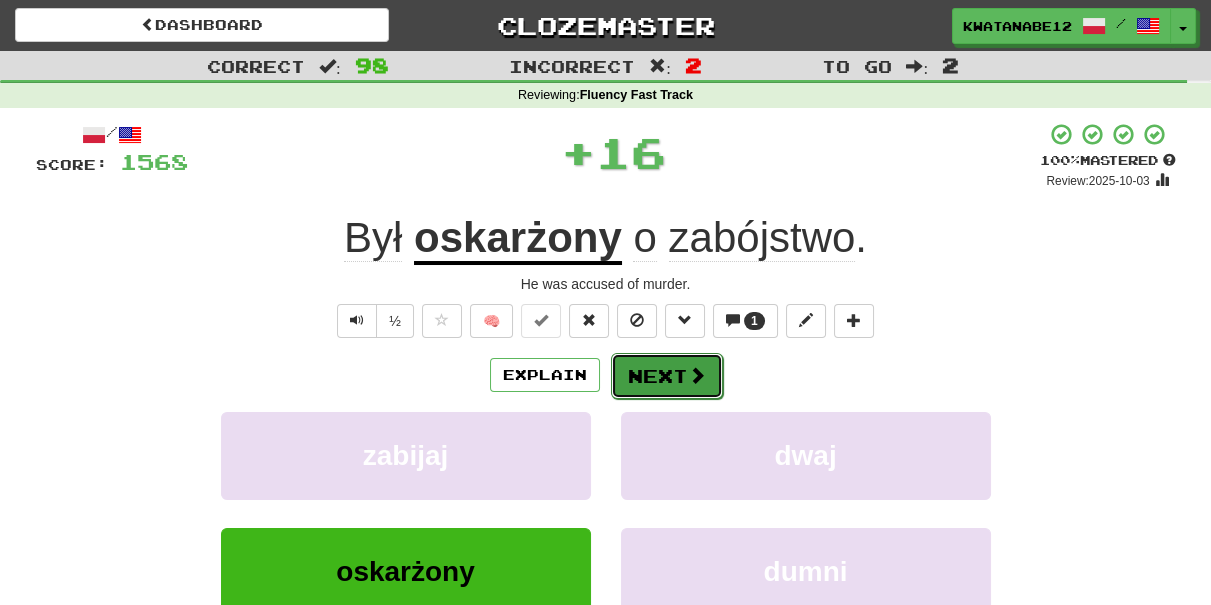 click on "Next" at bounding box center [667, 376] 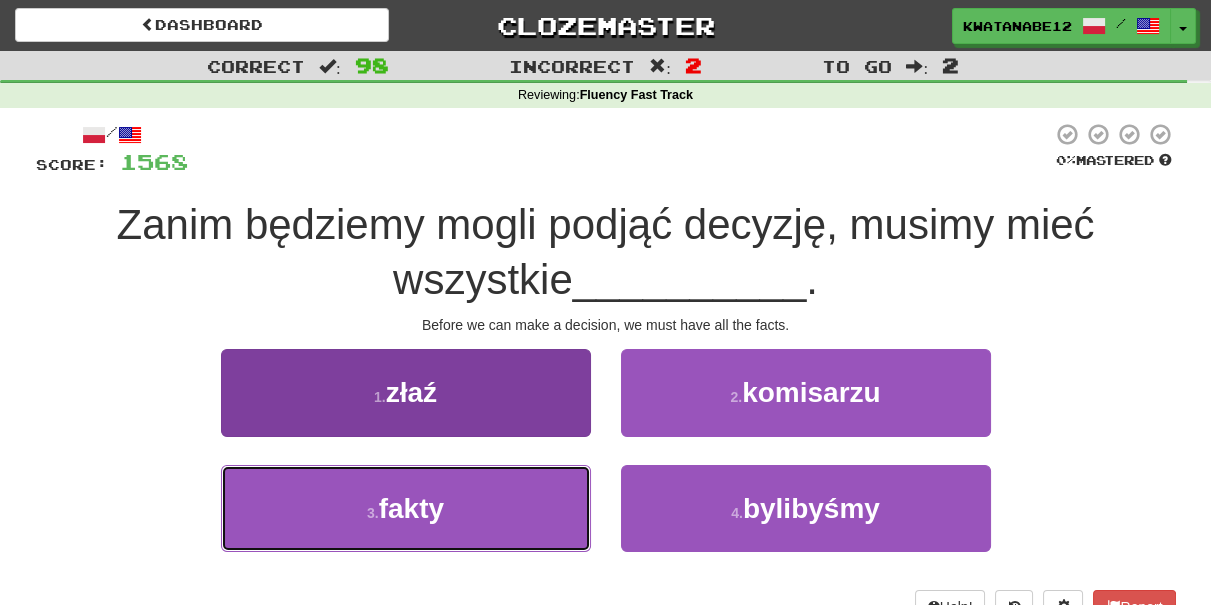 drag, startPoint x: 536, startPoint y: 489, endPoint x: 585, endPoint y: 483, distance: 49.365982 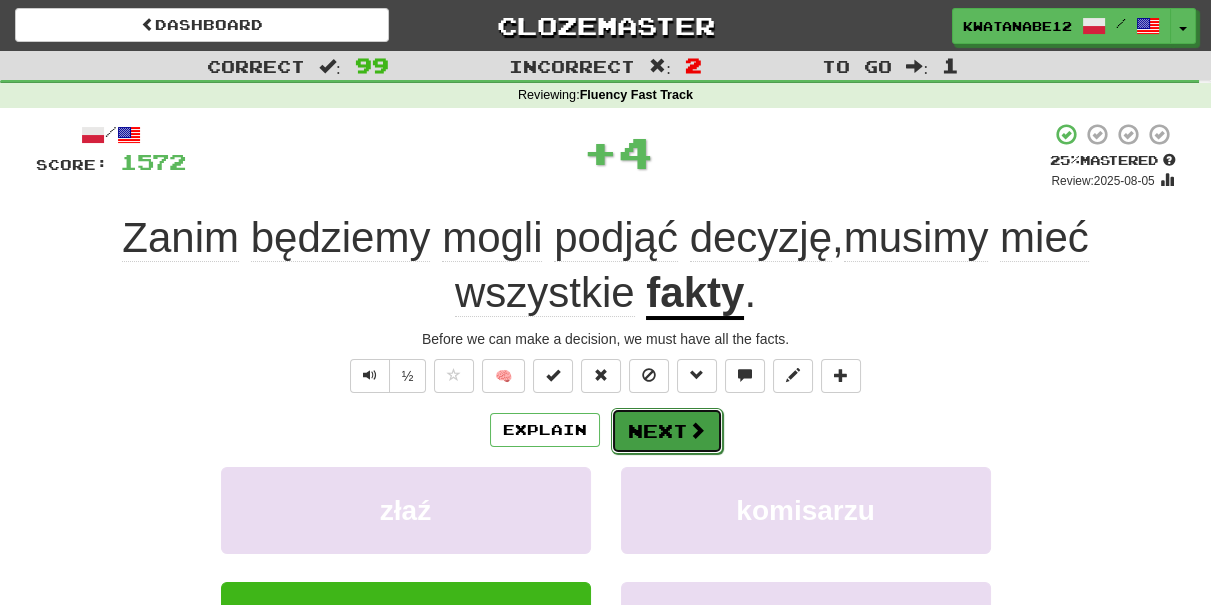 click on "Next" at bounding box center [667, 431] 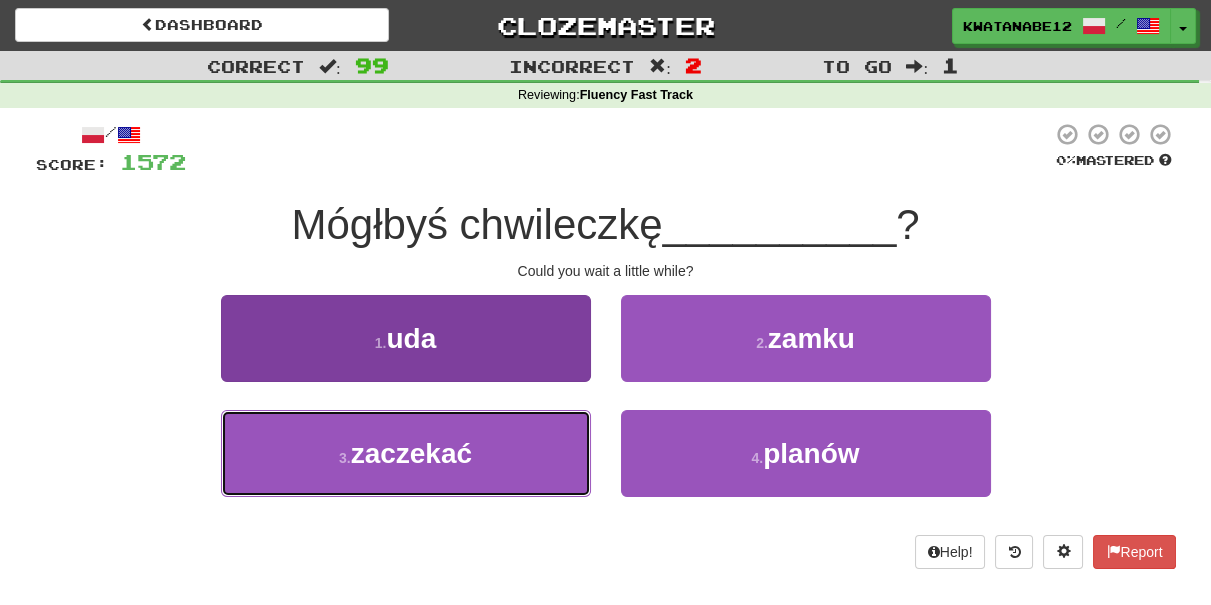 click on "zaczekać" at bounding box center (411, 453) 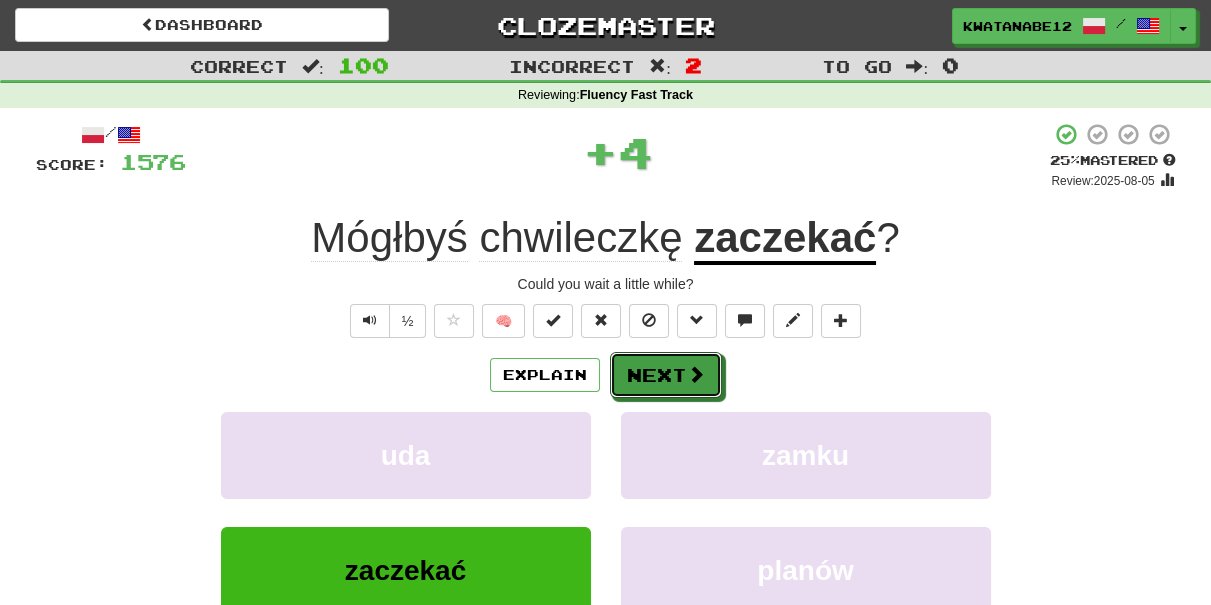 drag, startPoint x: 629, startPoint y: 383, endPoint x: 635, endPoint y: 354, distance: 29.614185 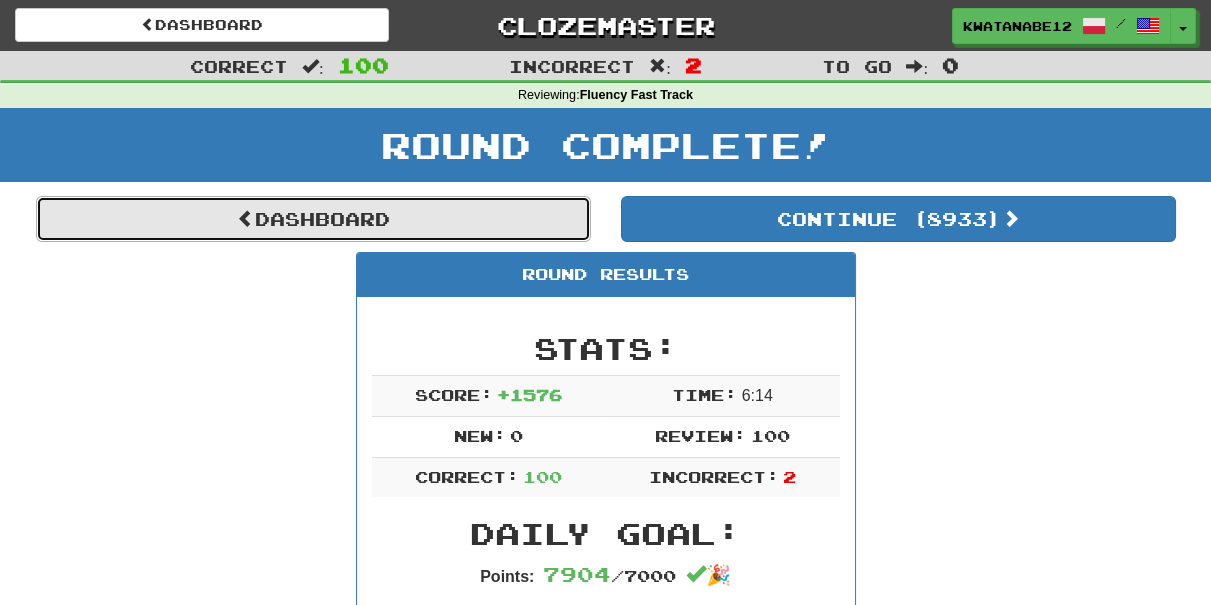 click on "Dashboard" at bounding box center (313, 219) 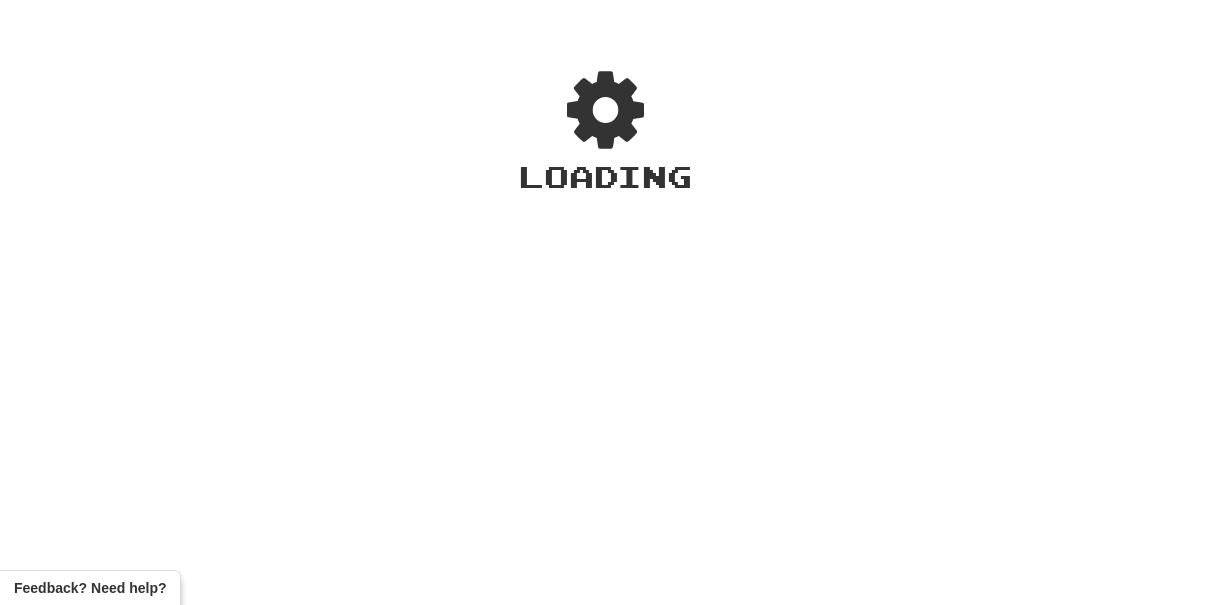 scroll, scrollTop: 0, scrollLeft: 0, axis: both 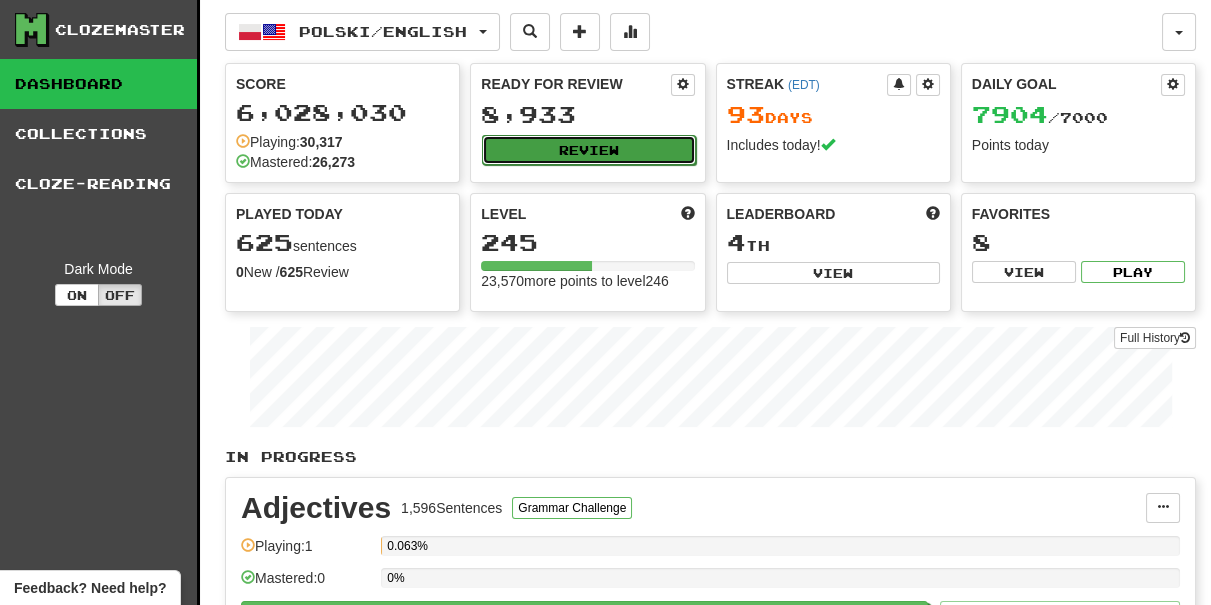 click on "Review" at bounding box center [588, 150] 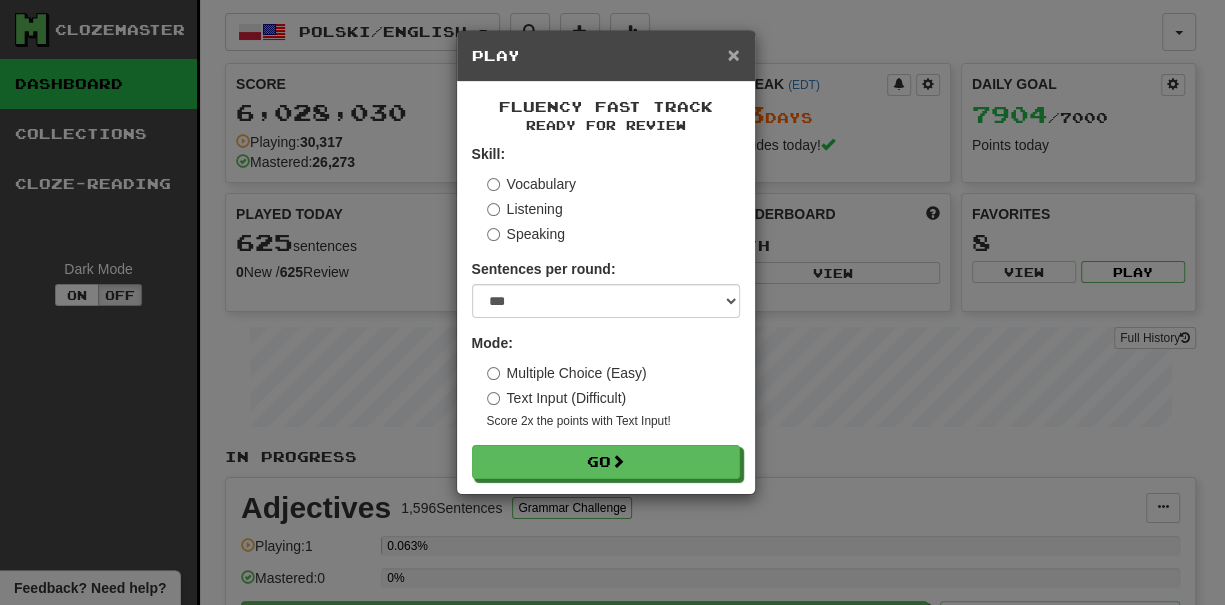 click on "×" at bounding box center [733, 54] 